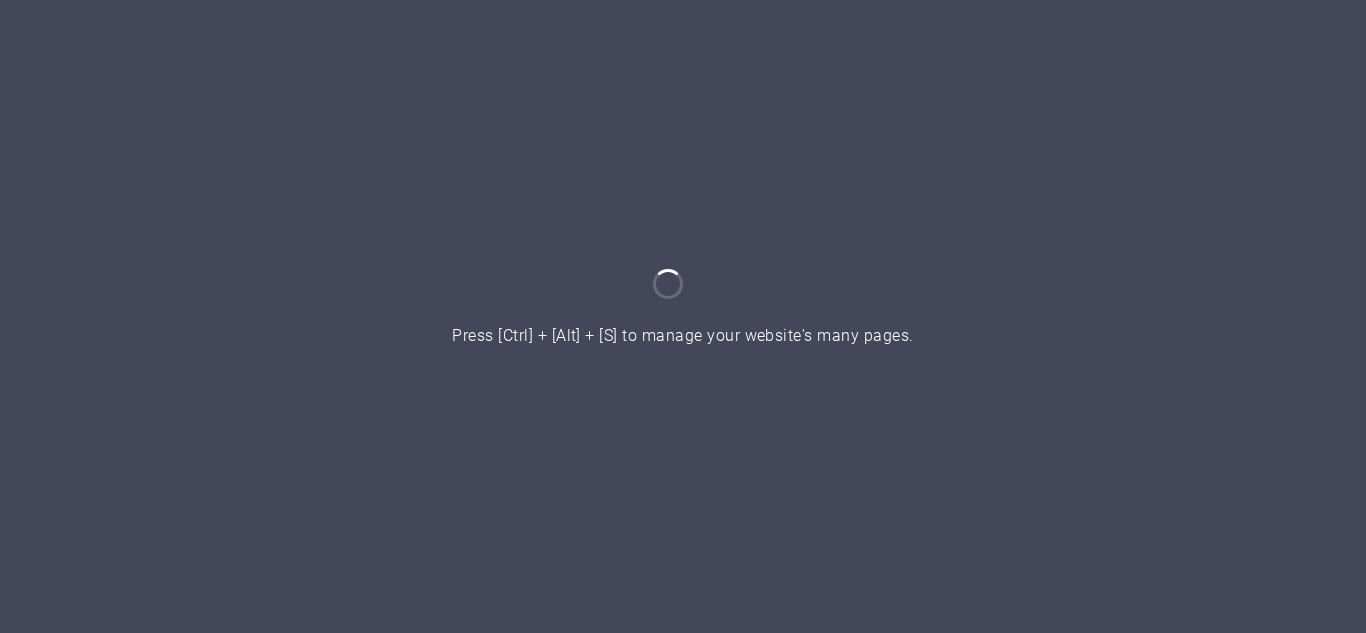 scroll, scrollTop: 0, scrollLeft: 0, axis: both 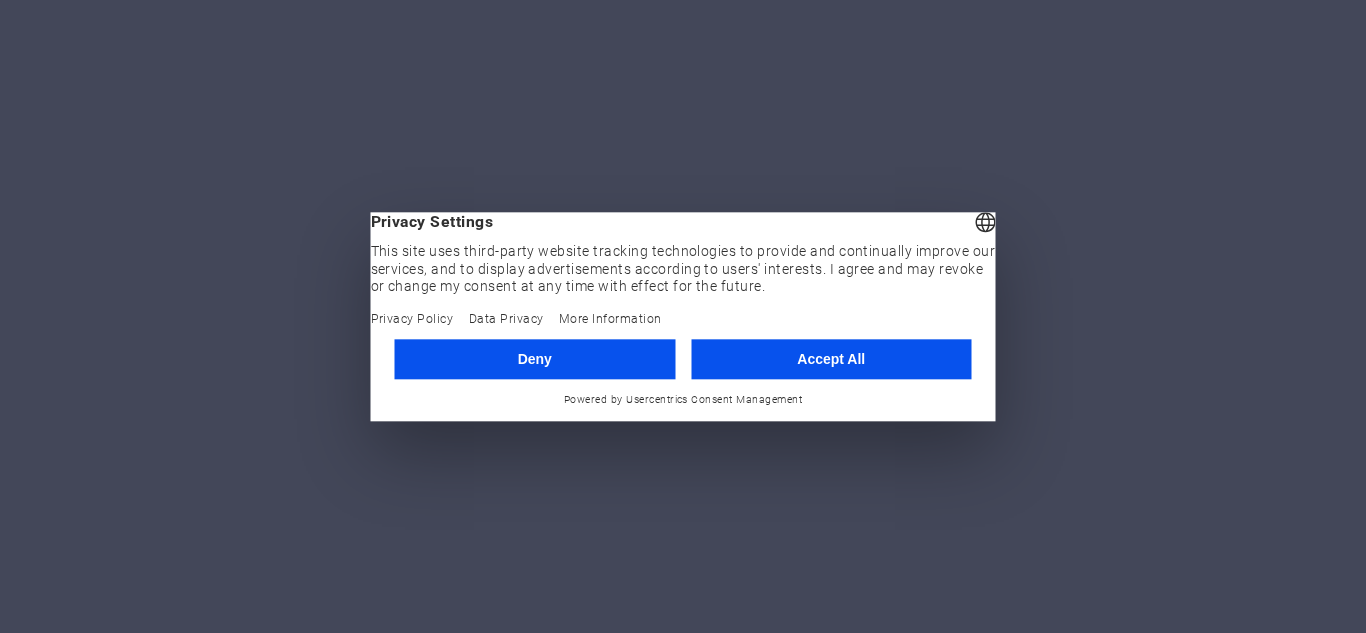 click on "Accept All" at bounding box center (831, 359) 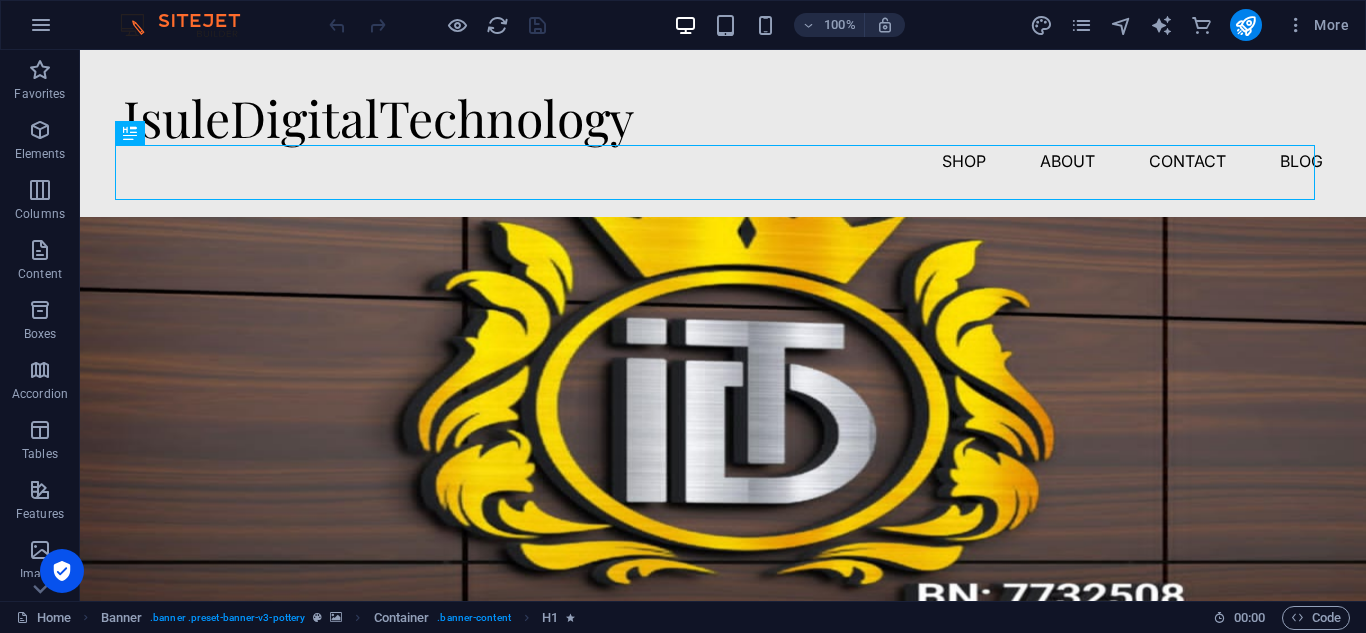scroll, scrollTop: 120, scrollLeft: 0, axis: vertical 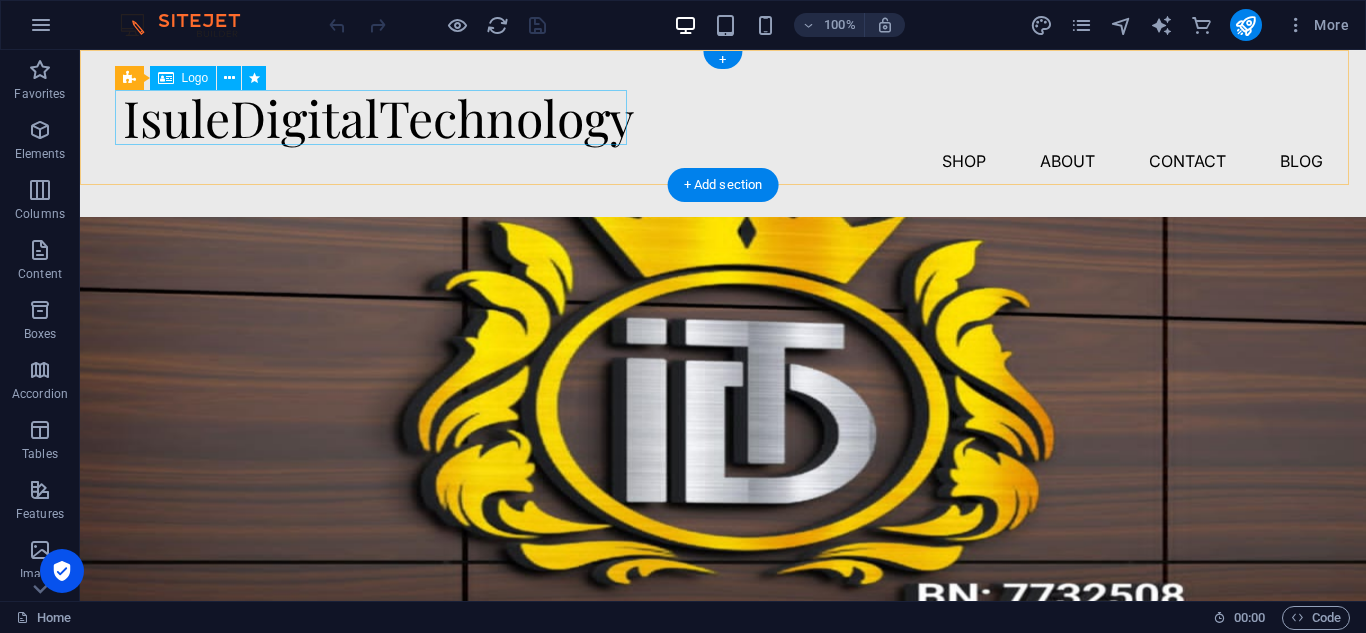 click on "IsuleDigitalTechnology" at bounding box center [723, 117] 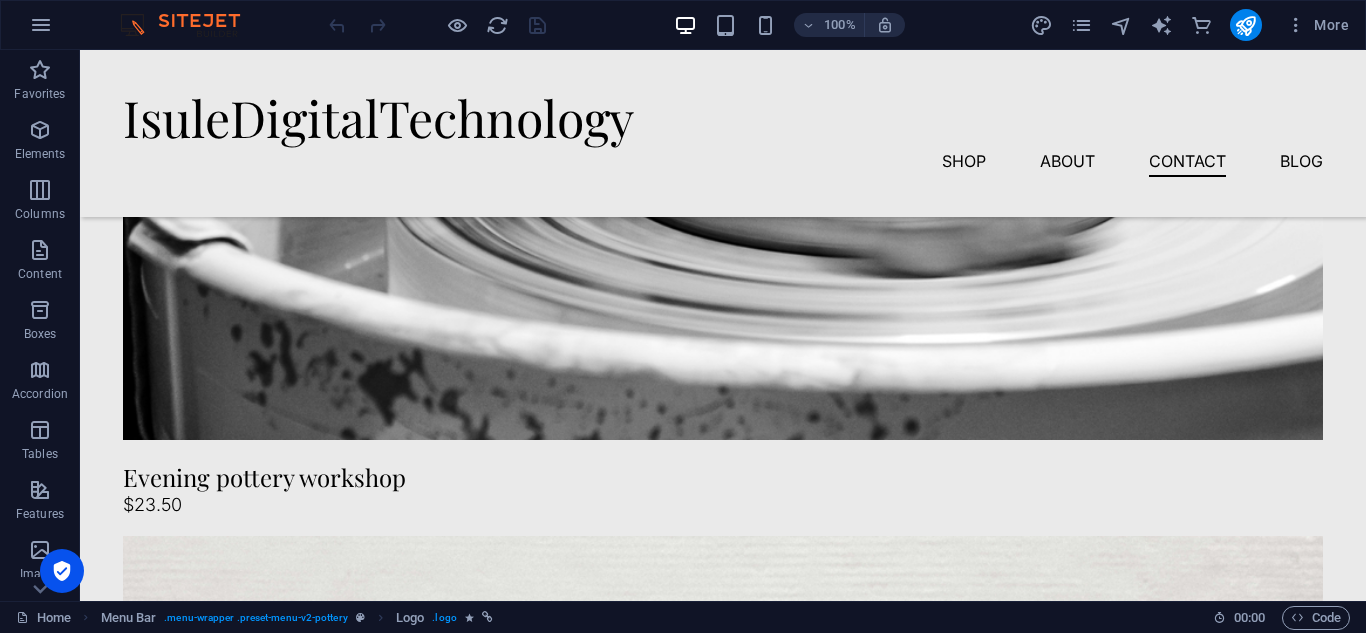scroll, scrollTop: 7110, scrollLeft: 0, axis: vertical 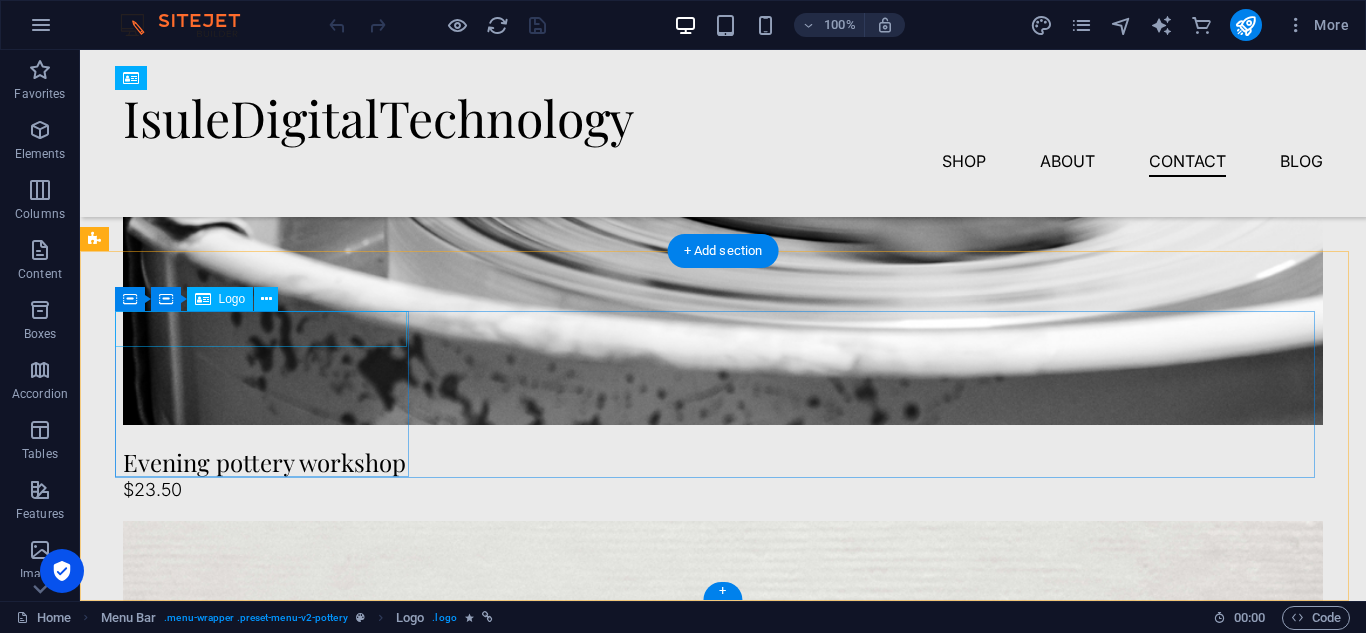 click at bounding box center [270, 5731] 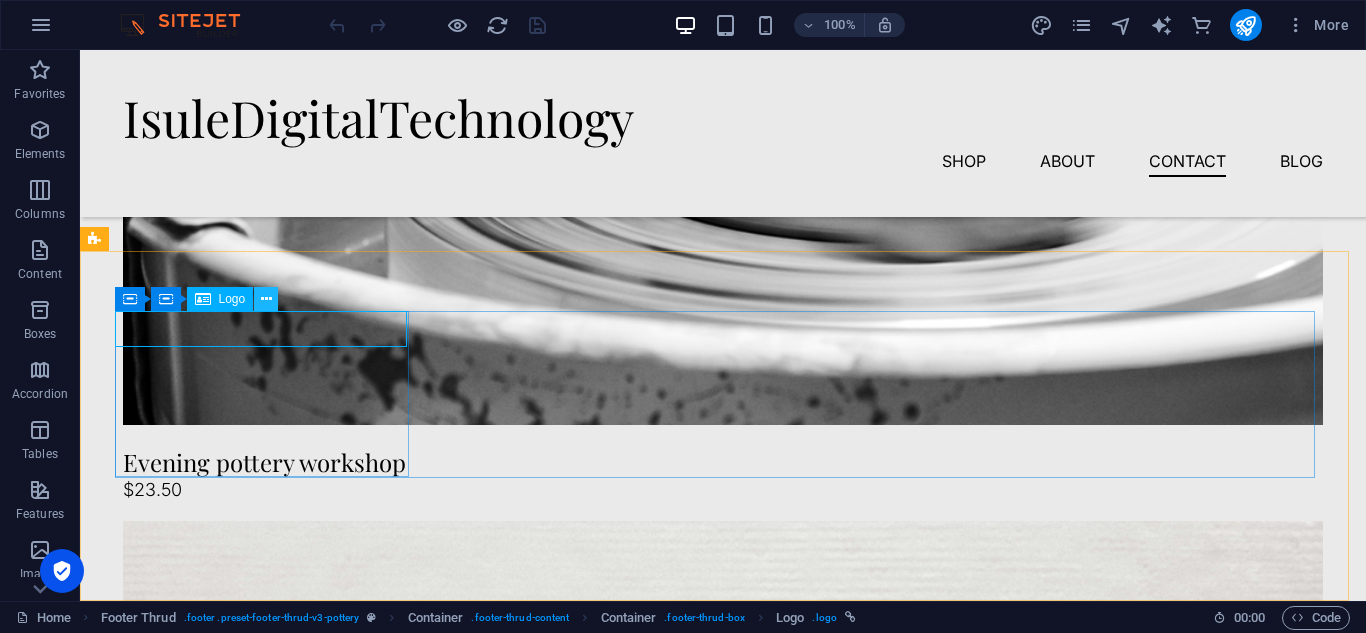 click at bounding box center (266, 299) 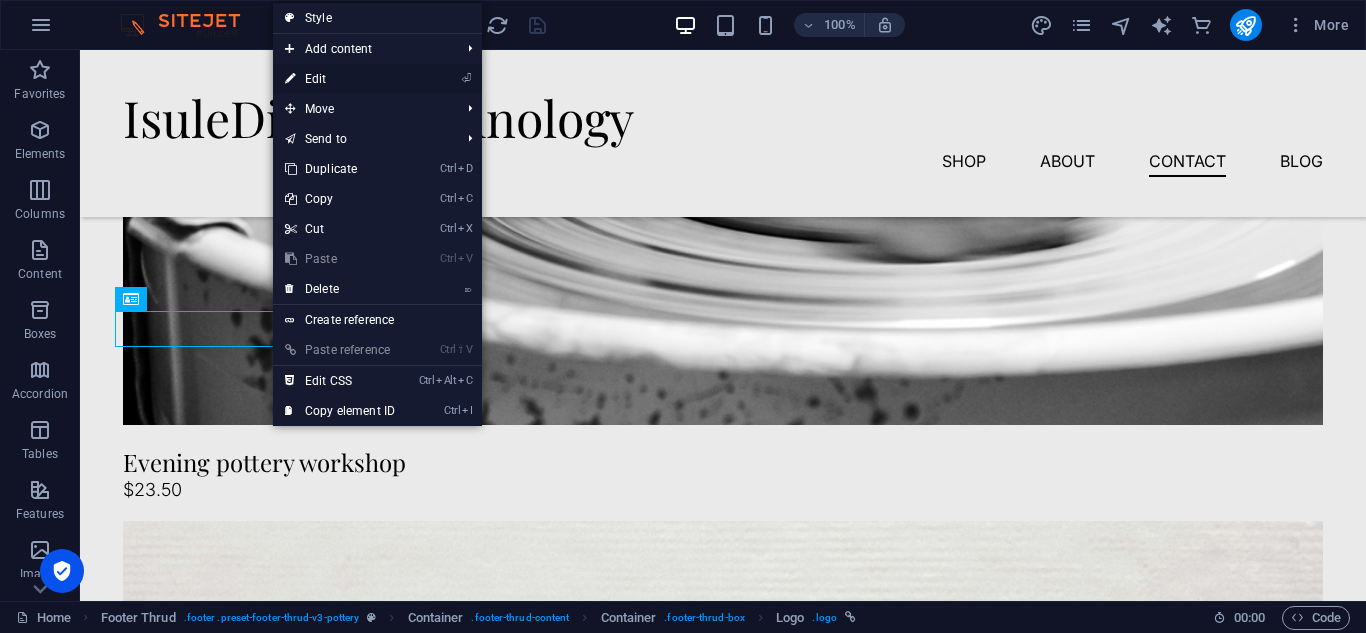 click on "⏎  Edit" at bounding box center (340, 79) 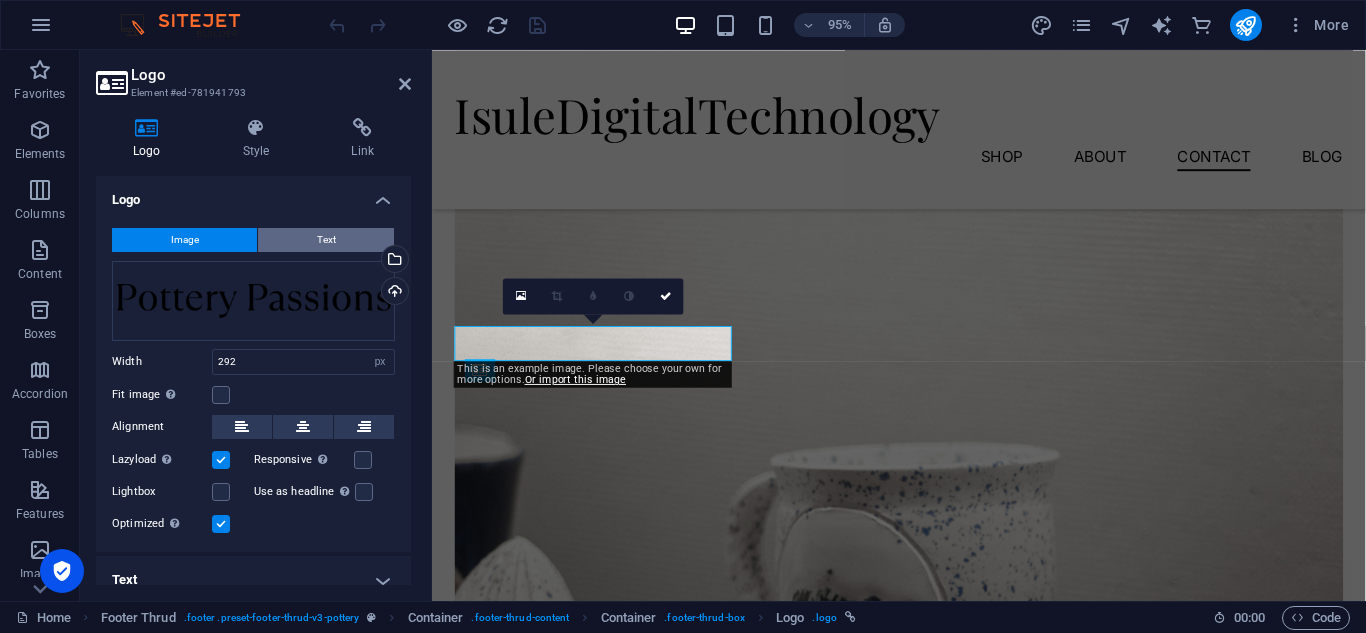 scroll, scrollTop: 7022, scrollLeft: 0, axis: vertical 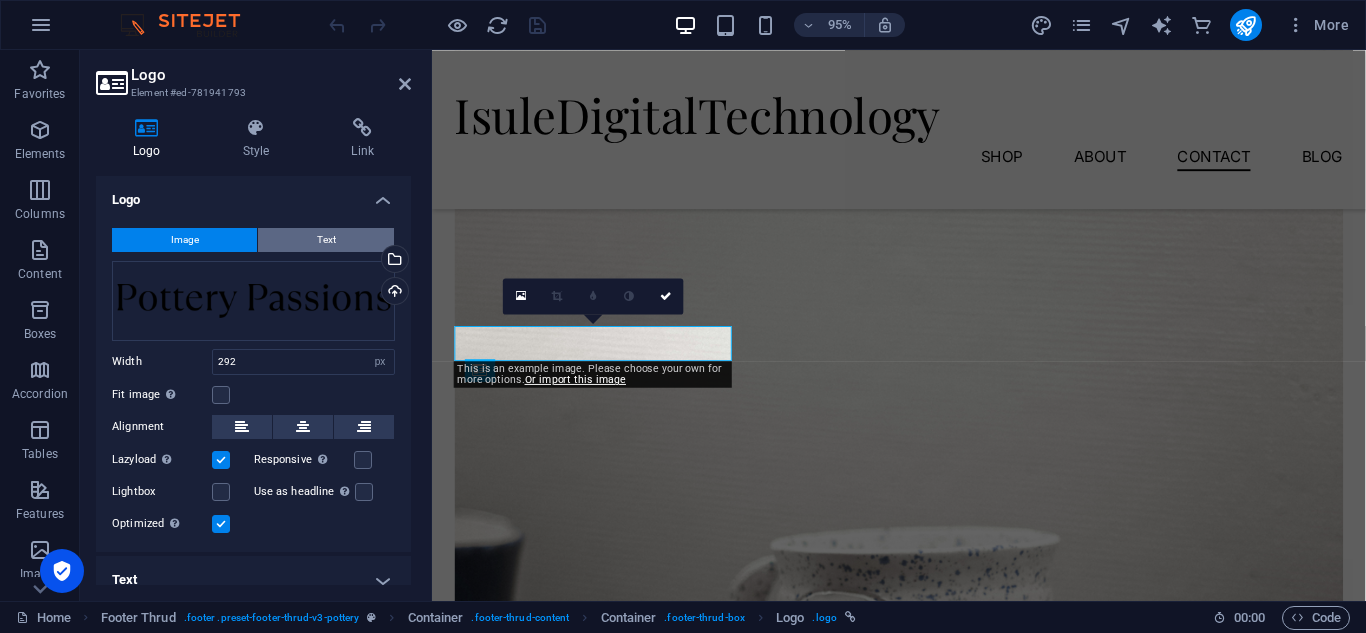 click on "Text" at bounding box center [326, 240] 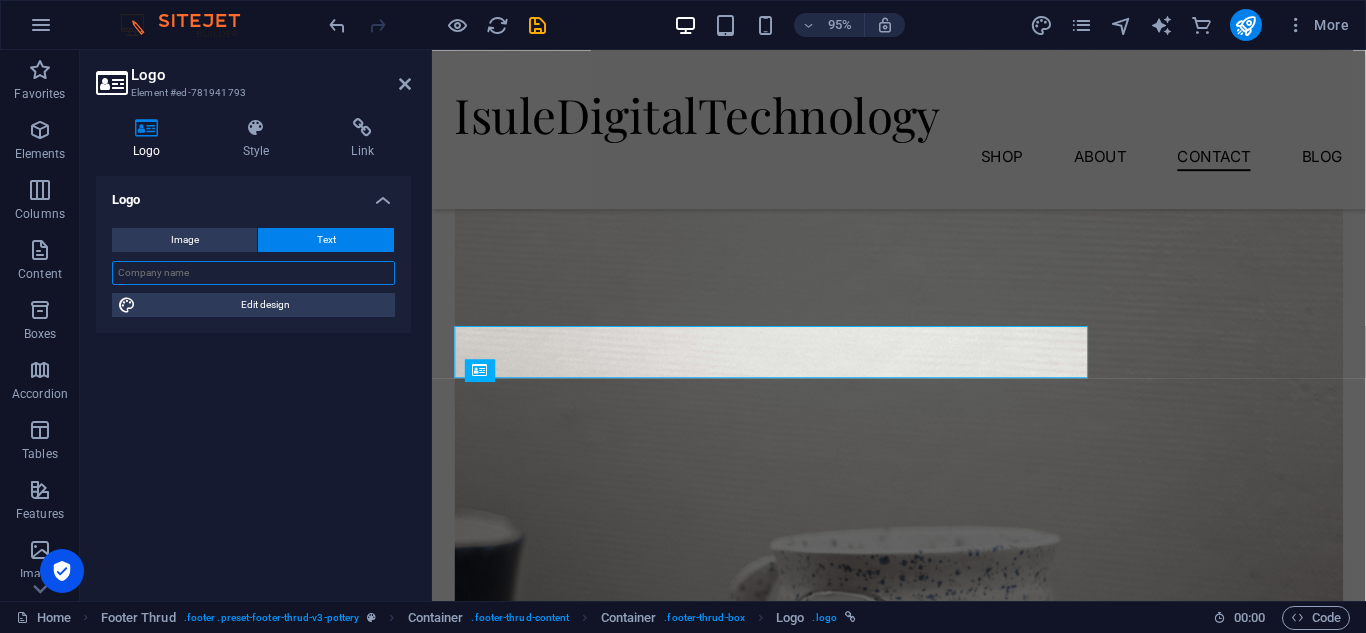 click at bounding box center (253, 273) 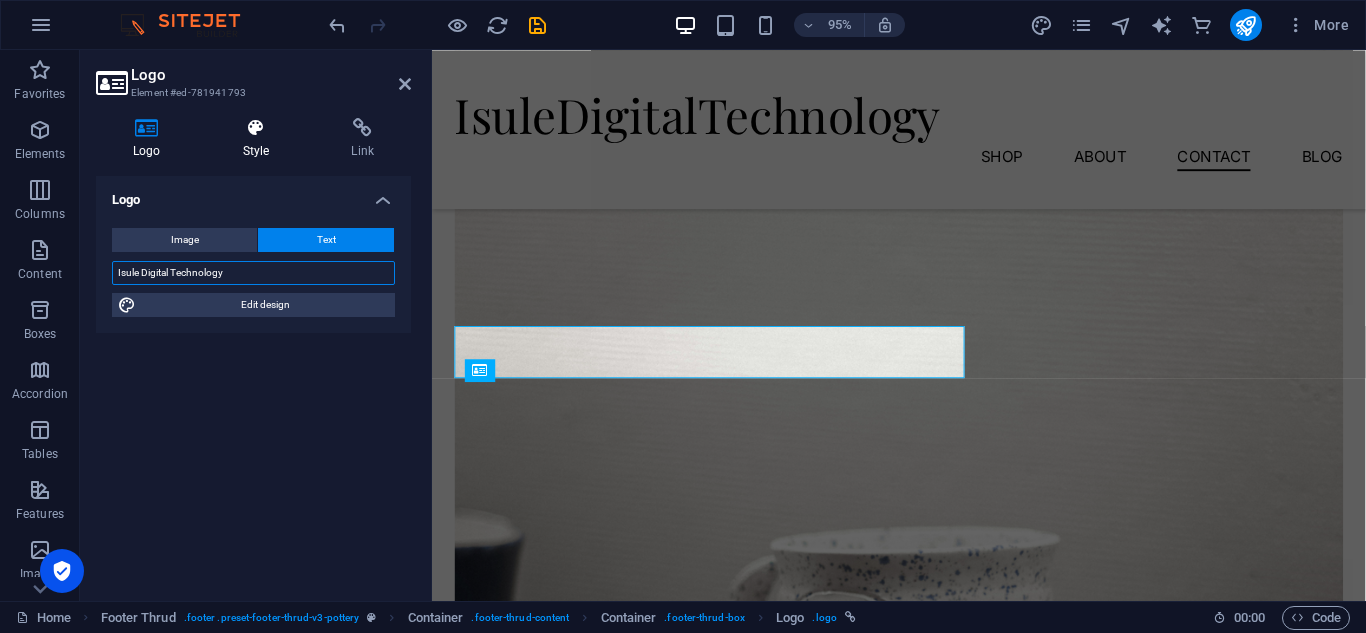 type on "Isule Digital Technology" 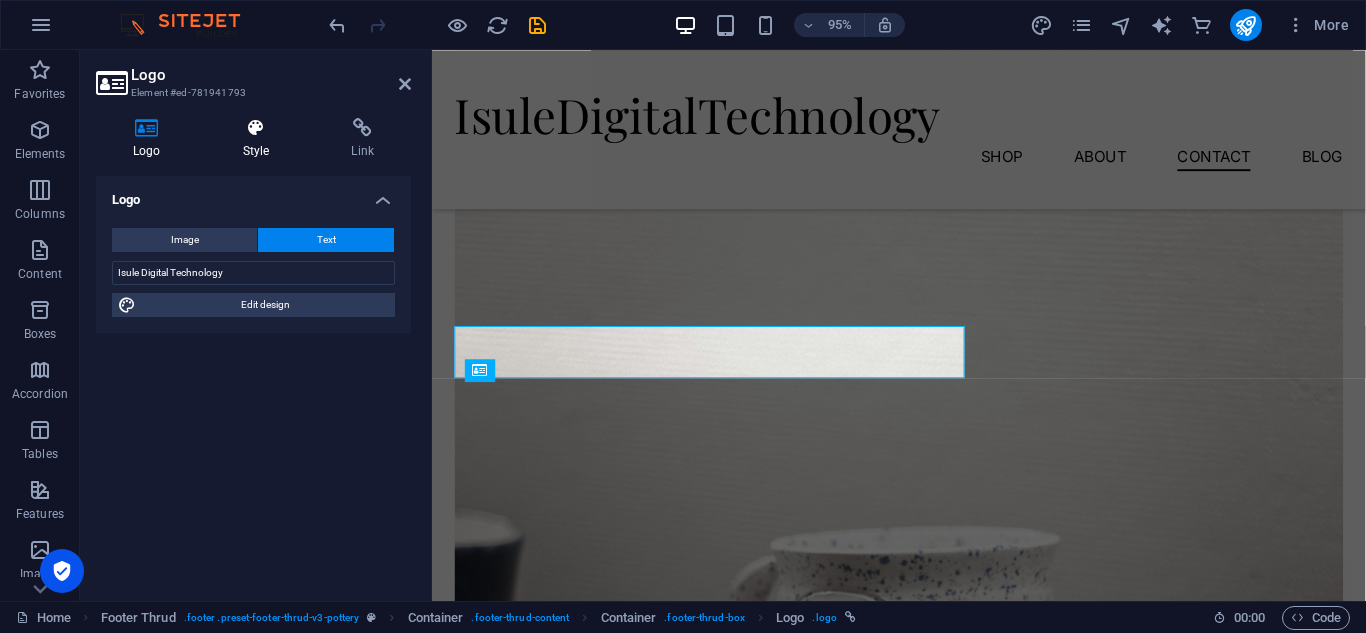 click at bounding box center [256, 128] 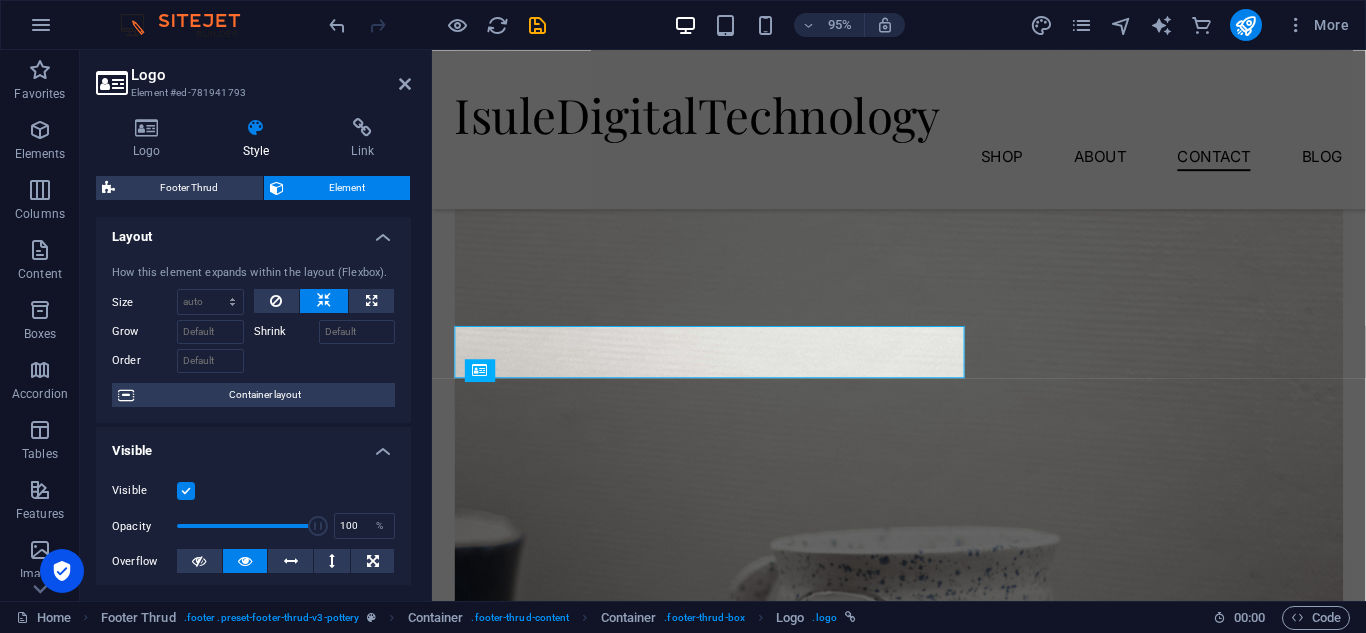 scroll, scrollTop: 0, scrollLeft: 0, axis: both 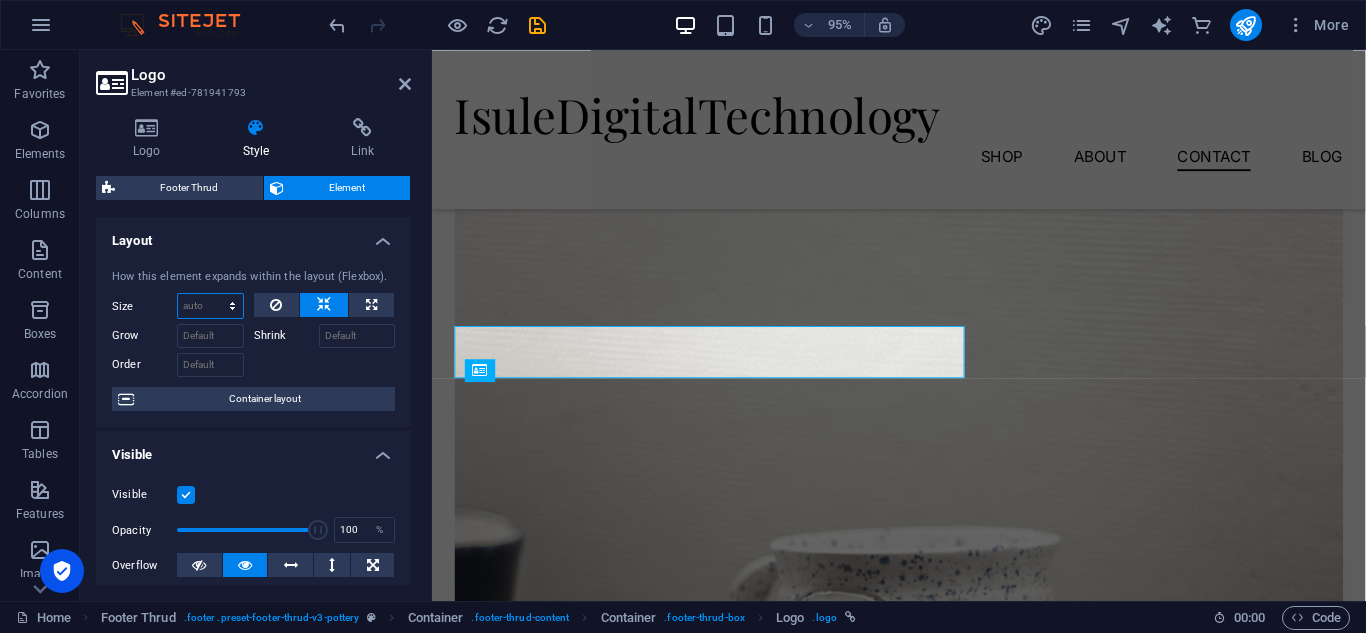 click on "Default auto px % 1/1 1/2 1/3 1/4 1/5 1/6 1/7 1/8 1/9 1/10" at bounding box center (210, 306) 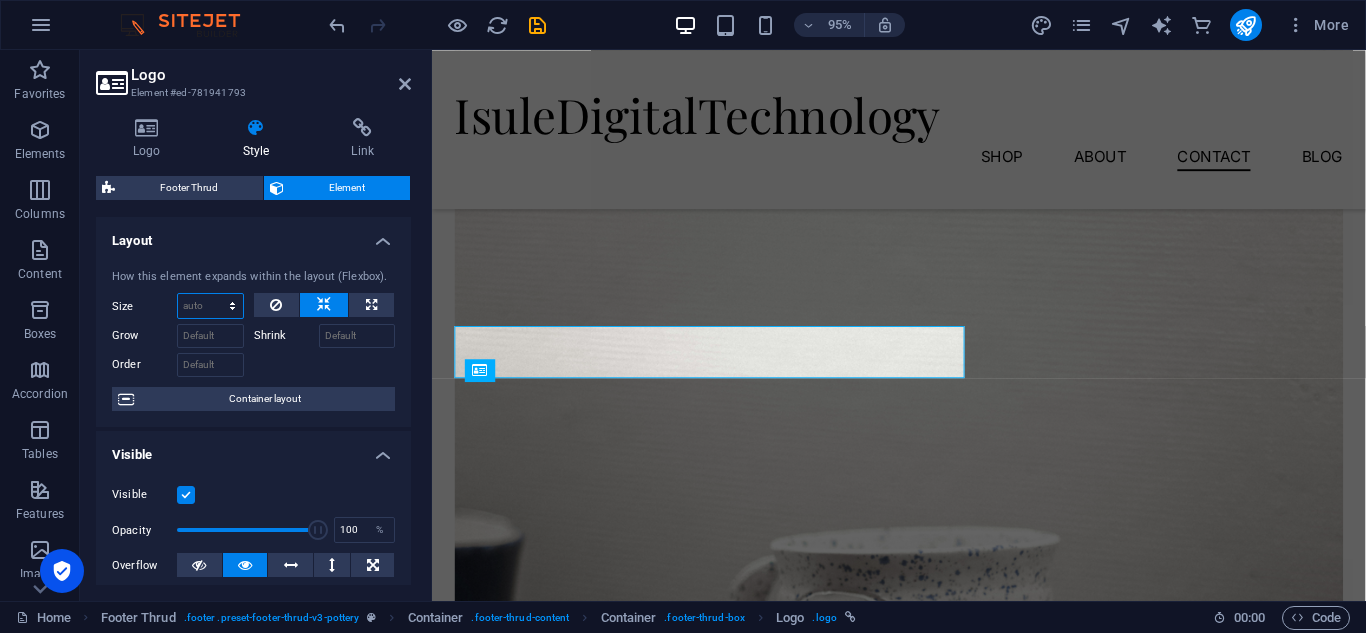 select on "1/2" 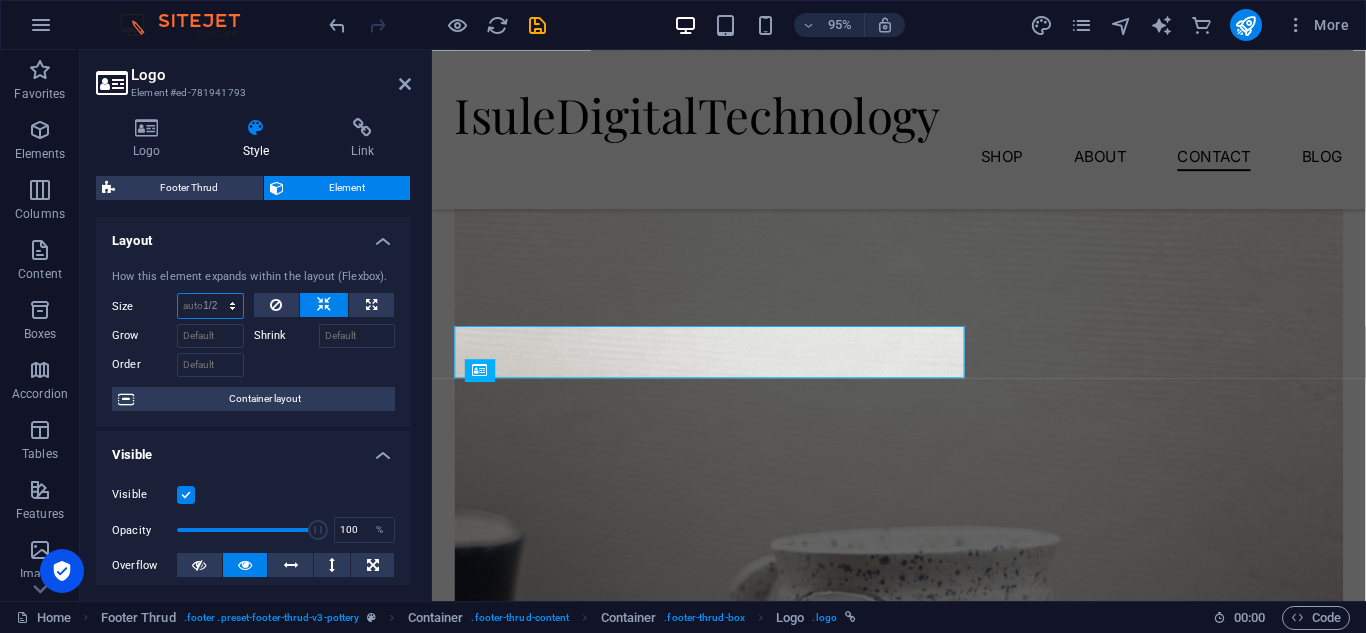 click on "Default auto px % 1/1 1/2 1/3 1/4 1/5 1/6 1/7 1/8 1/9 1/10" at bounding box center [210, 306] 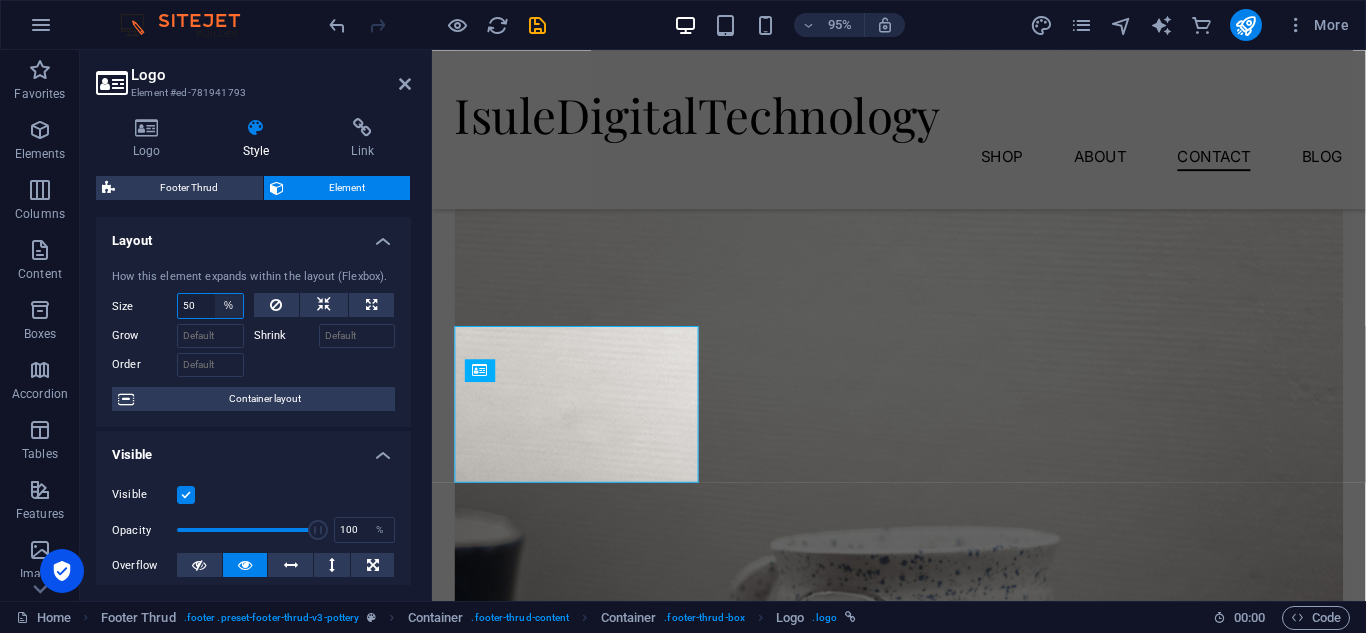 click on "Default auto px % 1/1 1/2 1/3 1/4 1/5 1/6 1/7 1/8 1/9 1/10" at bounding box center [229, 306] 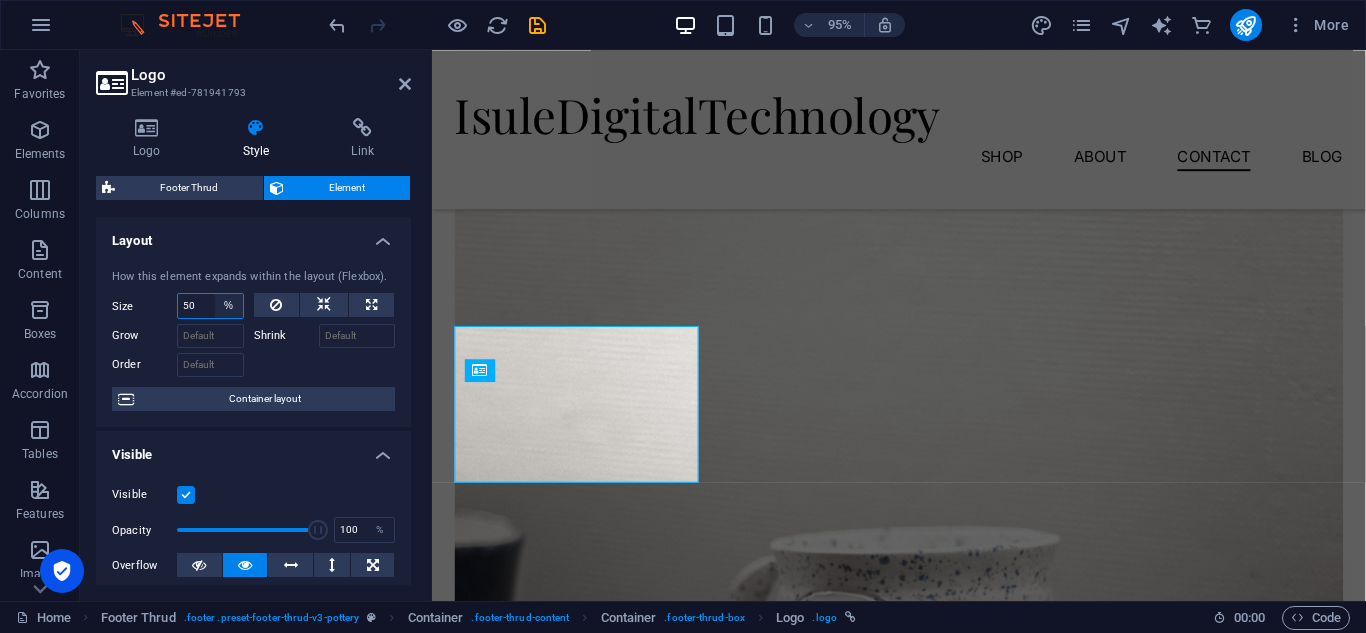 select on "1/4" 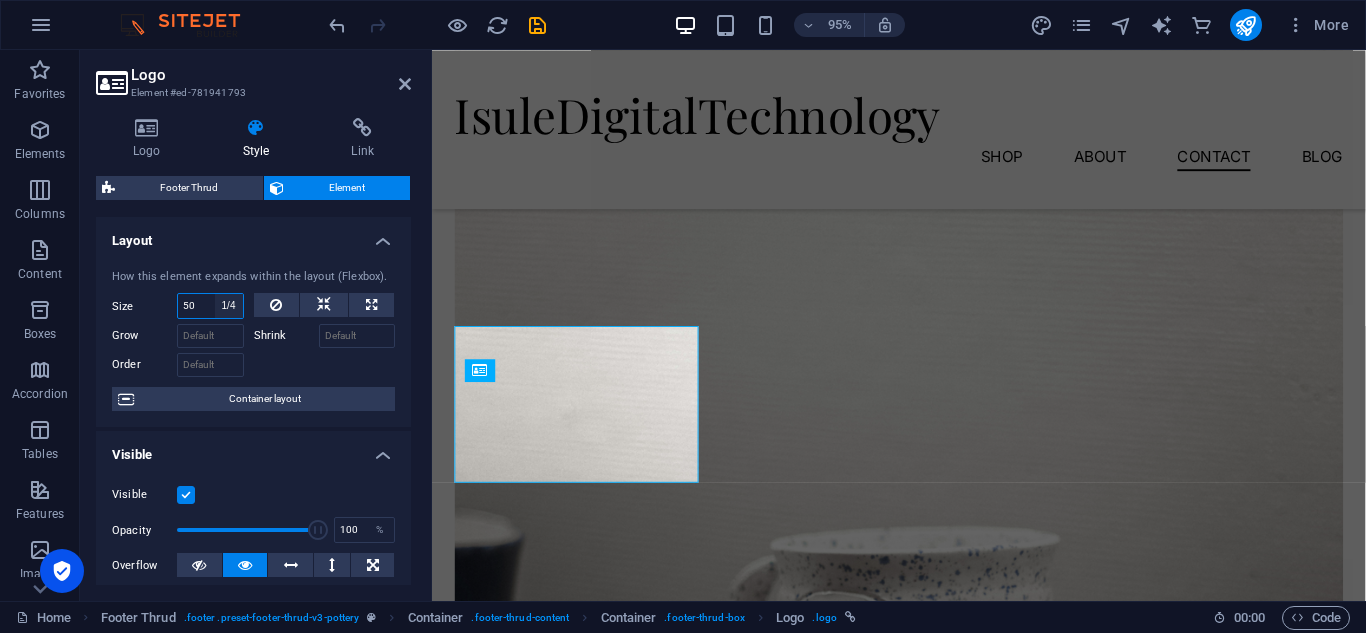 click on "Default auto px % 1/1 1/2 1/3 1/4 1/5 1/6 1/7 1/8 1/9 1/10" at bounding box center [229, 306] 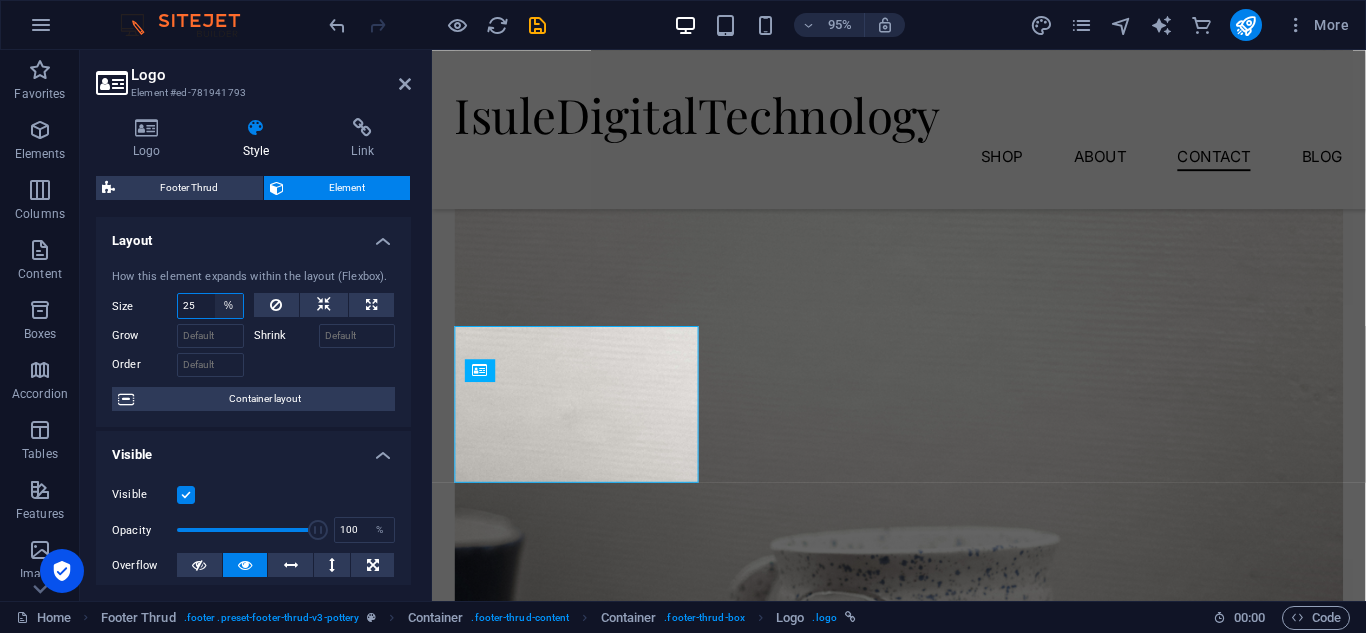 click on "Default auto px % 1/1 1/2 1/3 1/4 1/5 1/6 1/7 1/8 1/9 1/10" at bounding box center [229, 306] 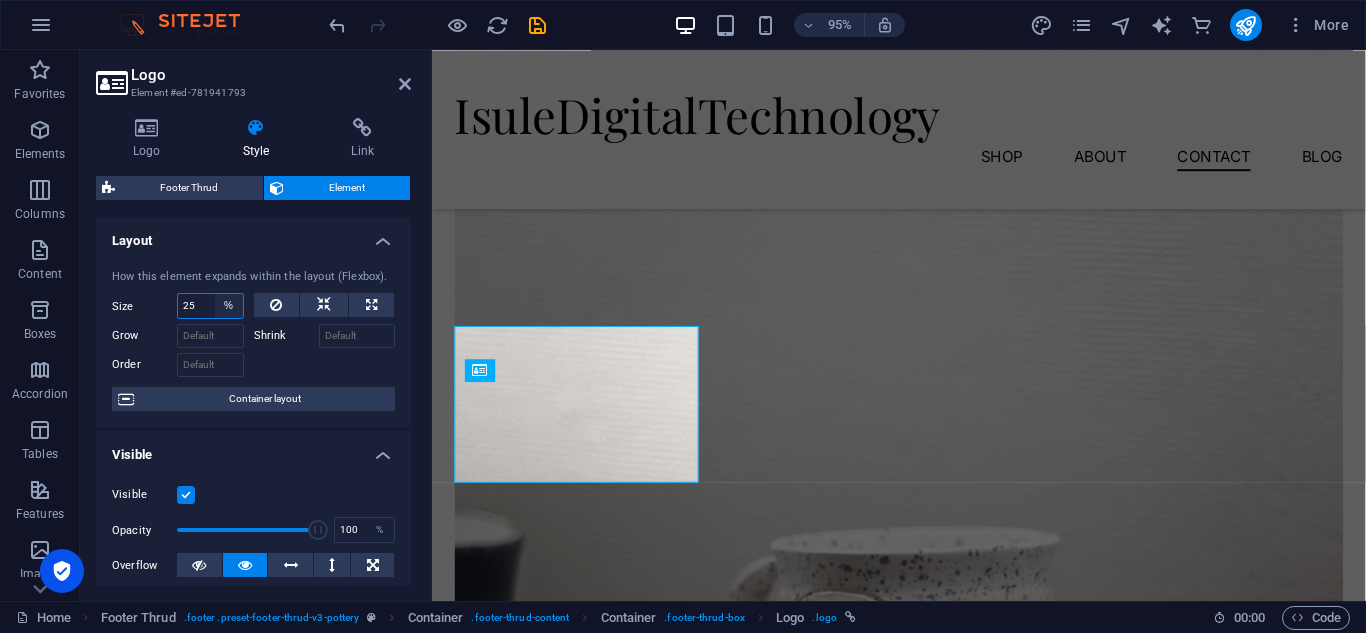 select on "1/8" 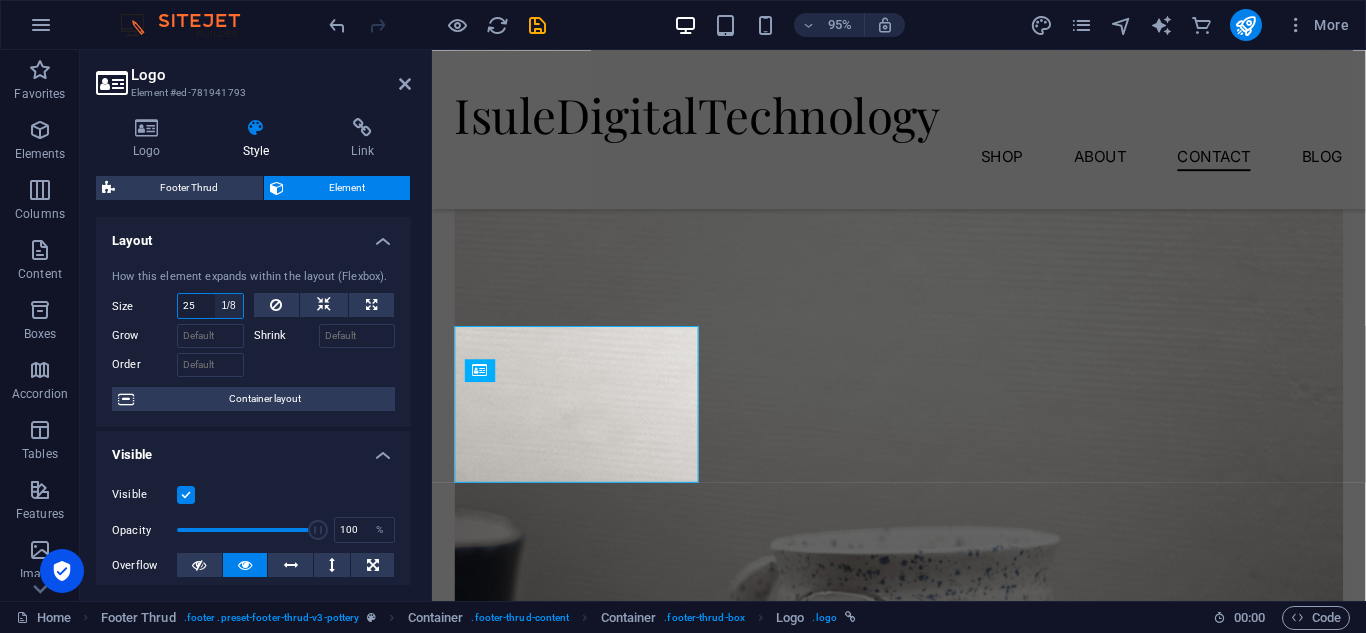 click on "Default auto px % 1/1 1/2 1/3 1/4 1/5 1/6 1/7 1/8 1/9 1/10" at bounding box center (229, 306) 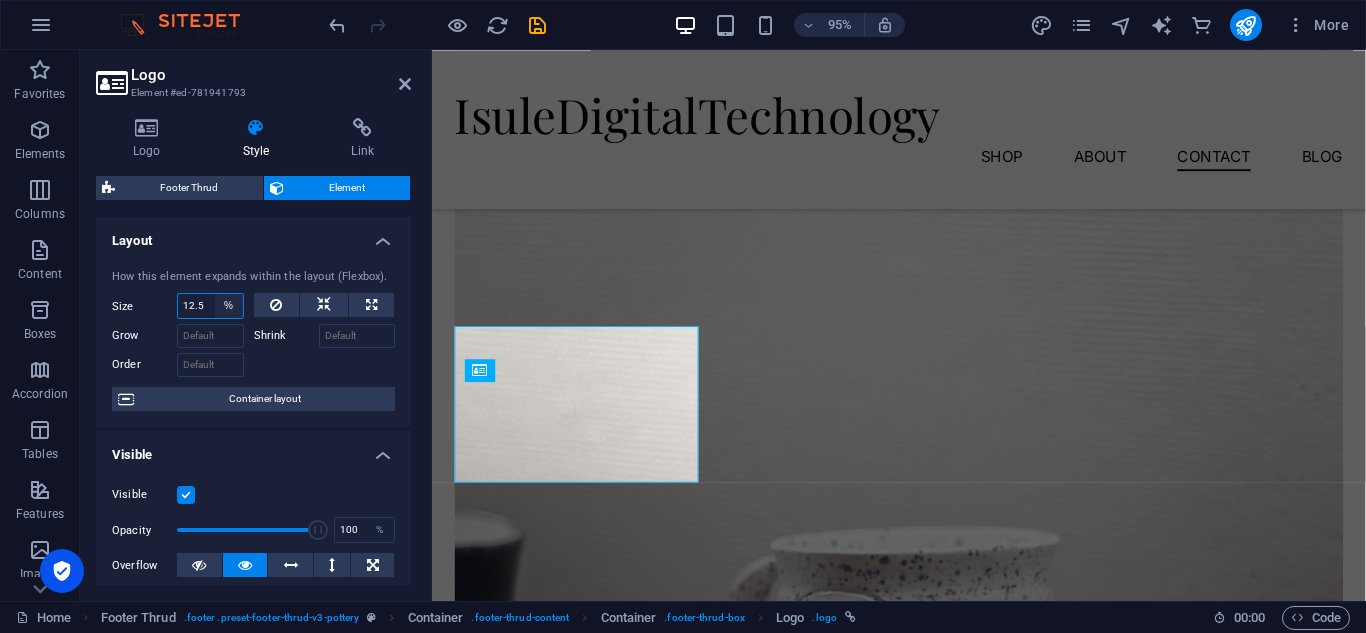 click on "Default auto px % 1/1 1/2 1/3 1/4 1/5 1/6 1/7 1/8 1/9 1/10" at bounding box center [229, 306] 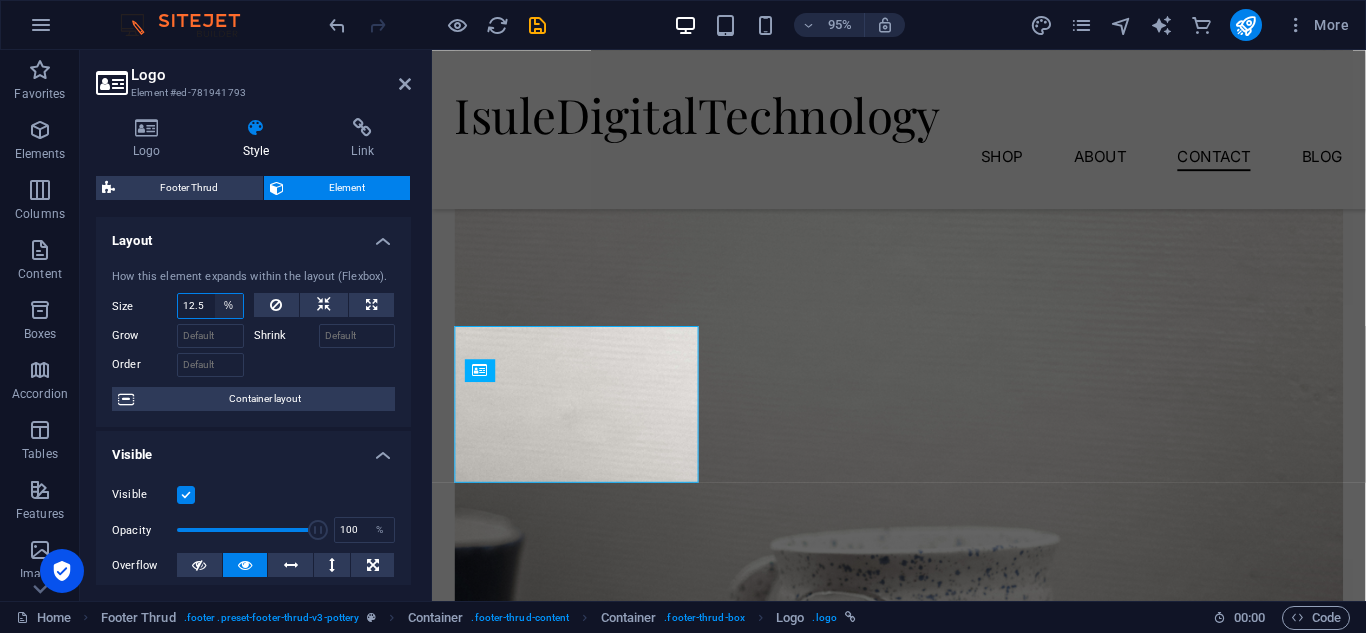 select on "px" 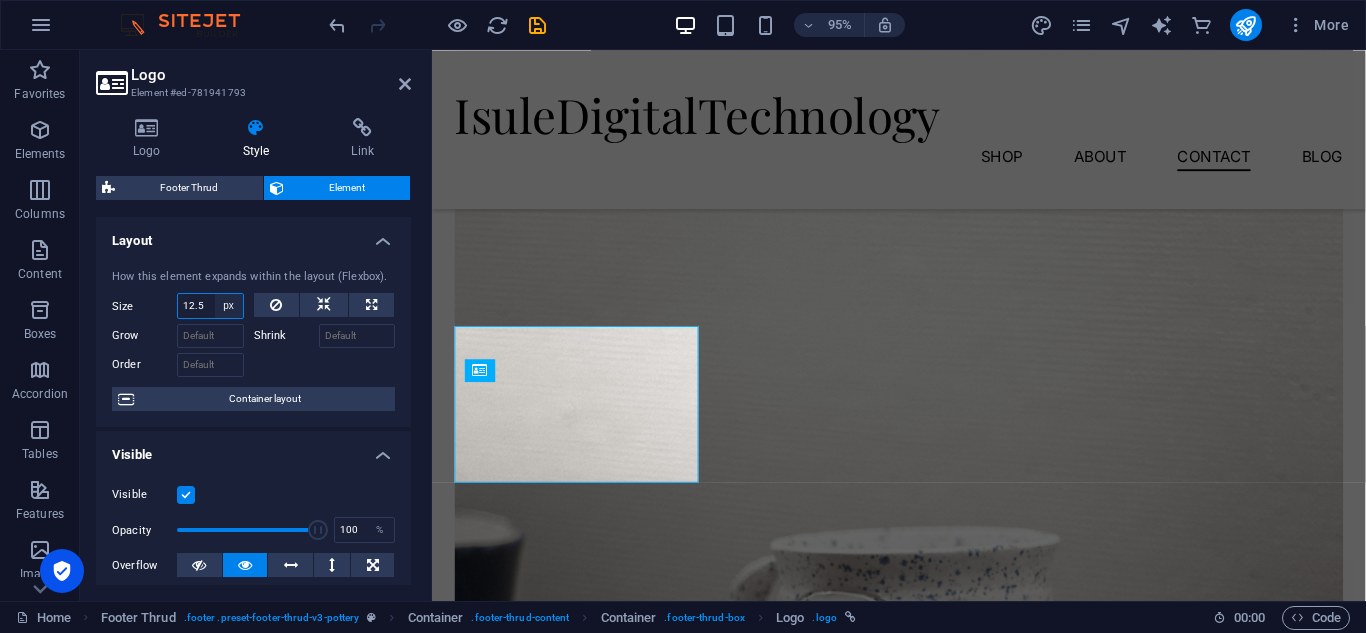 click on "Default auto px % 1/1 1/2 1/3 1/4 1/5 1/6 1/7 1/8 1/9 1/10" at bounding box center (229, 306) 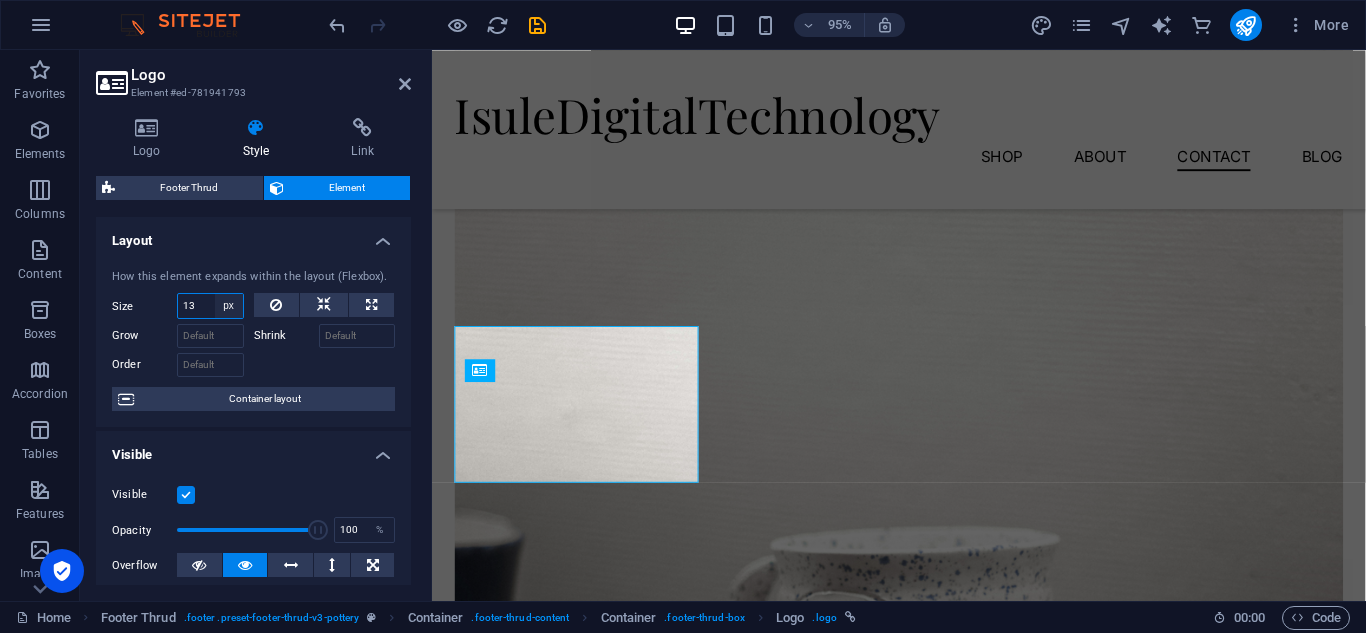 click on "Default auto px % 1/1 1/2 1/3 1/4 1/5 1/6 1/7 1/8 1/9 1/10" at bounding box center [229, 306] 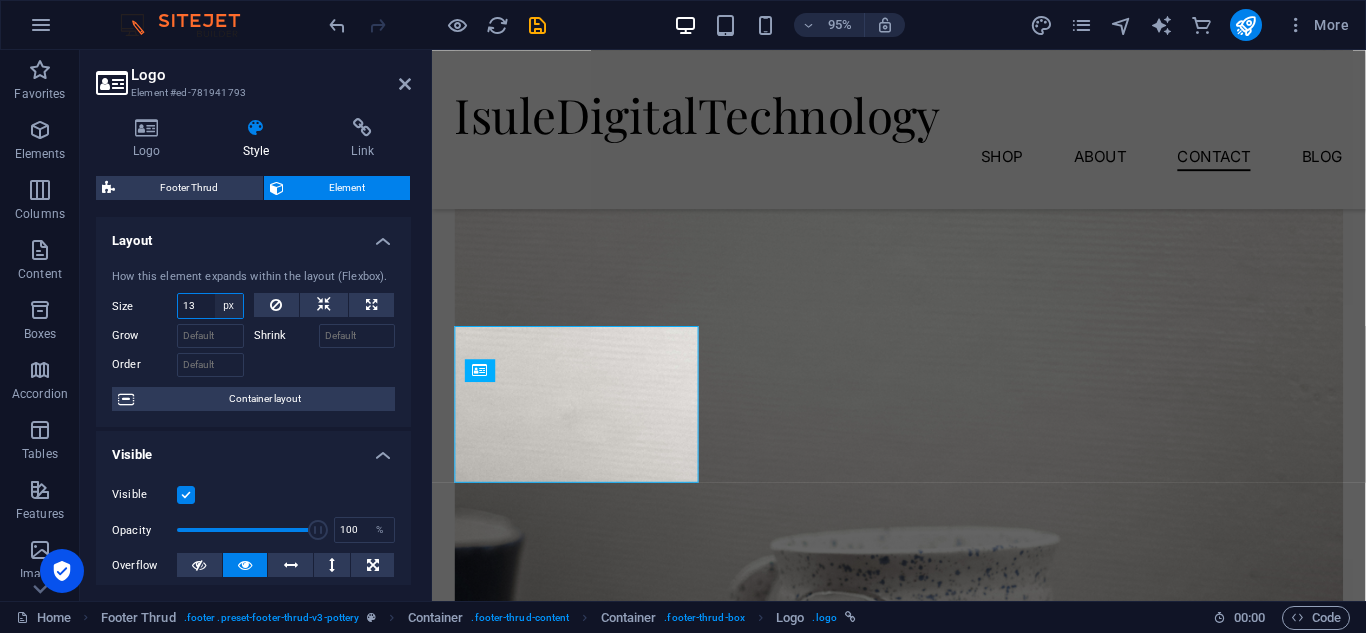 select on "auto" 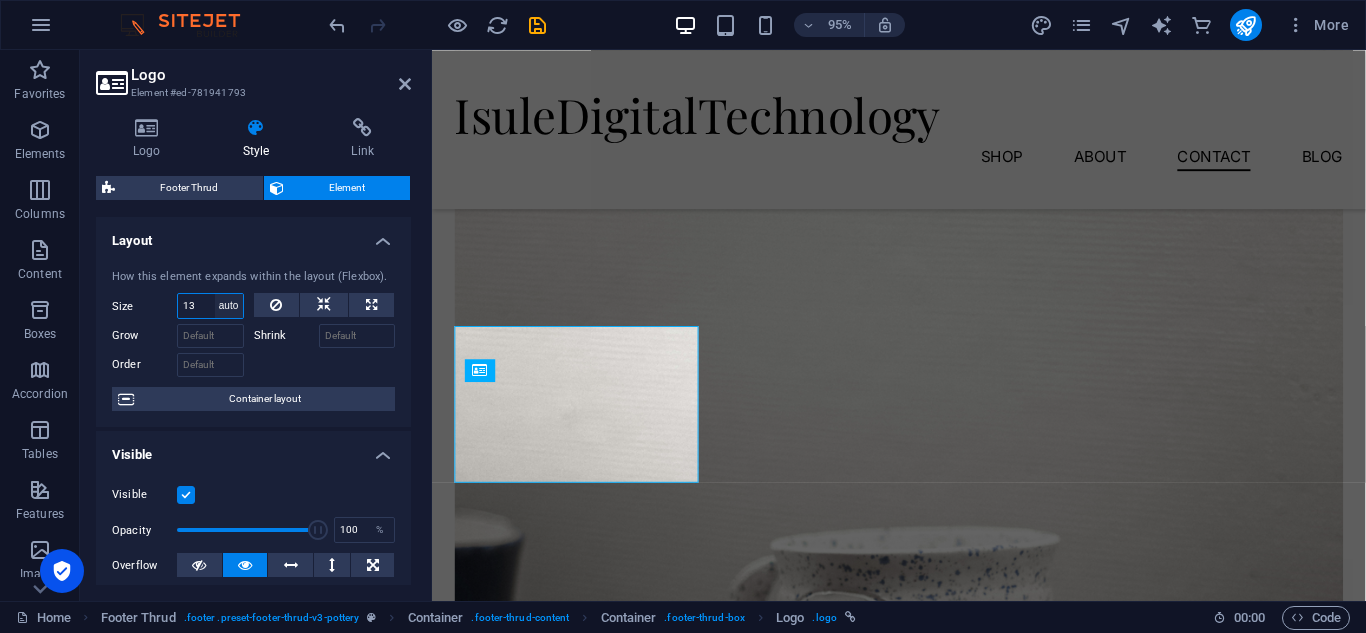 click on "Default auto px % 1/1 1/2 1/3 1/4 1/5 1/6 1/7 1/8 1/9 1/10" at bounding box center (229, 306) 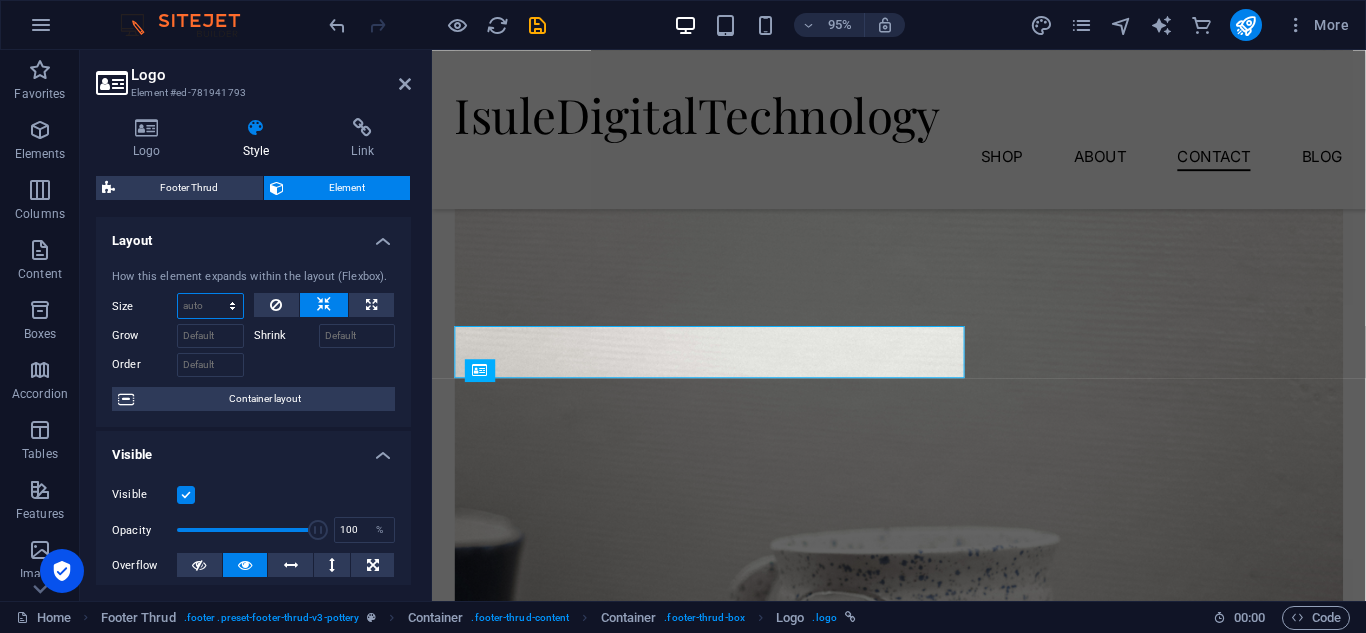 click on "Default auto px % 1/1 1/2 1/3 1/4 1/5 1/6 1/7 1/8 1/9 1/10" at bounding box center [210, 306] 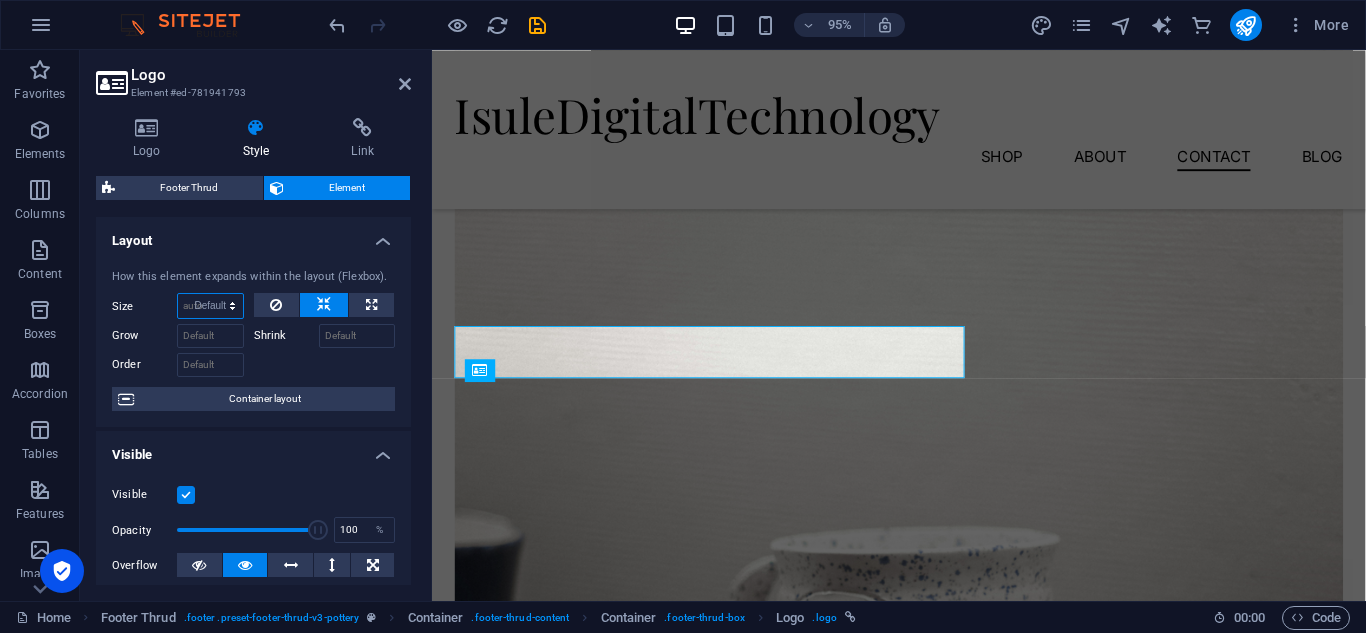 click on "Default auto px % 1/1 1/2 1/3 1/4 1/5 1/6 1/7 1/8 1/9 1/10" at bounding box center (210, 306) 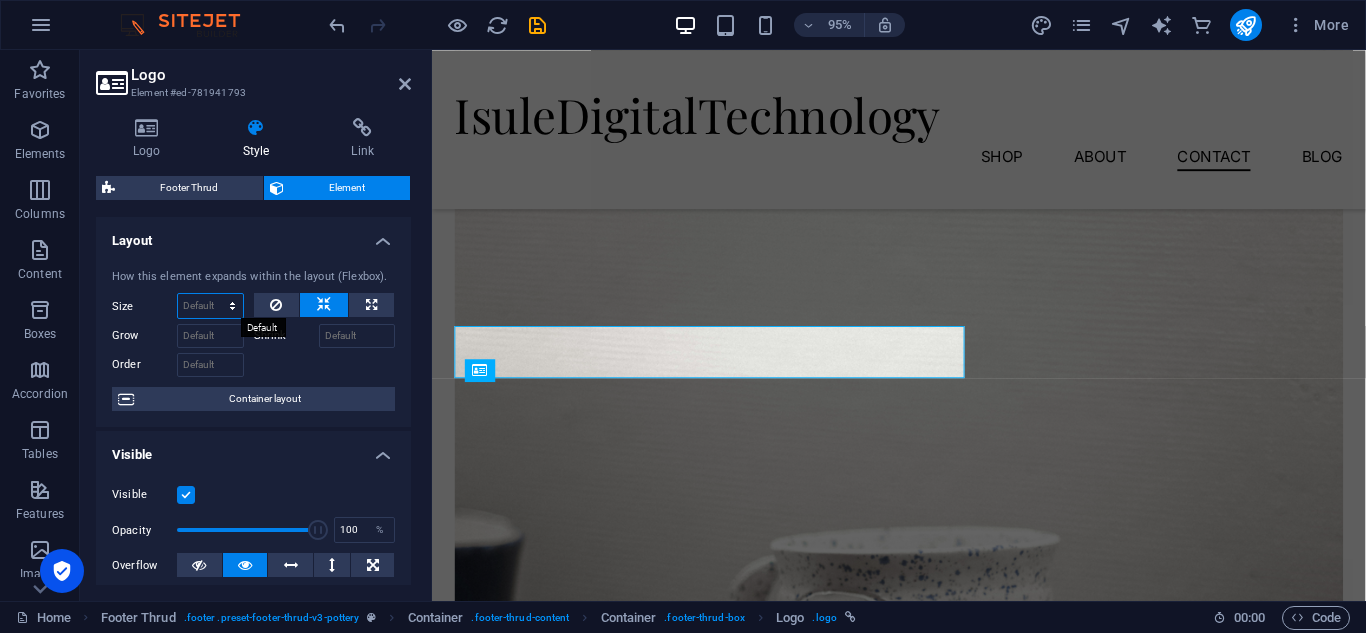 click on "Default auto px % 1/1 1/2 1/3 1/4 1/5 1/6 1/7 1/8 1/9 1/10" at bounding box center (210, 306) 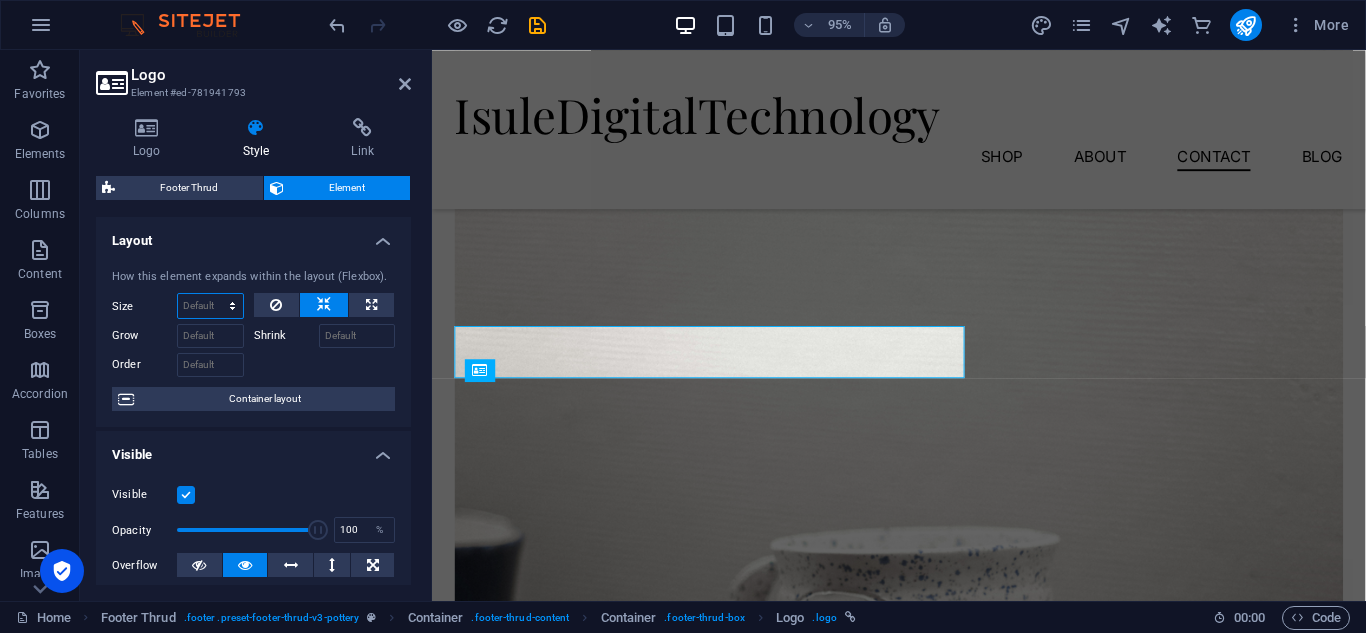 select on "1/10" 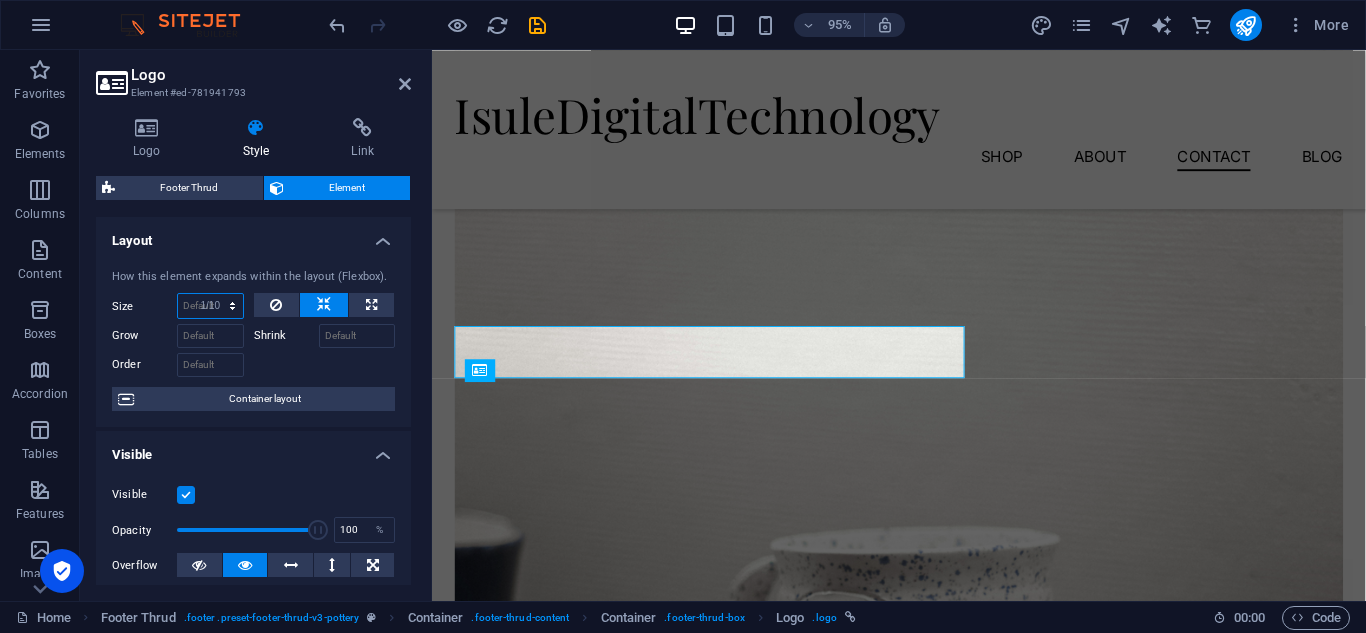 click on "Default auto px % 1/1 1/2 1/3 1/4 1/5 1/6 1/7 1/8 1/9 1/10" at bounding box center (210, 306) 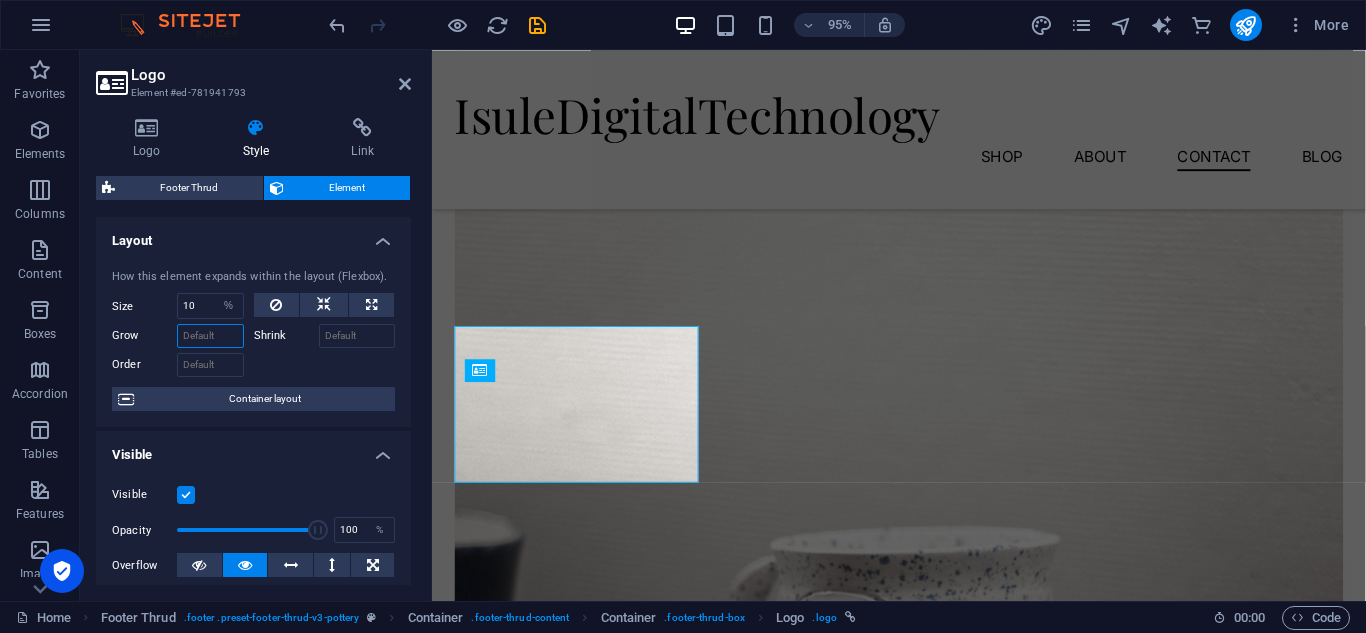 click on "Grow" at bounding box center (210, 336) 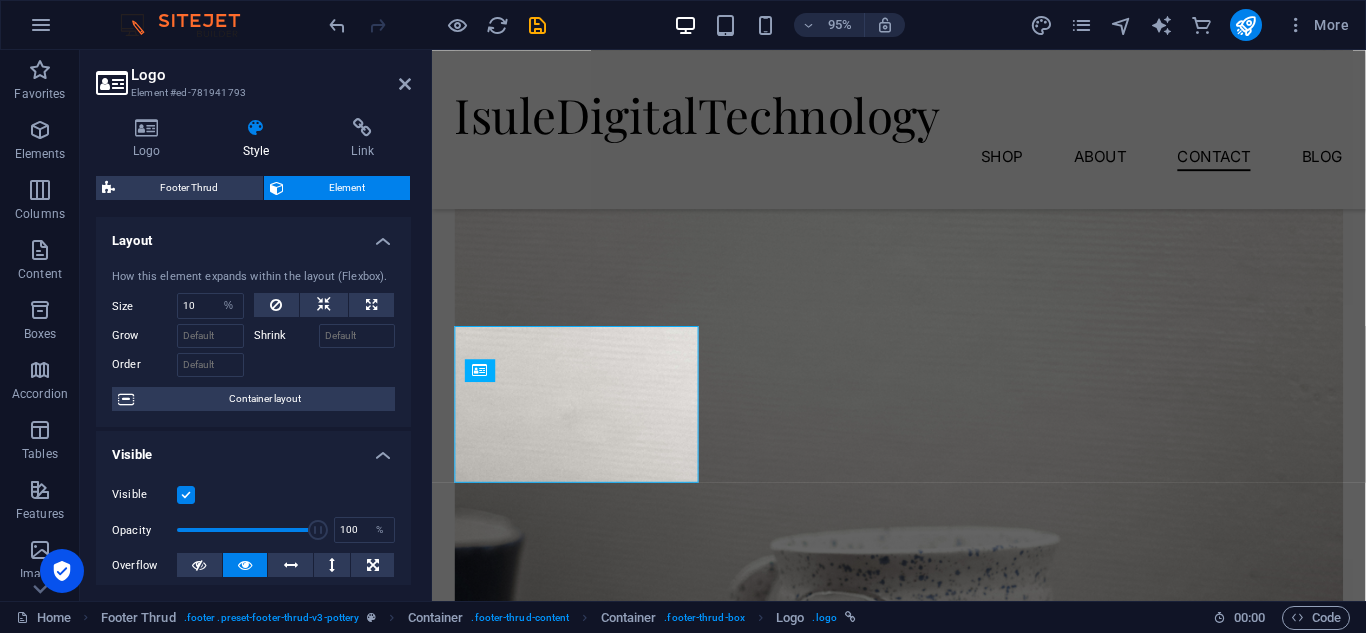 drag, startPoint x: 405, startPoint y: 344, endPoint x: 409, endPoint y: 332, distance: 12.649111 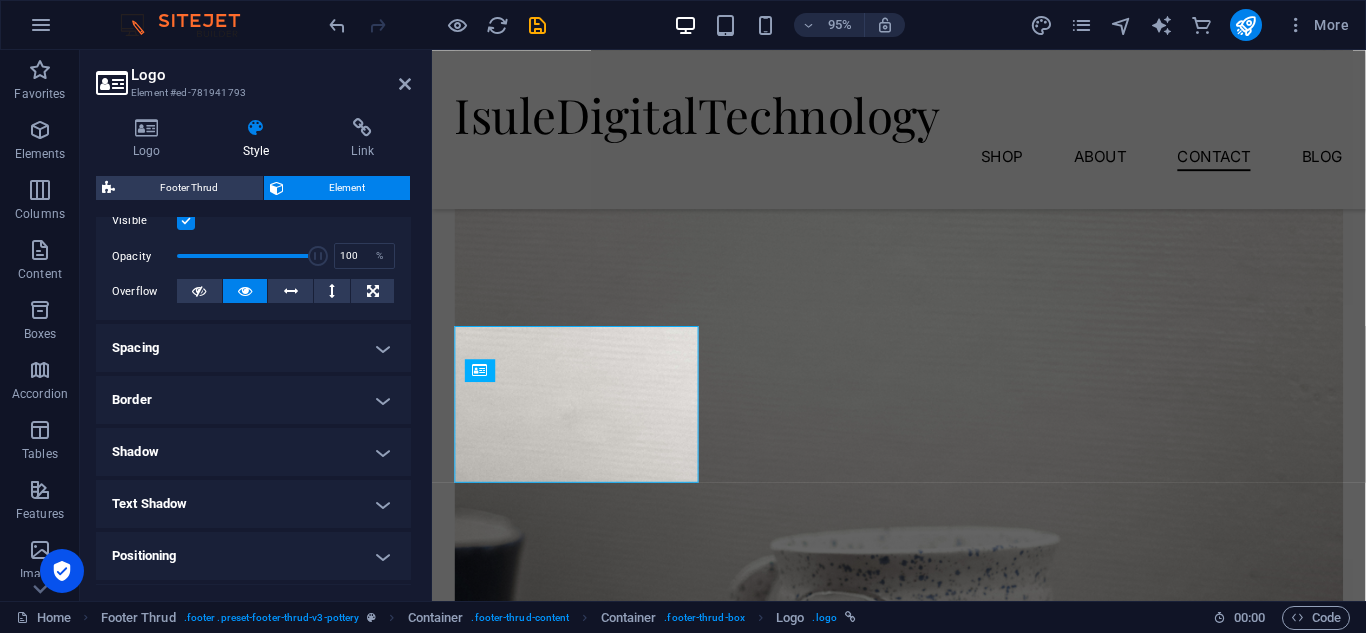 scroll, scrollTop: 276, scrollLeft: 0, axis: vertical 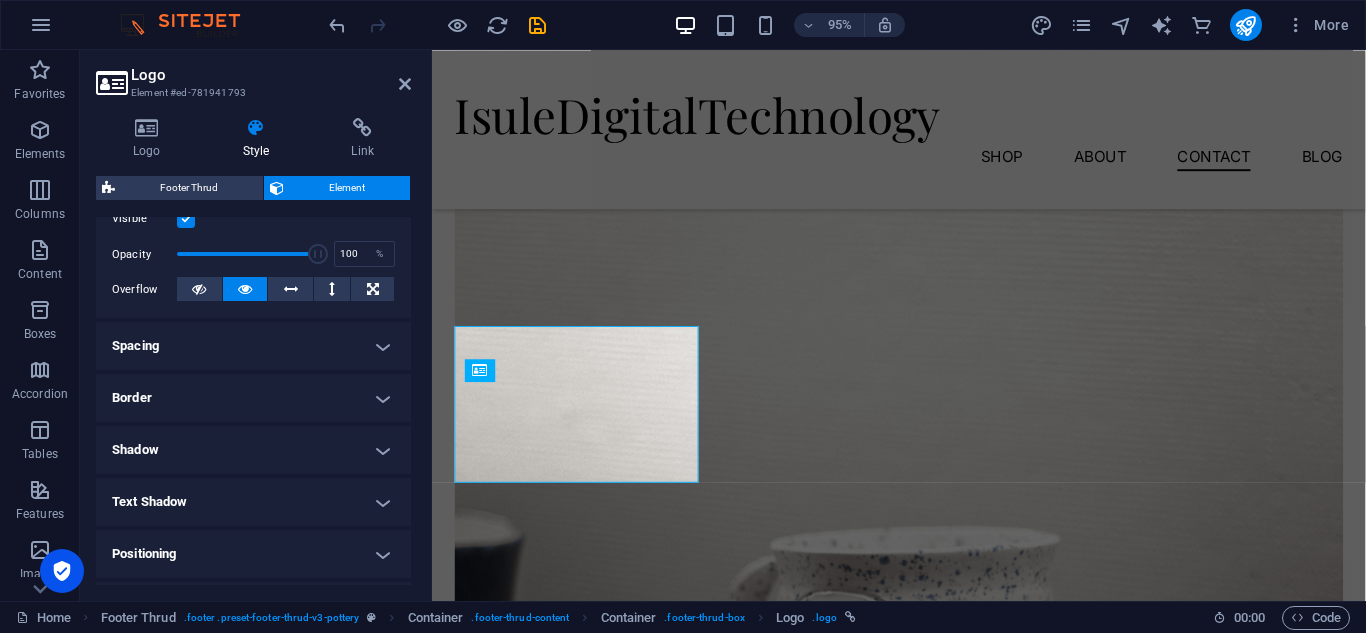 click on "Spacing" at bounding box center (253, 346) 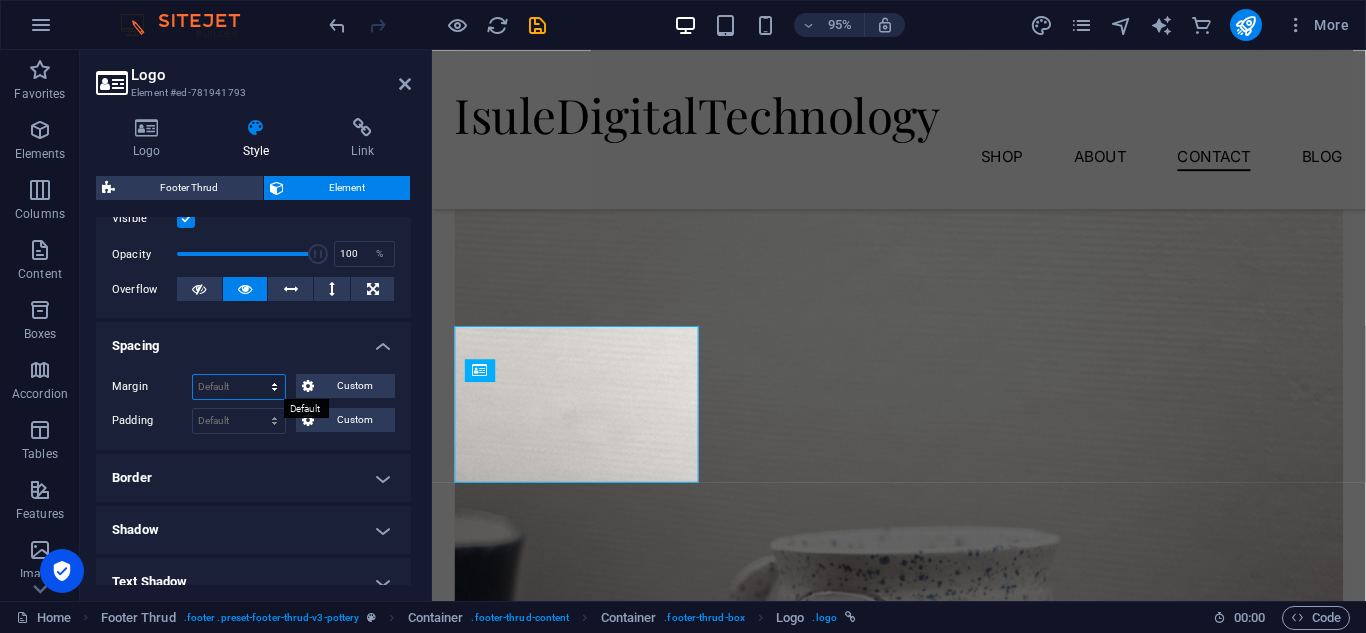 click on "Default auto px % rem vw vh Custom" at bounding box center (239, 387) 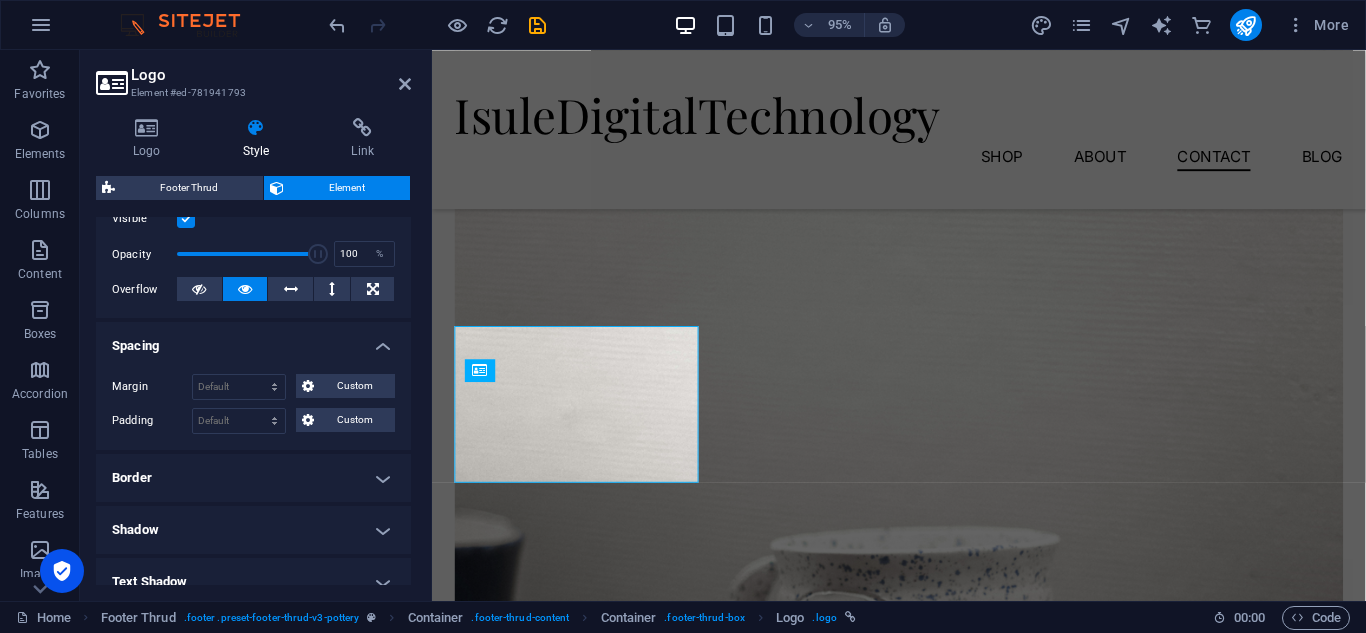 drag, startPoint x: 415, startPoint y: 399, endPoint x: 412, endPoint y: 431, distance: 32.140316 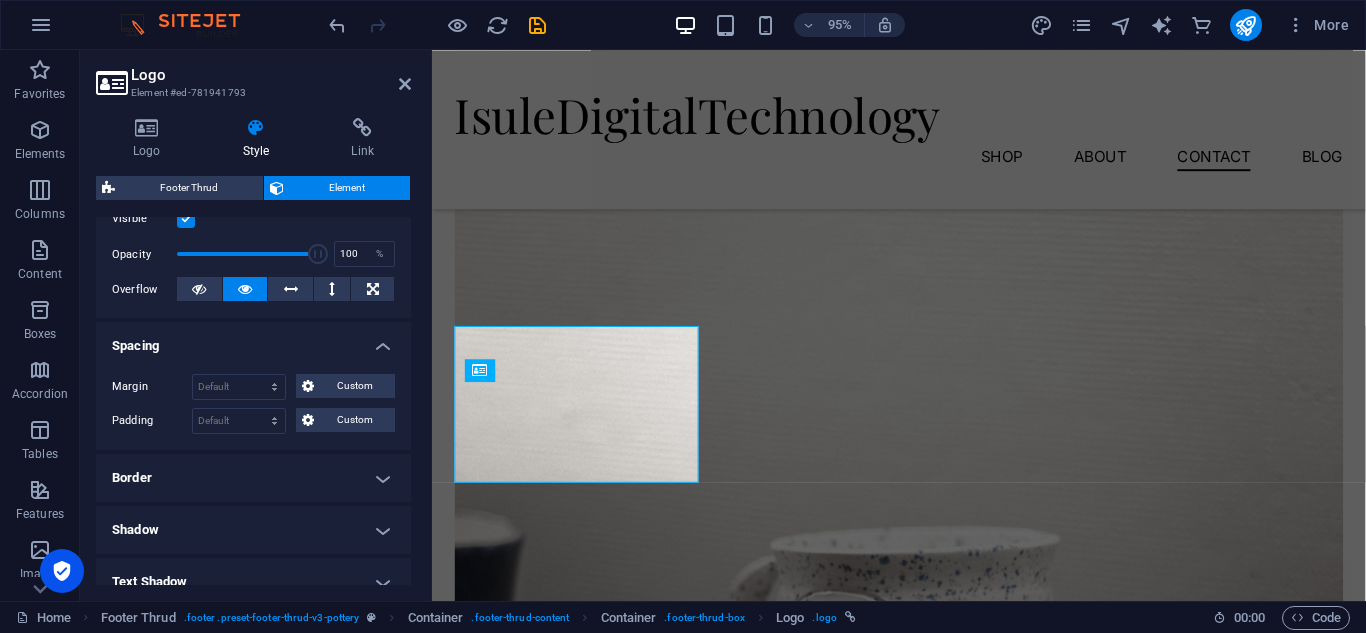 click on "Logo Style Link Logo Image Text Drag files here, click to choose files or select files from Files or our free stock photos & videos Select files from the file manager, stock photos, or upload file(s) Upload Width 292 Default auto px rem % em vh vw Fit image Automatically fit image to a fixed width and height Height Default auto px Alignment Lazyload Loading images after the page loads improves page speed. Responsive Automatically load retina image and smartphone optimized sizes. Lightbox Use as headline The image will be wrapped in an H1 headline tag. Useful for giving alternative text the weight of an H1 headline, e.g. for the logo. Leave unchecked if uncertain. Optimized Images are compressed to improve page speed. Position Direction Custom X offset 50 px rem % vh vw Y offset 50 px rem % vh vw Isule Digital Technology Edit design Text Float No float Image left Image right Determine how text should behave around the image. Text Alternative text Image caption Paragraph Format Normal Heading 1 Heading 2 Code 8" at bounding box center (253, 351) 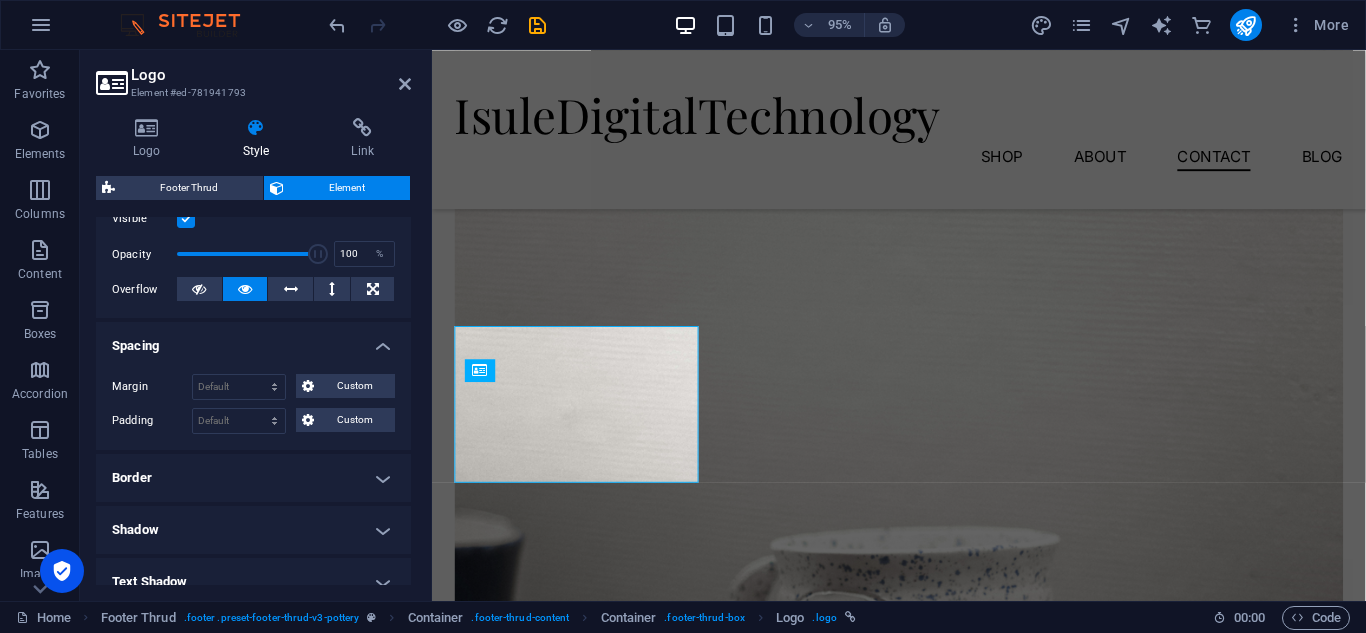drag, startPoint x: 412, startPoint y: 431, endPoint x: 407, endPoint y: 404, distance: 27.45906 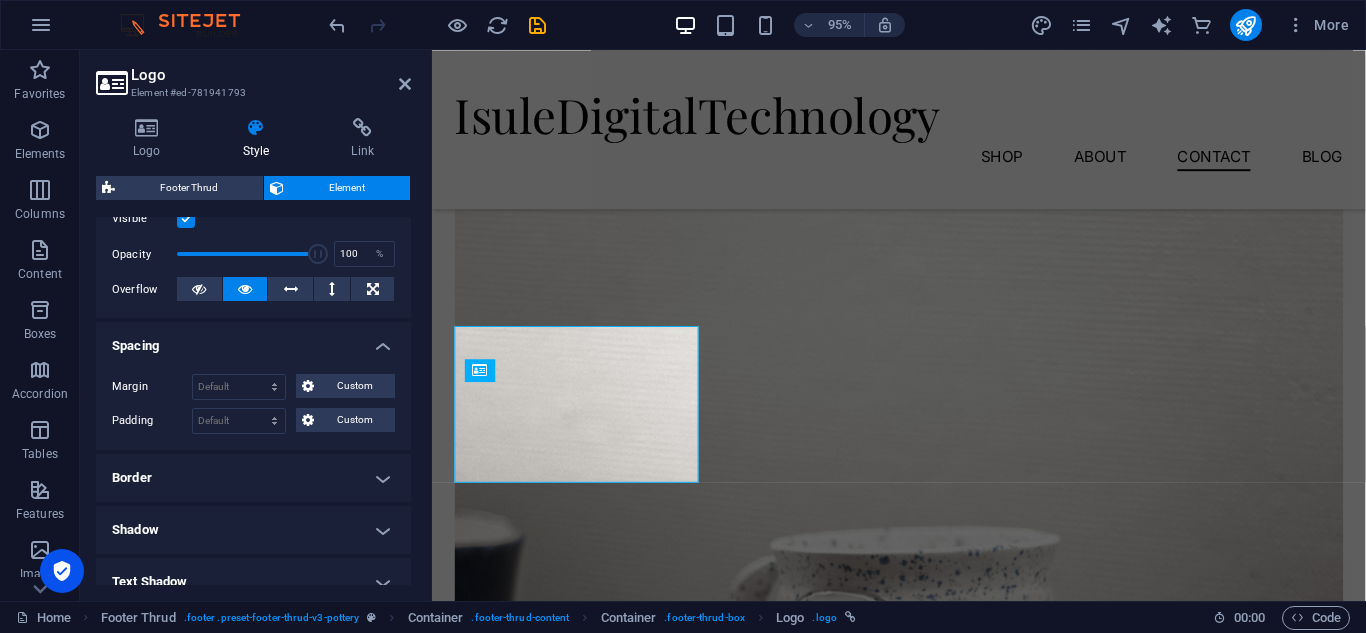 click on "Logo Style Link Logo Image Text Drag files here, click to choose files or select files from Files or our free stock photos & videos Select files from the file manager, stock photos, or upload file(s) Upload Width 292 Default auto px rem % em vh vw Fit image Automatically fit image to a fixed width and height Height Default auto px Alignment Lazyload Loading images after the page loads improves page speed. Responsive Automatically load retina image and smartphone optimized sizes. Lightbox Use as headline The image will be wrapped in an H1 headline tag. Useful for giving alternative text the weight of an H1 headline, e.g. for the logo. Leave unchecked if uncertain. Optimized Images are compressed to improve page speed. Position Direction Custom X offset 50 px rem % vh vw Y offset 50 px rem % vh vw Isule Digital Technology Edit design Text Float No float Image left Image right Determine how text should behave around the image. Text Alternative text Image caption Paragraph Format Normal Heading 1 Heading 2 Code 8" at bounding box center (253, 351) 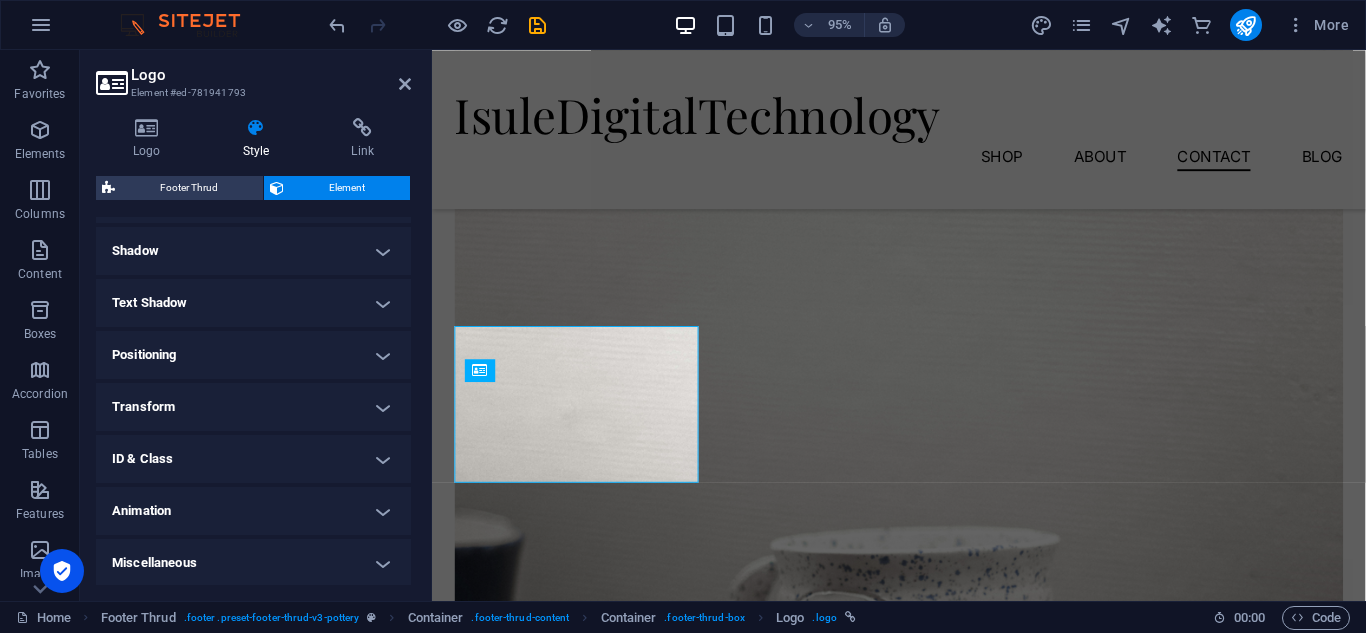 scroll, scrollTop: 557, scrollLeft: 0, axis: vertical 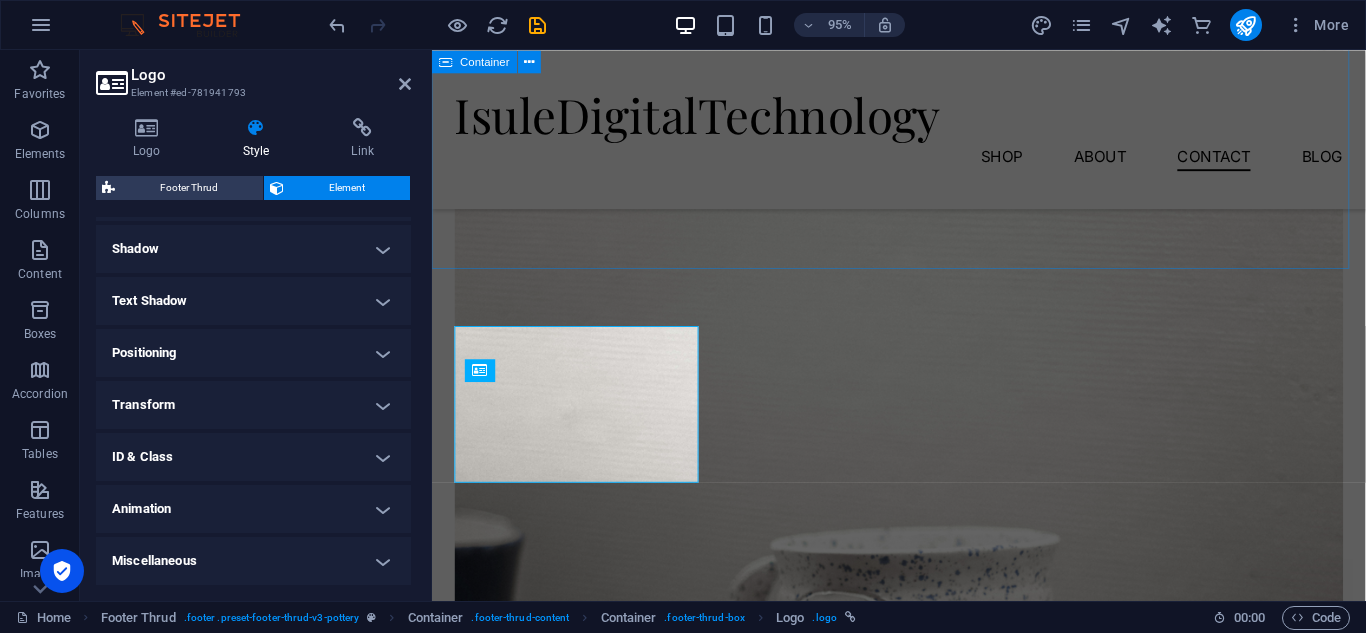 click on "Custom made sets Lorem ipsum dolor sit amet, consectetur adipiscing elit, sed do eiusmod tempor incididunt ut labore et dolore magna aliqua. Explore" at bounding box center [923, 4480] 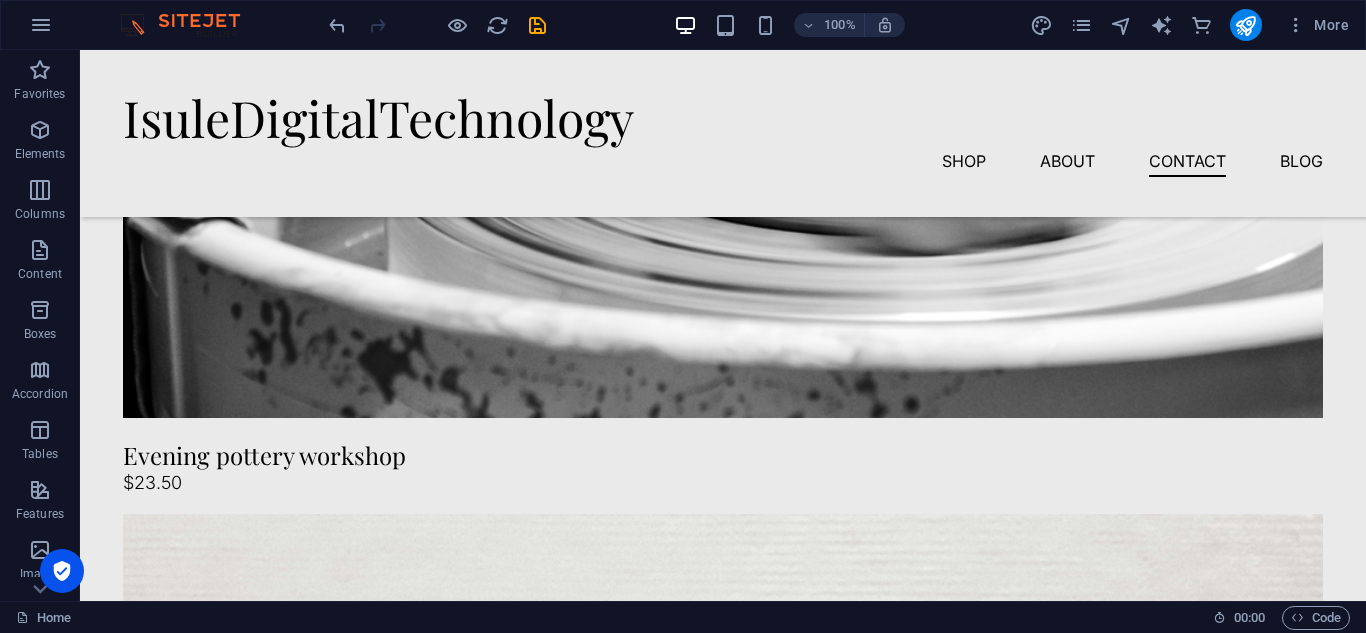 scroll, scrollTop: 7147, scrollLeft: 0, axis: vertical 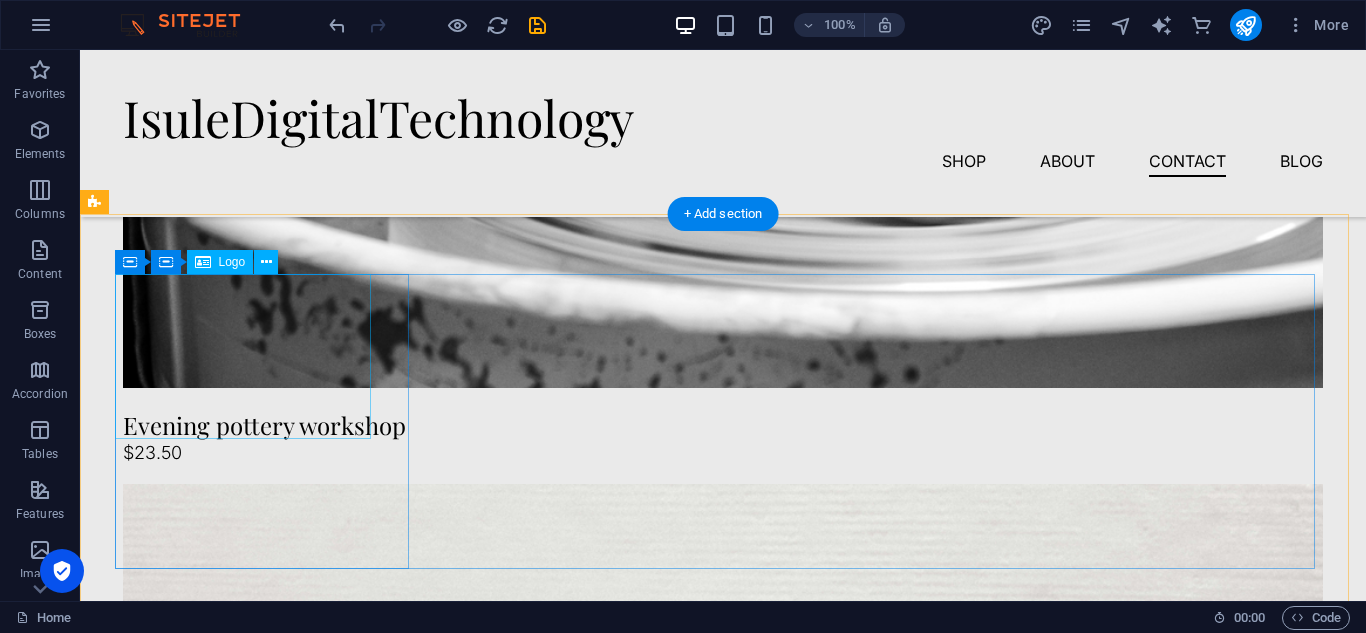 click on "Isule Digital Technology" at bounding box center [270, 5731] 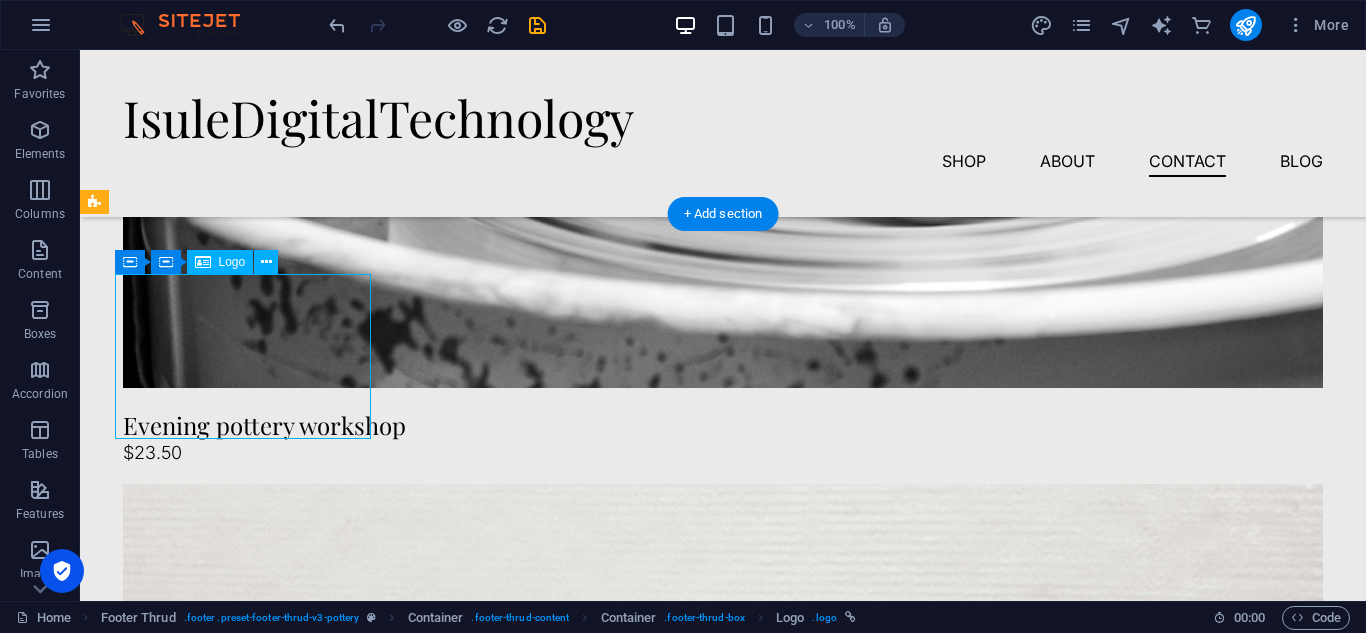 click on "Isule Digital Technology" at bounding box center [270, 5731] 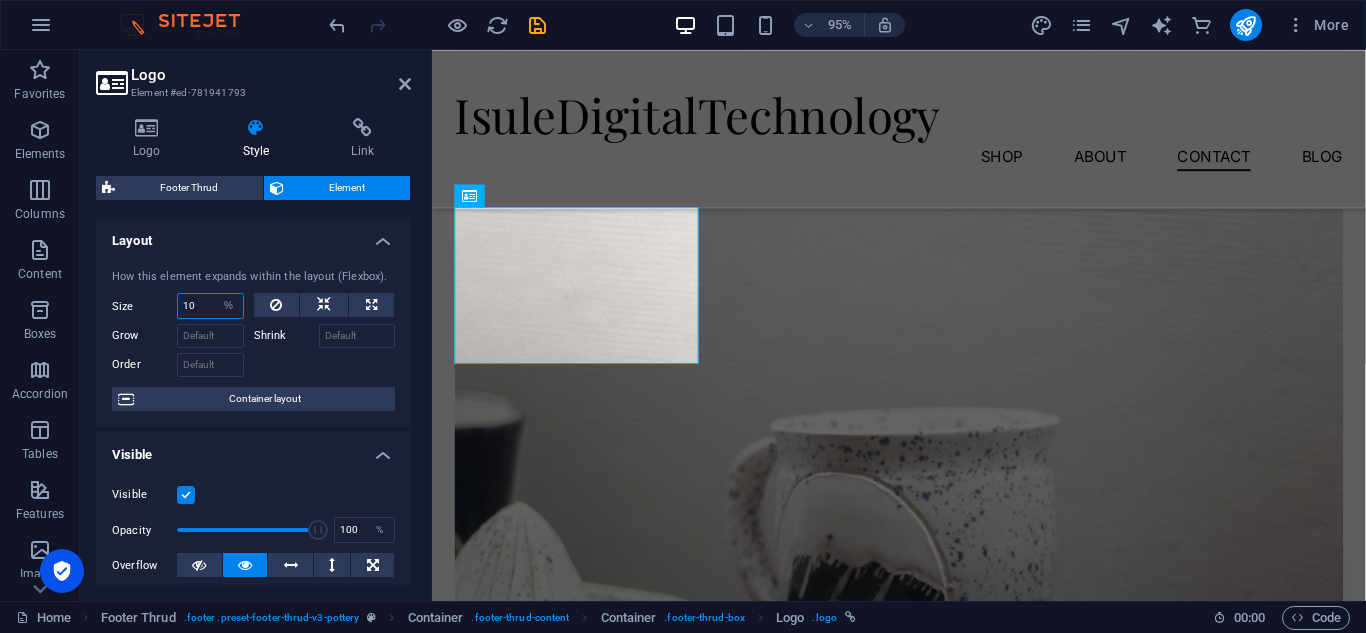 click on "10" at bounding box center [210, 306] 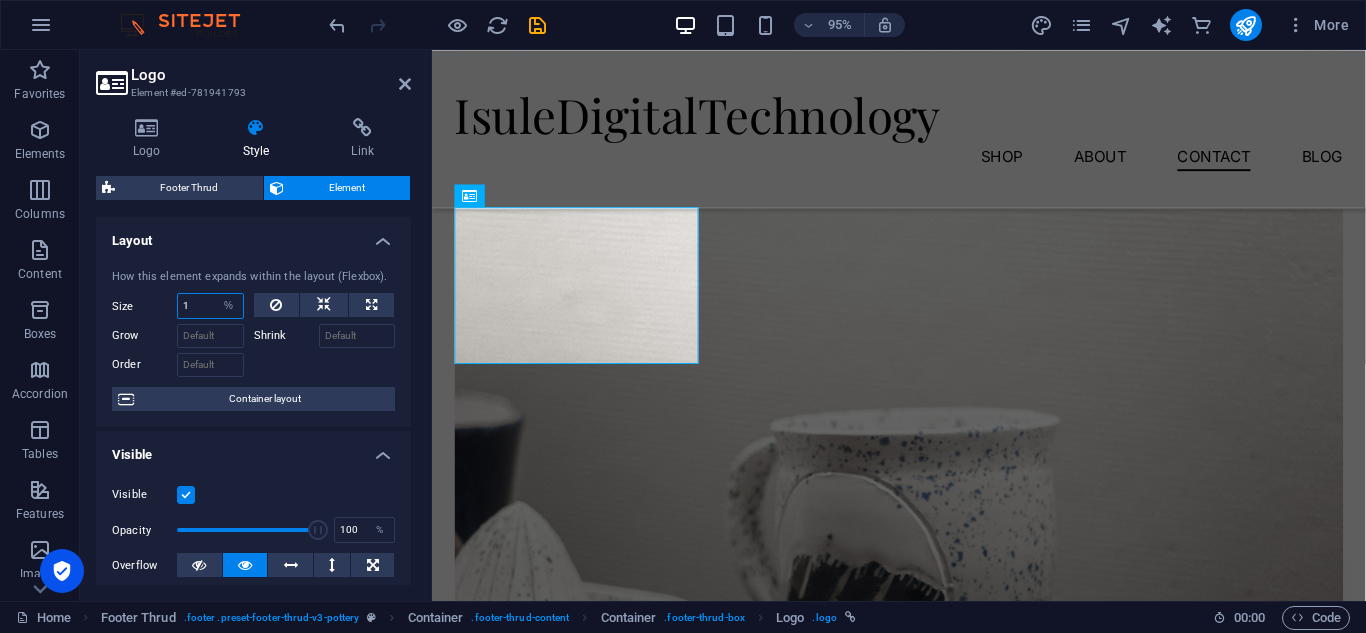 type on "1" 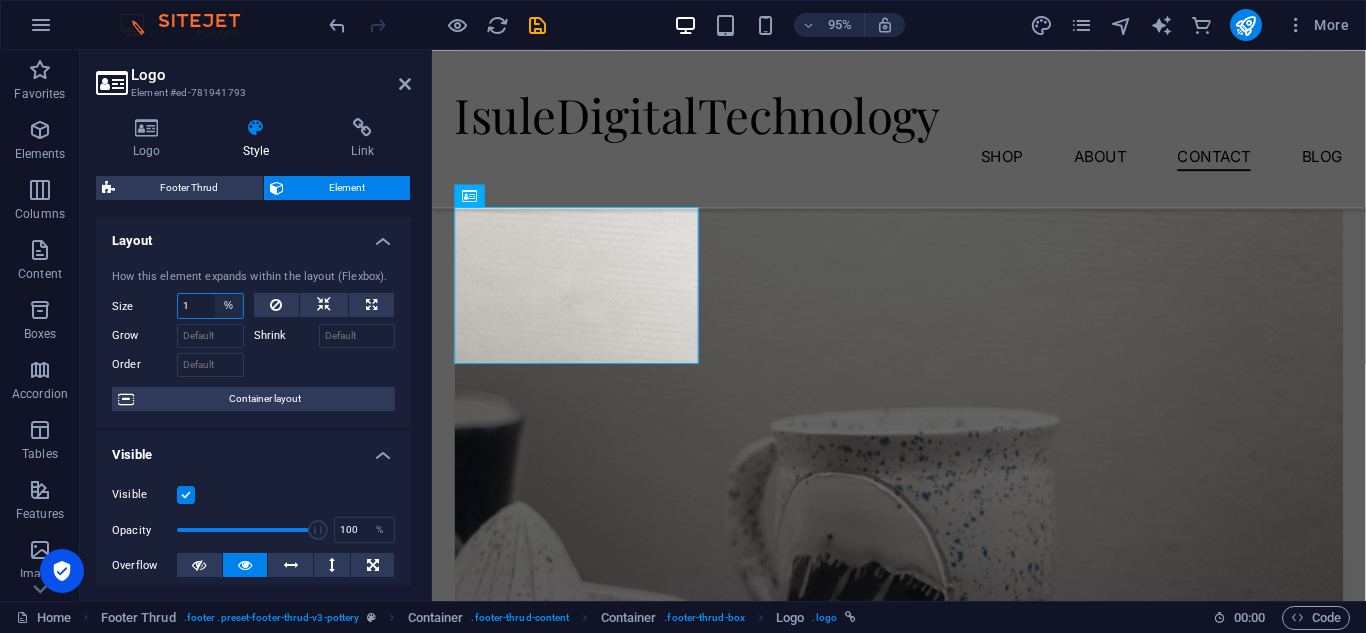 click on "Default auto px % 1/1 1/2 1/3 1/4 1/5 1/6 1/7 1/8 1/9 1/10" at bounding box center (229, 306) 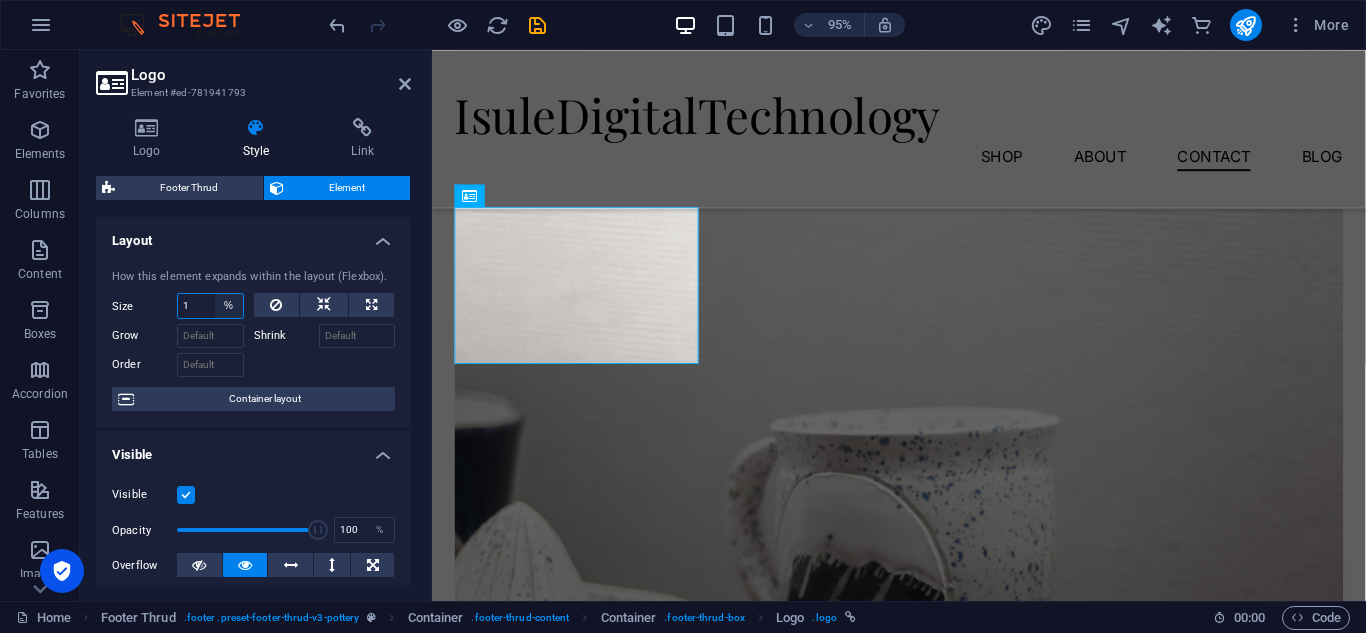 select on "auto" 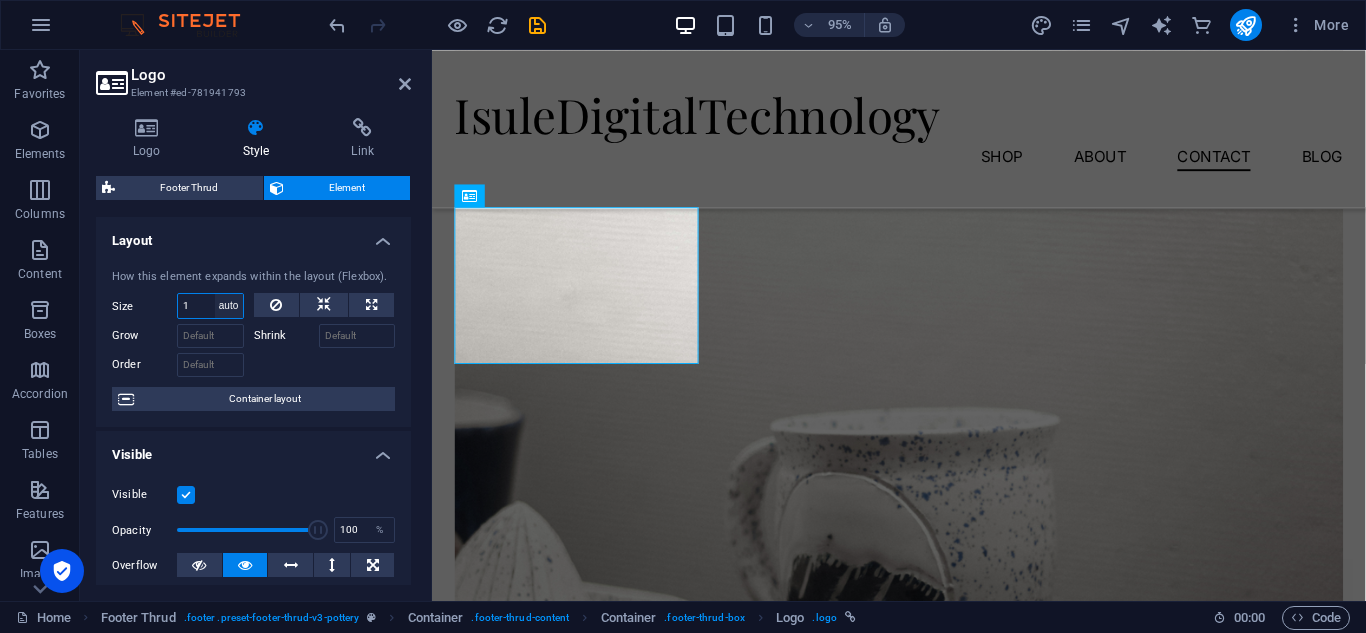 click on "Default auto px % 1/1 1/2 1/3 1/4 1/5 1/6 1/7 1/8 1/9 1/10" at bounding box center [229, 306] 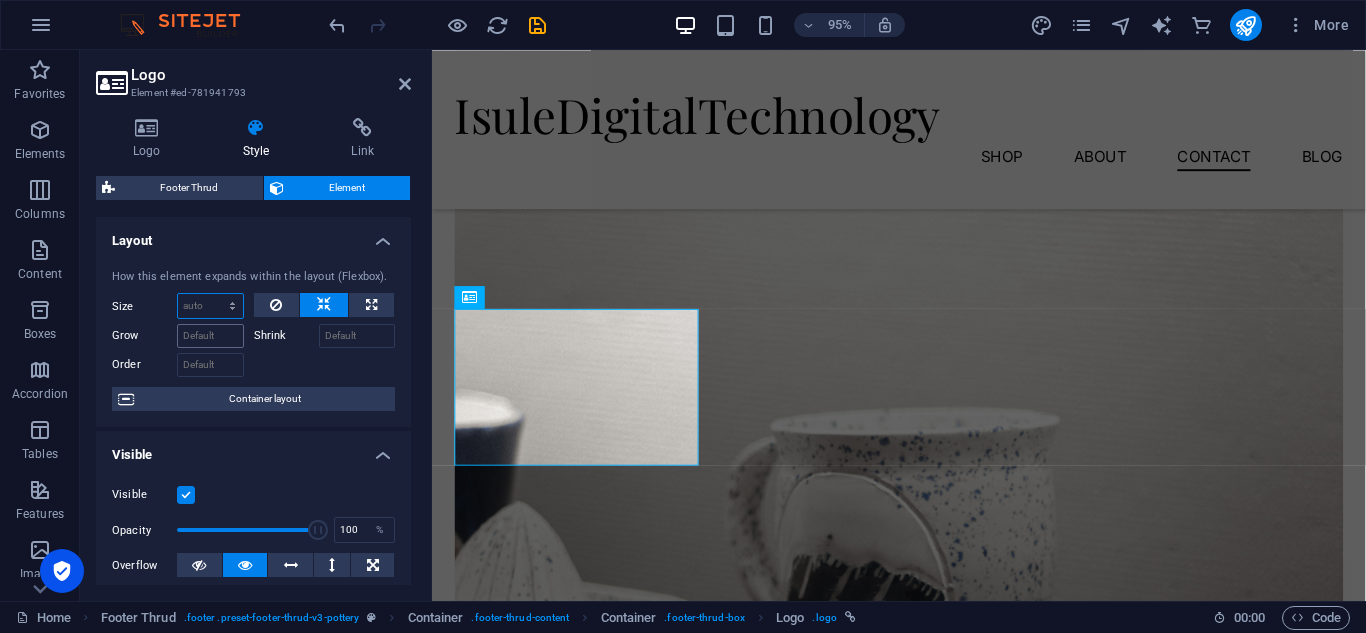 scroll, scrollTop: 7040, scrollLeft: 0, axis: vertical 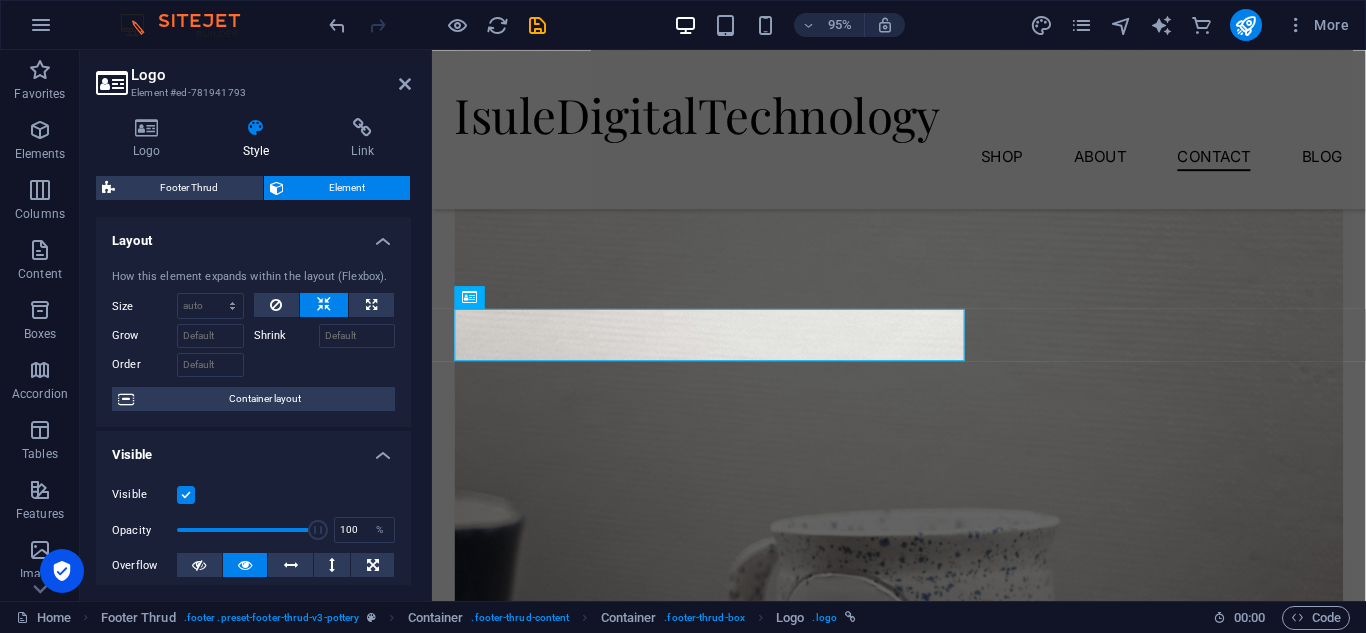 click on "Layout" at bounding box center [253, 235] 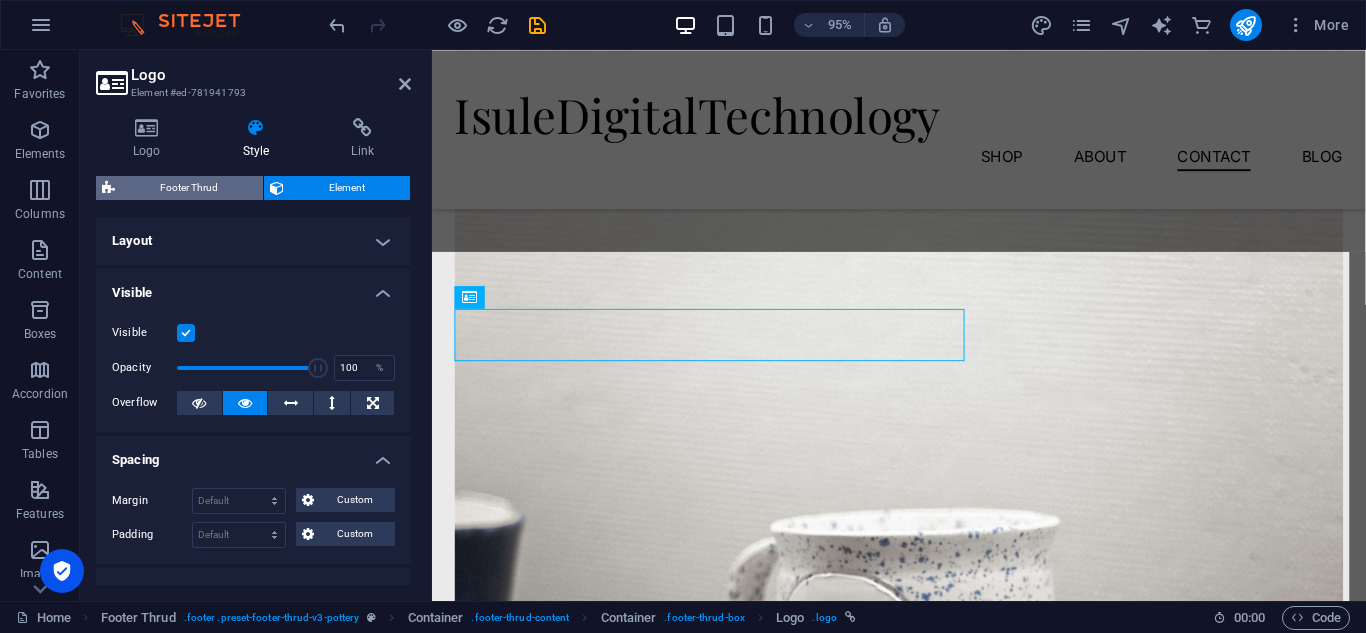 click on "Footer Thrud" at bounding box center (189, 188) 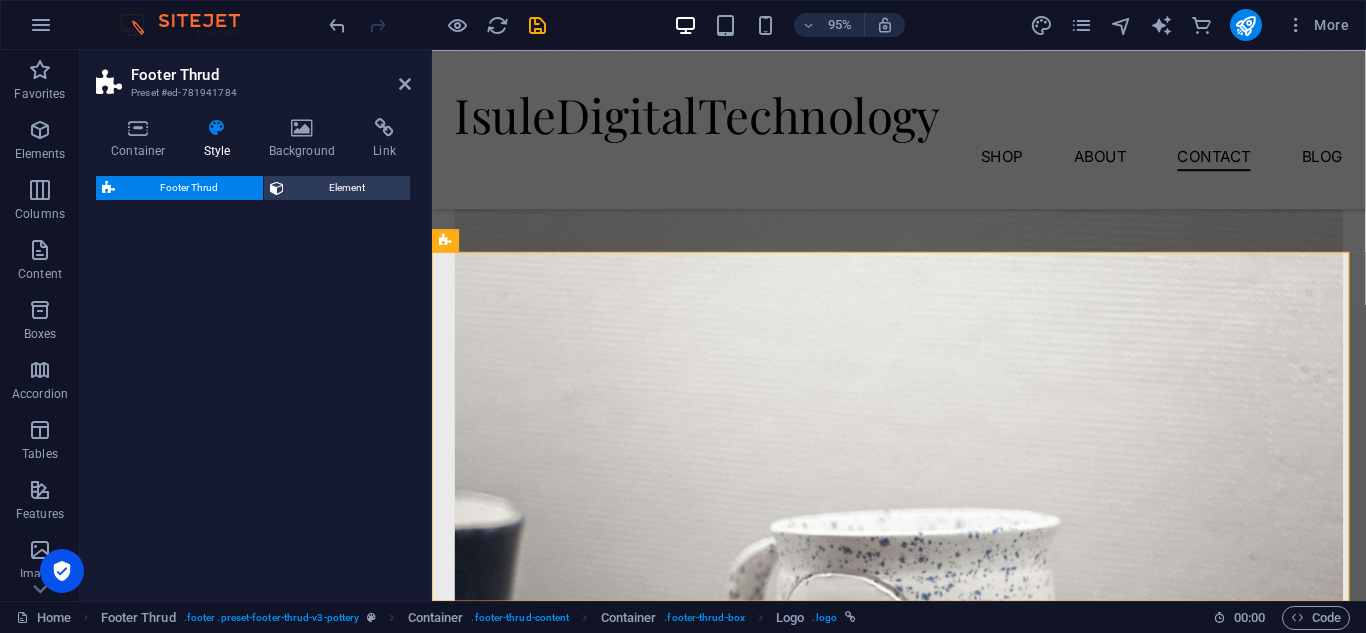 select on "rem" 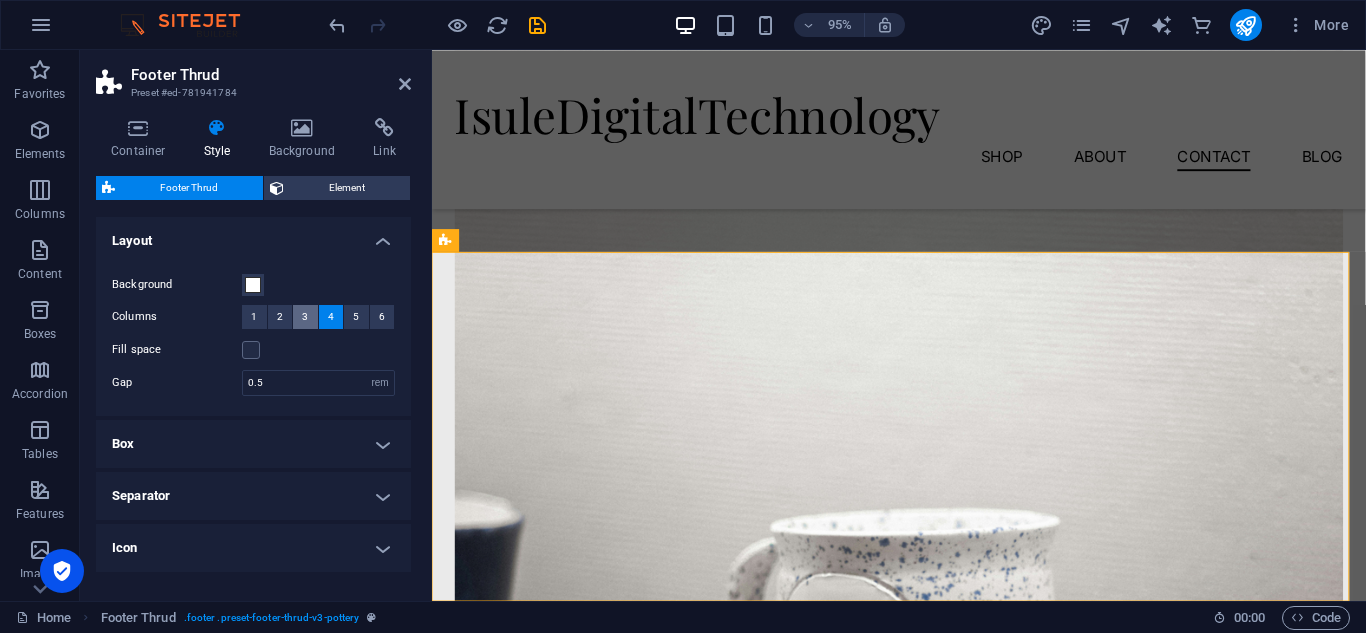 click on "3" at bounding box center (305, 317) 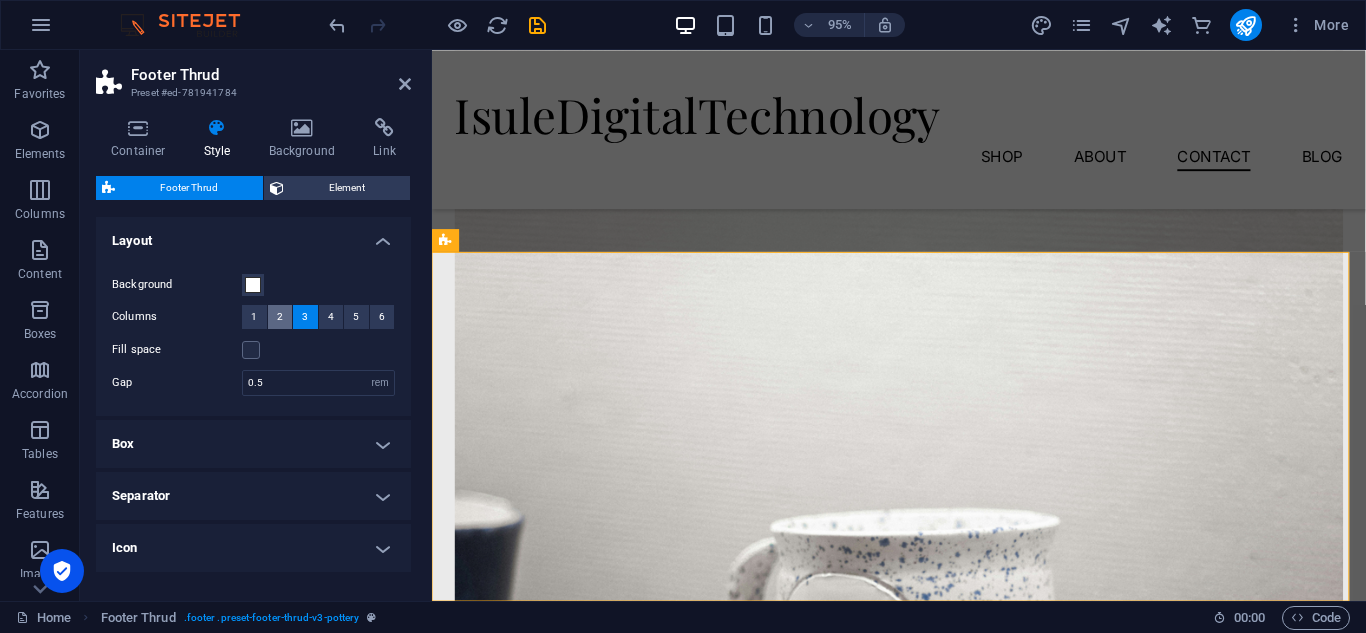 click on "2" at bounding box center [280, 317] 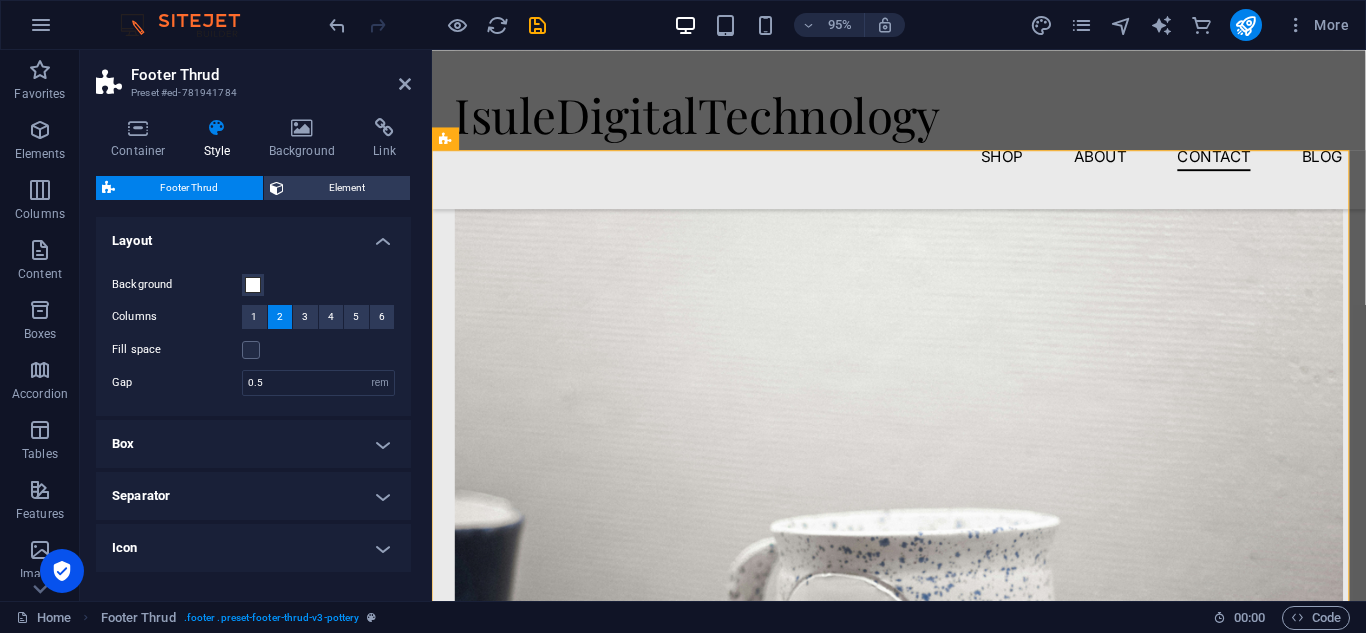 scroll, scrollTop: 7147, scrollLeft: 0, axis: vertical 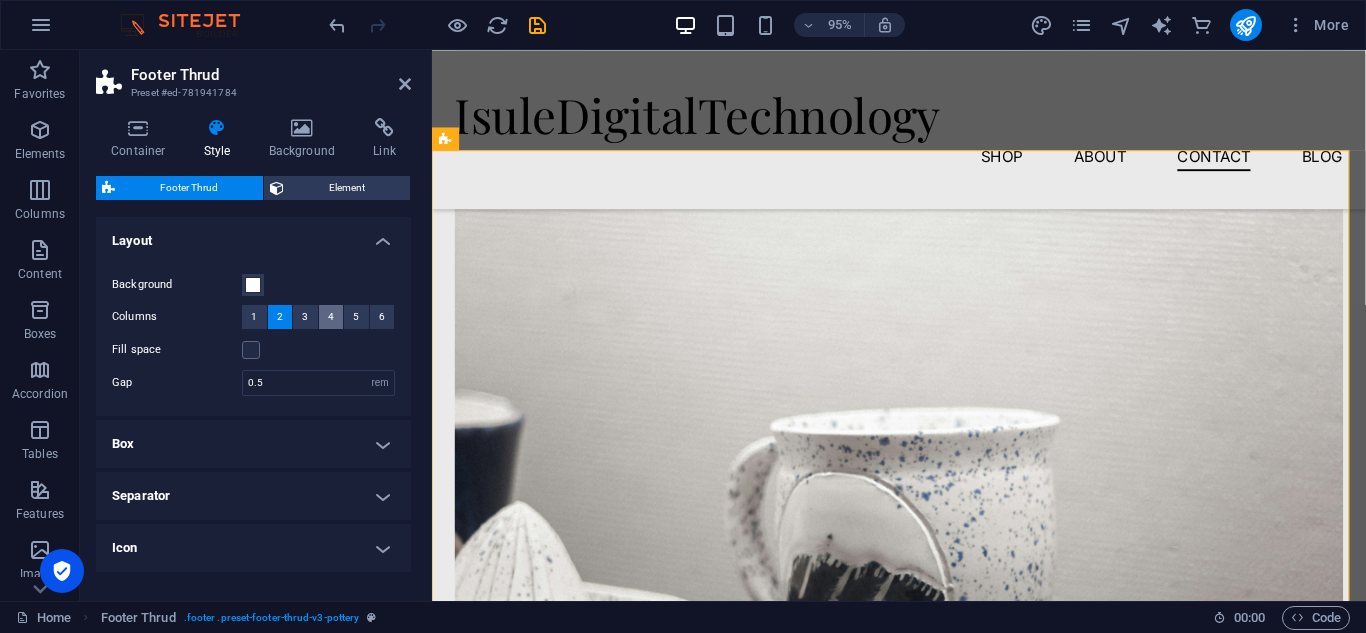 click on "4" at bounding box center (331, 317) 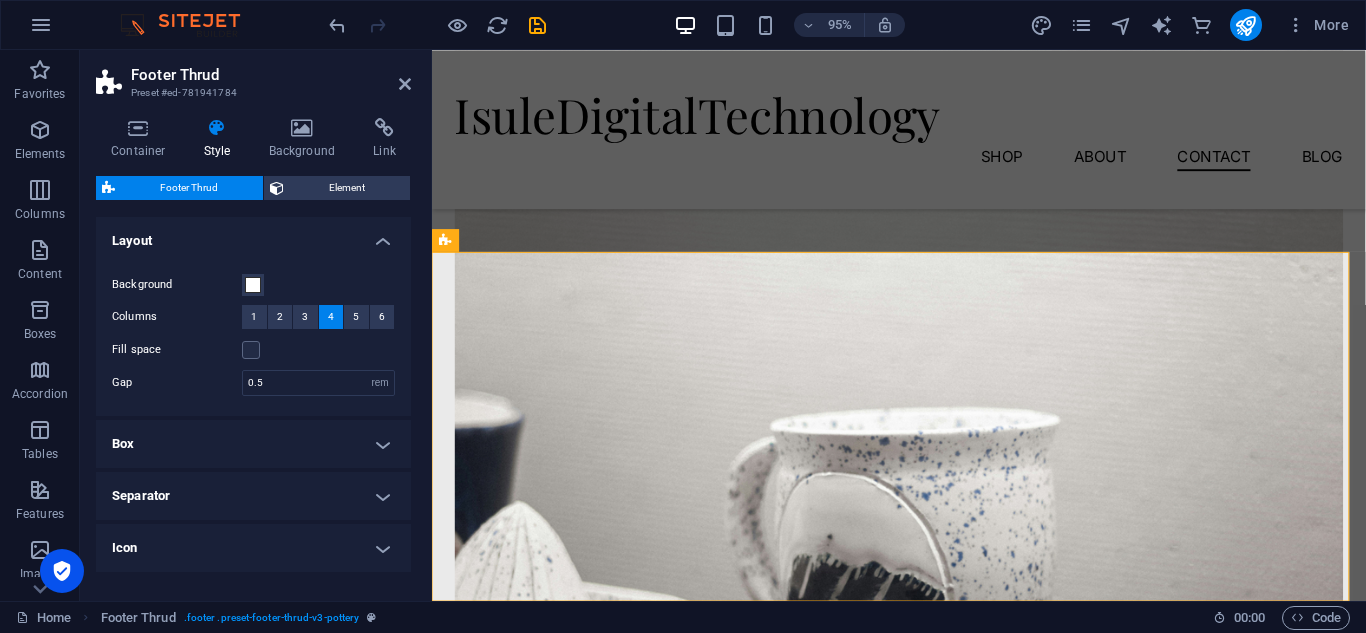 scroll, scrollTop: 7040, scrollLeft: 0, axis: vertical 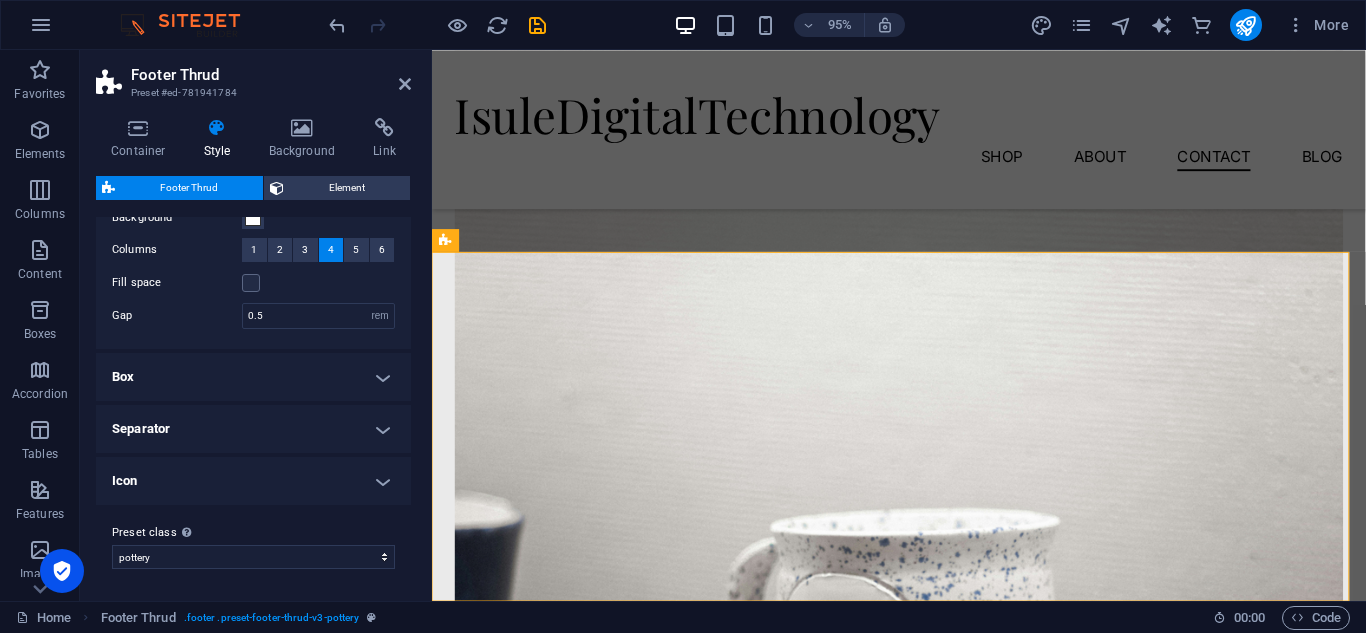 click on "Box" at bounding box center (253, 377) 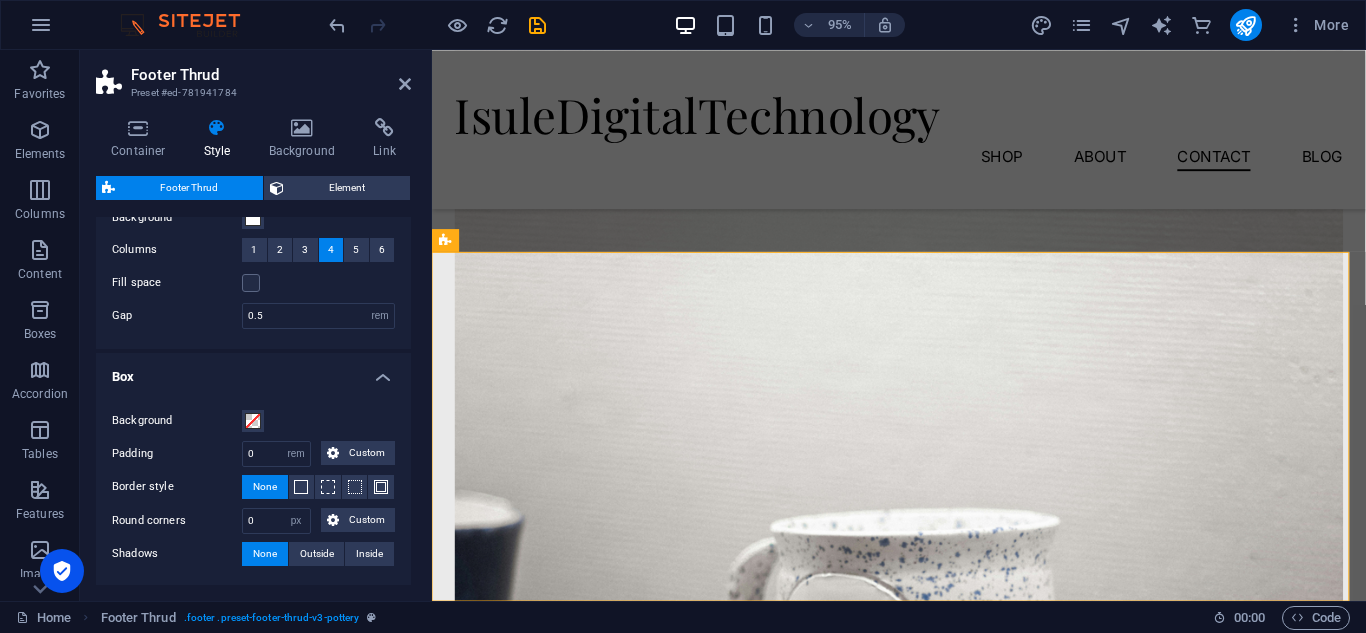 click on "Box" at bounding box center (253, 371) 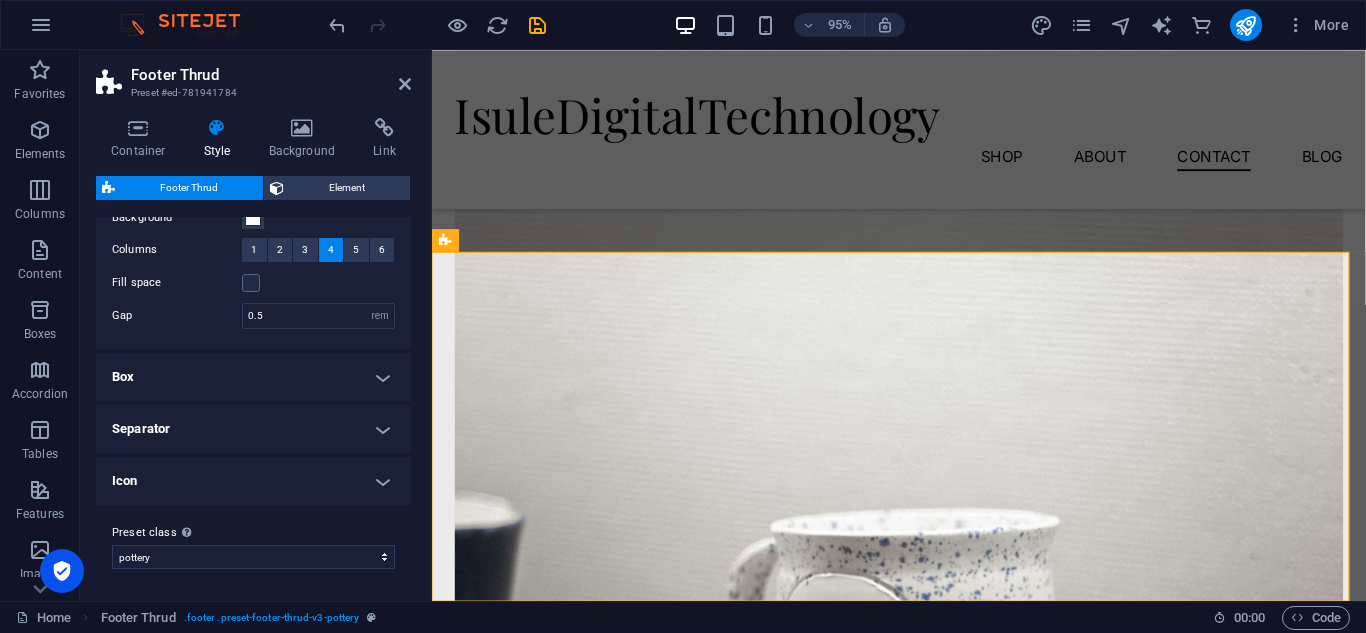 drag, startPoint x: 412, startPoint y: 373, endPoint x: 410, endPoint y: 352, distance: 21.095022 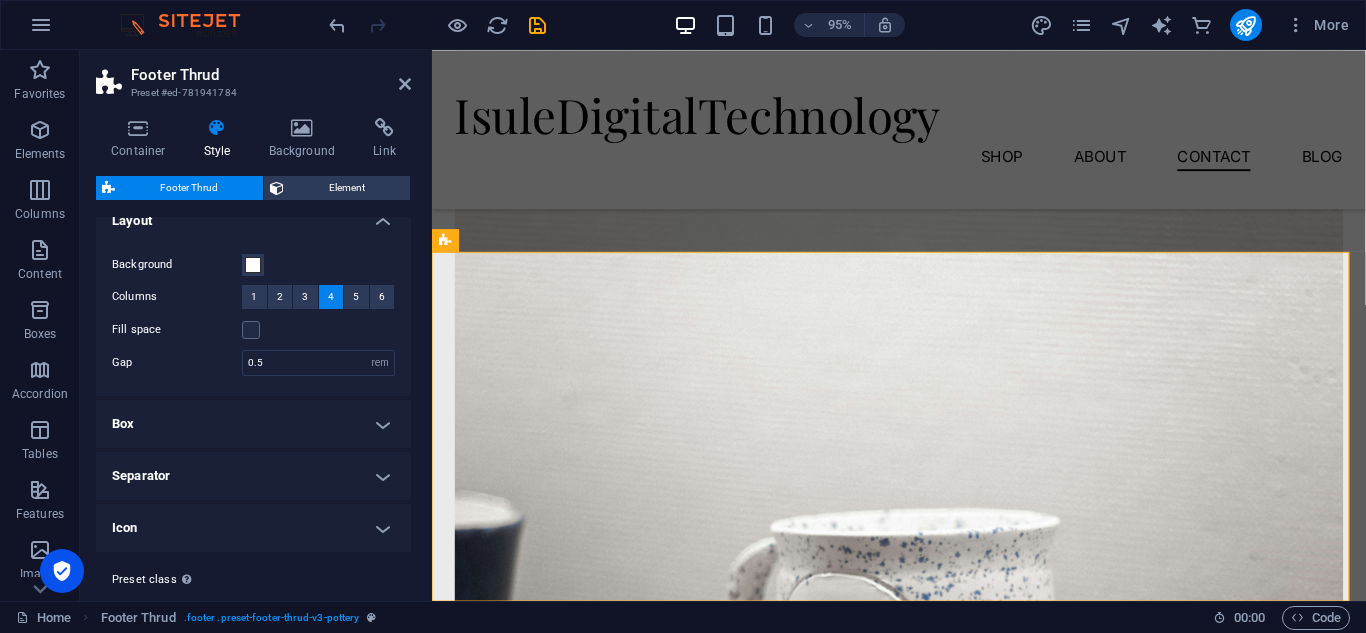 scroll, scrollTop: 0, scrollLeft: 0, axis: both 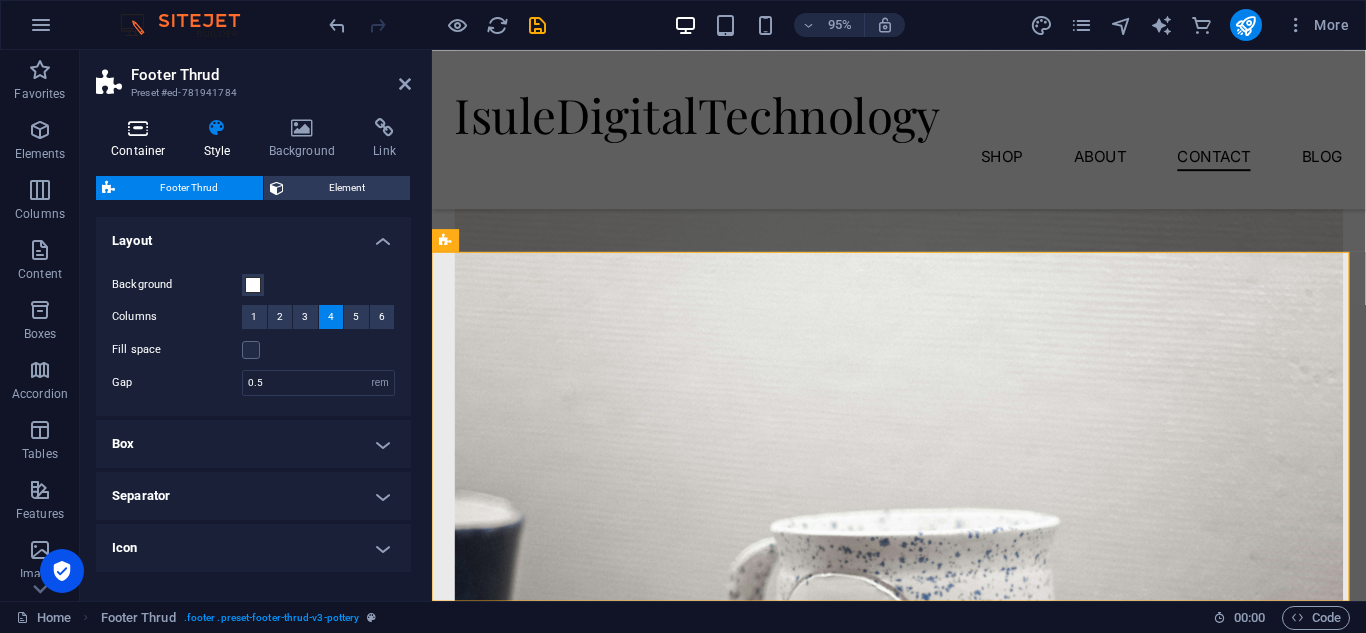 click on "Container" at bounding box center [142, 139] 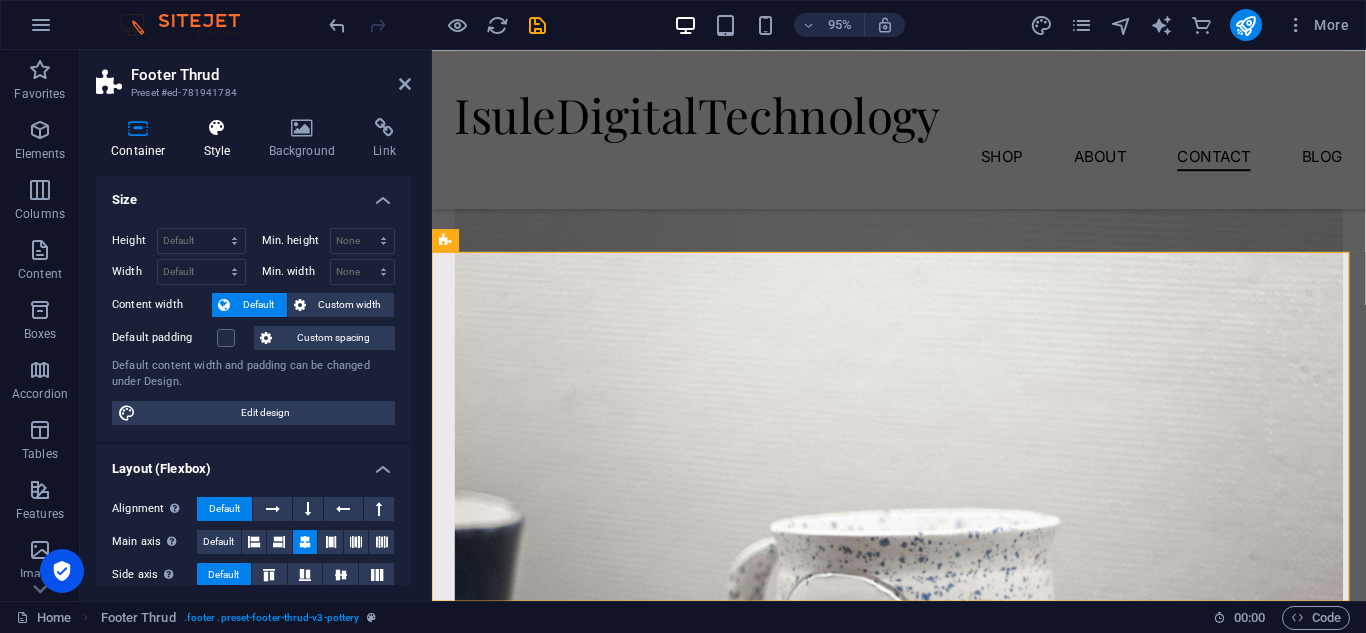 click at bounding box center [217, 128] 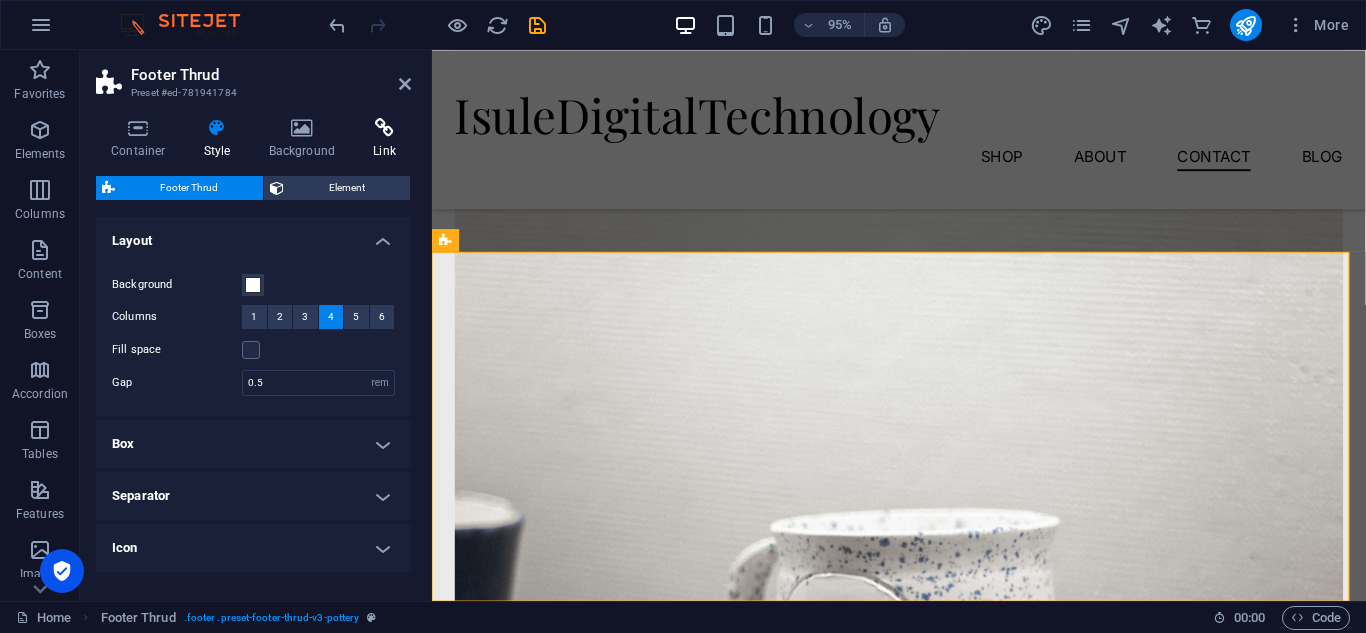 drag, startPoint x: 411, startPoint y: 291, endPoint x: 408, endPoint y: 137, distance: 154.02922 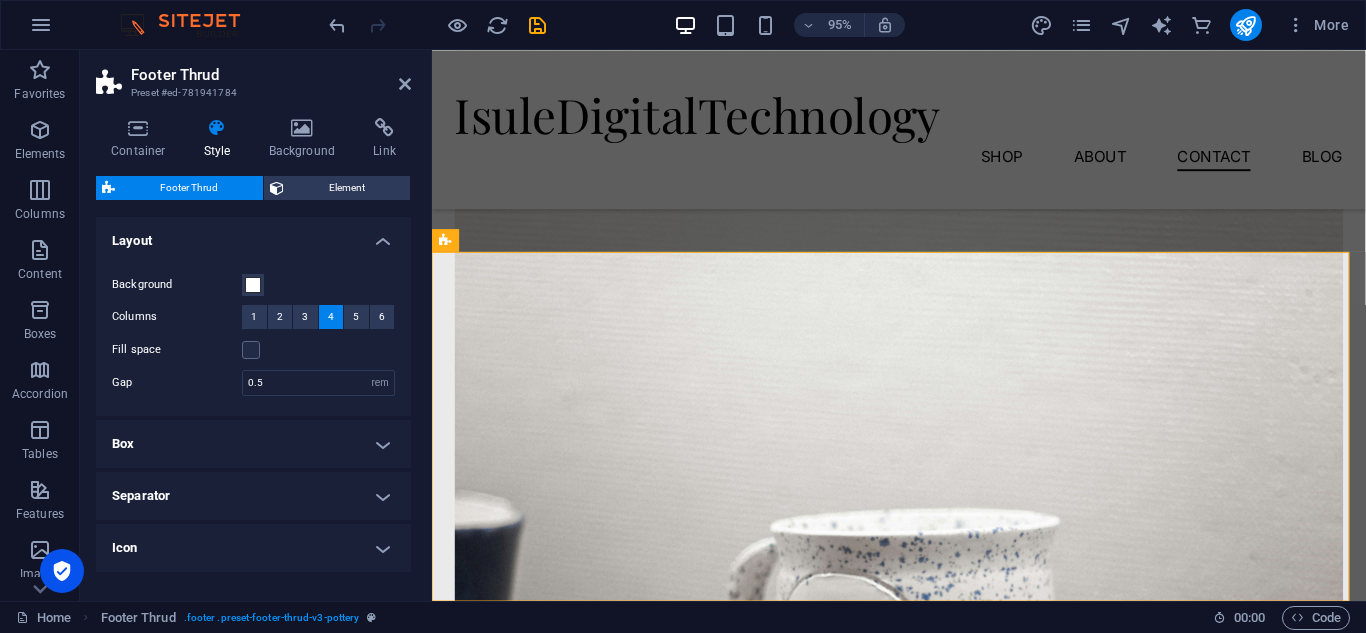 click on "Footer Thrud Preset #ed-781941784" at bounding box center [253, 76] 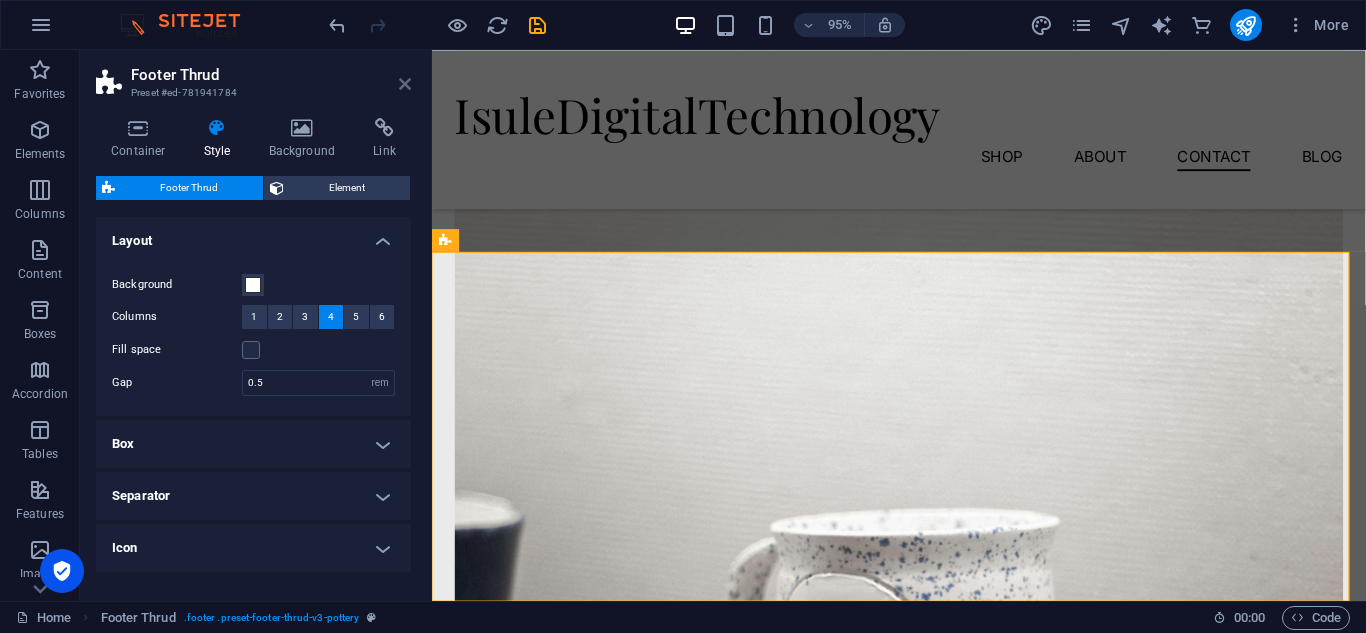 click at bounding box center (405, 84) 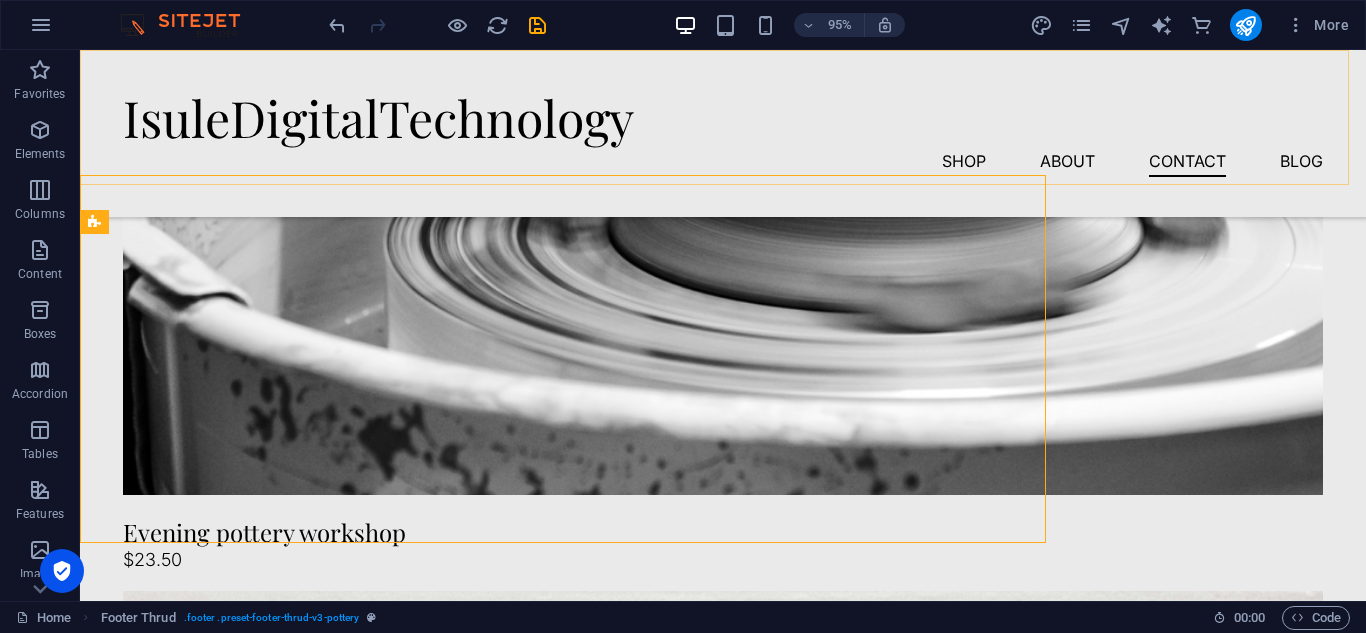 scroll, scrollTop: 7127, scrollLeft: 0, axis: vertical 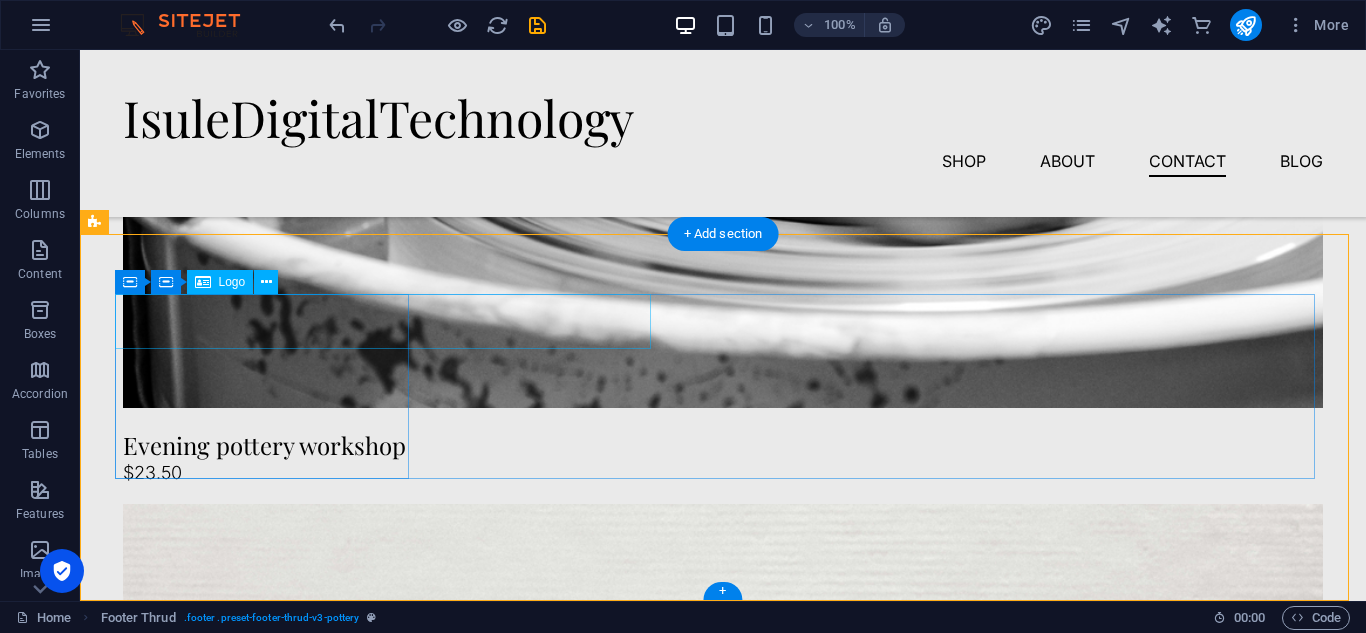 click on "Isule Digital Technology" at bounding box center (270, 5751) 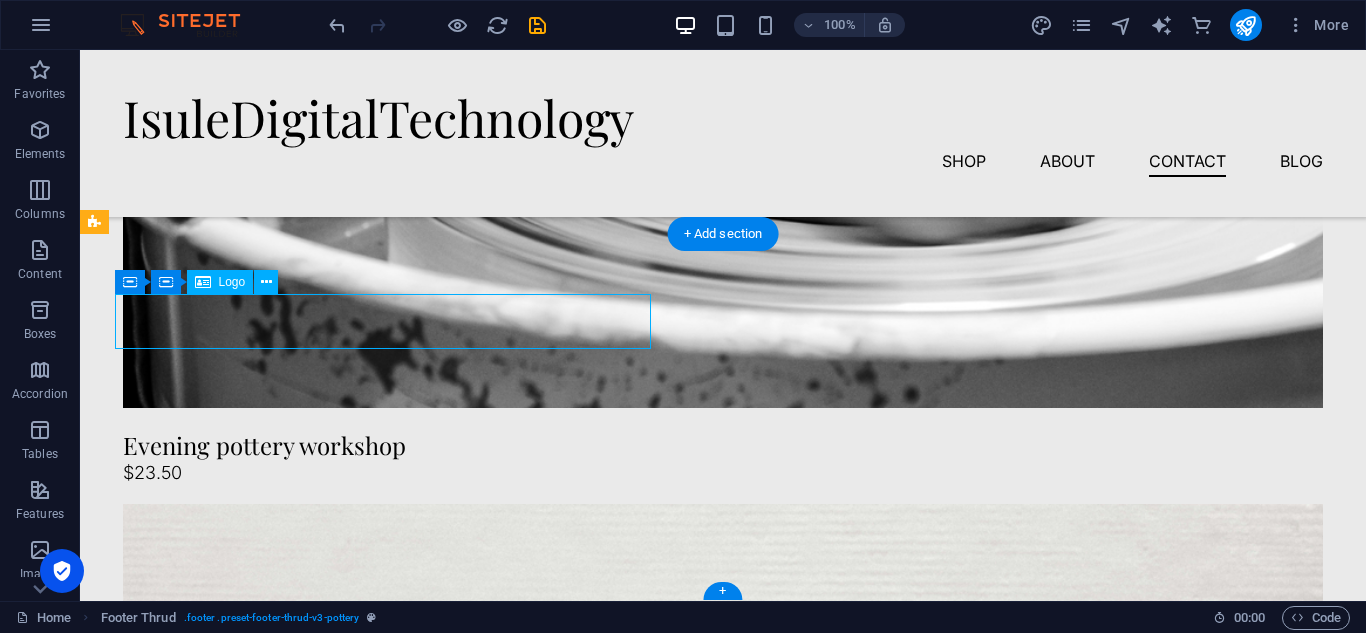 click on "Isule Digital Technology" at bounding box center [270, 5751] 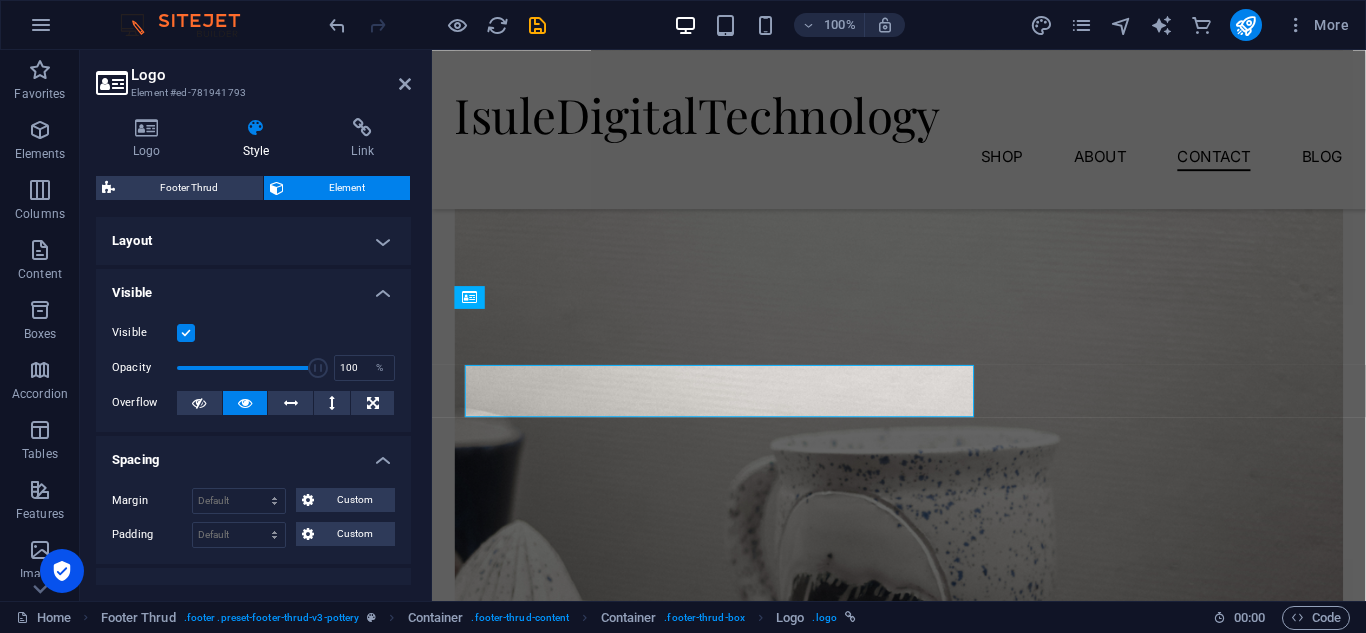 scroll, scrollTop: 7040, scrollLeft: 0, axis: vertical 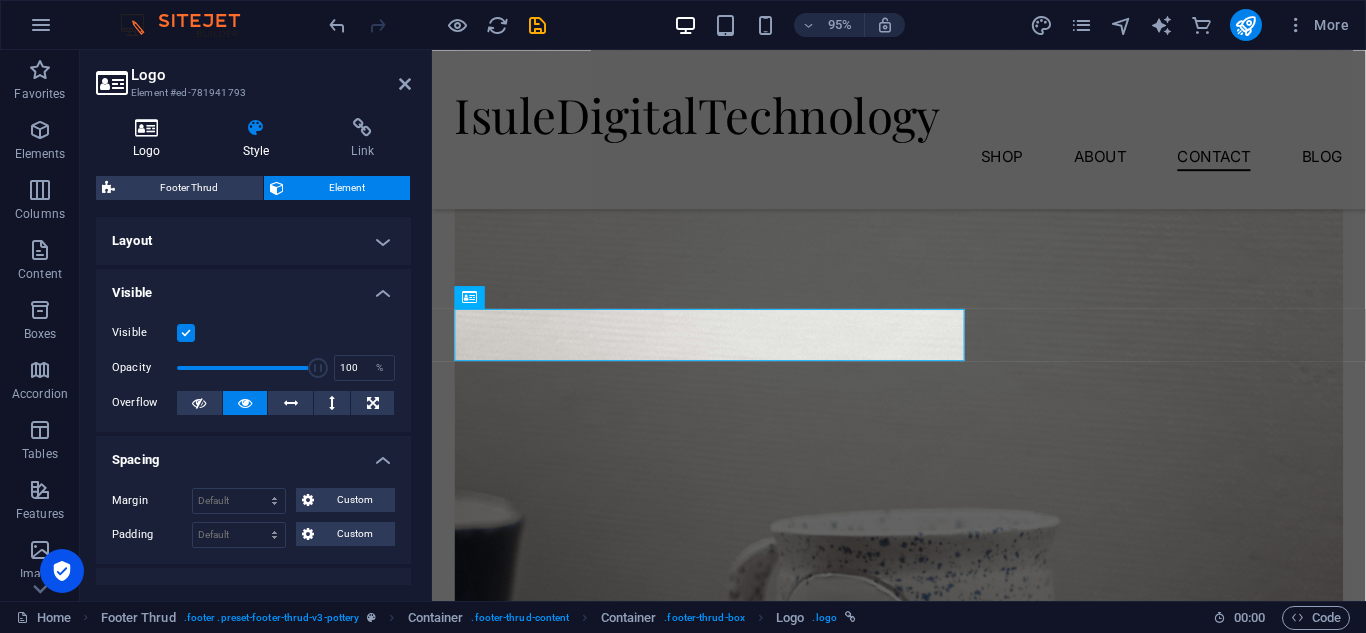 click at bounding box center [147, 128] 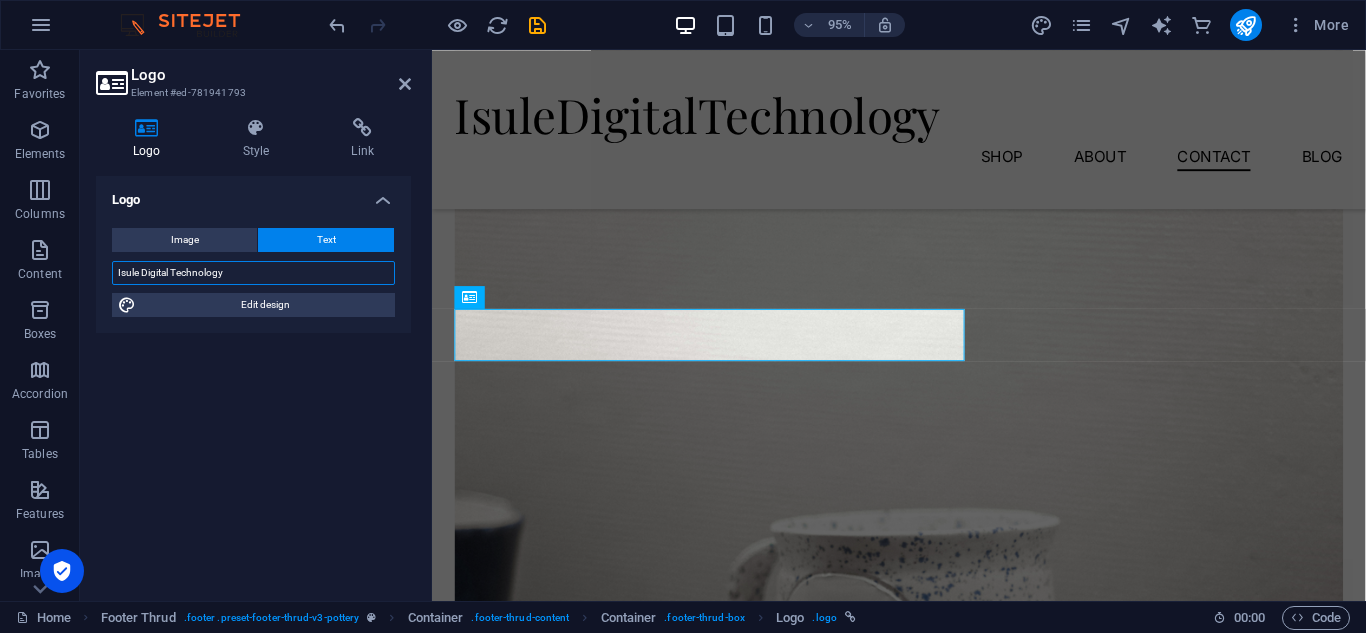 click on "Isule Digital Technology" at bounding box center [253, 273] 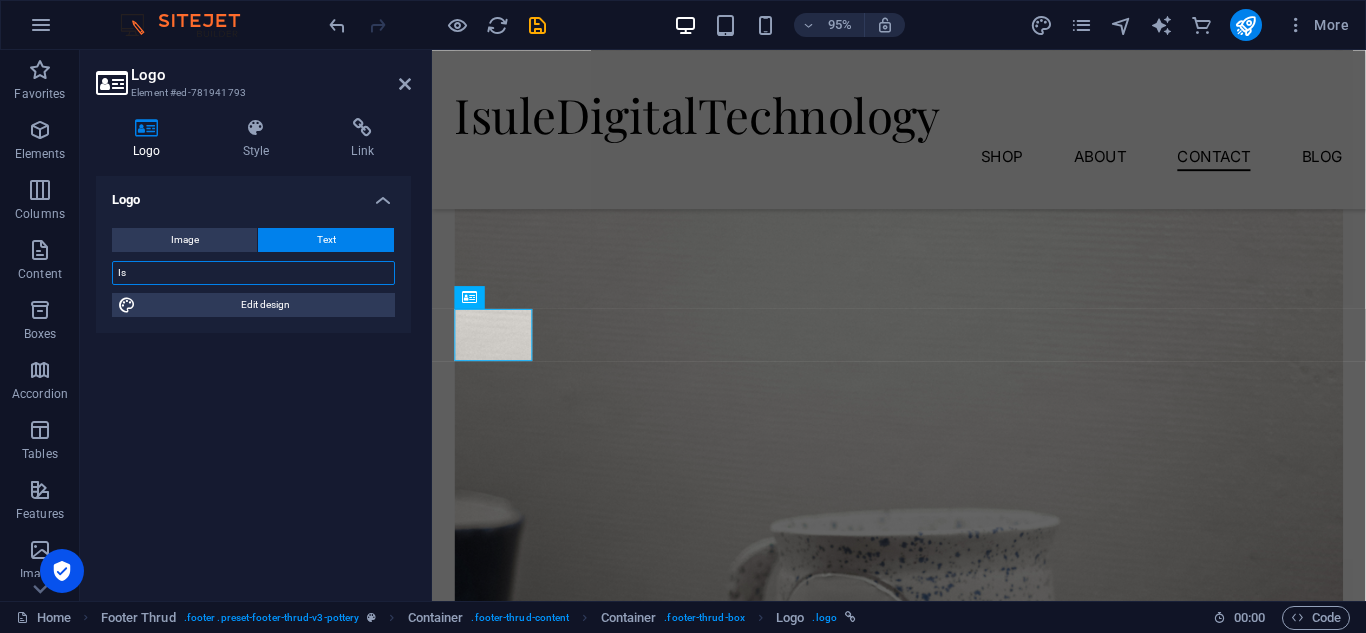 type on "I" 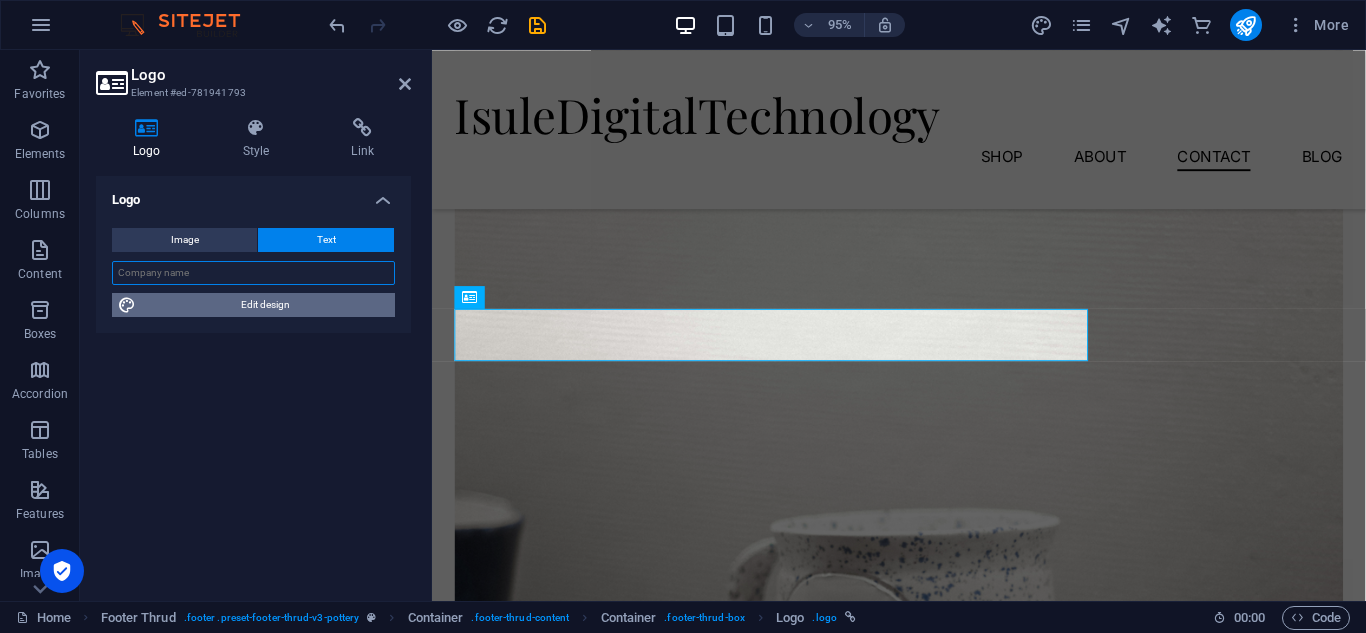 type 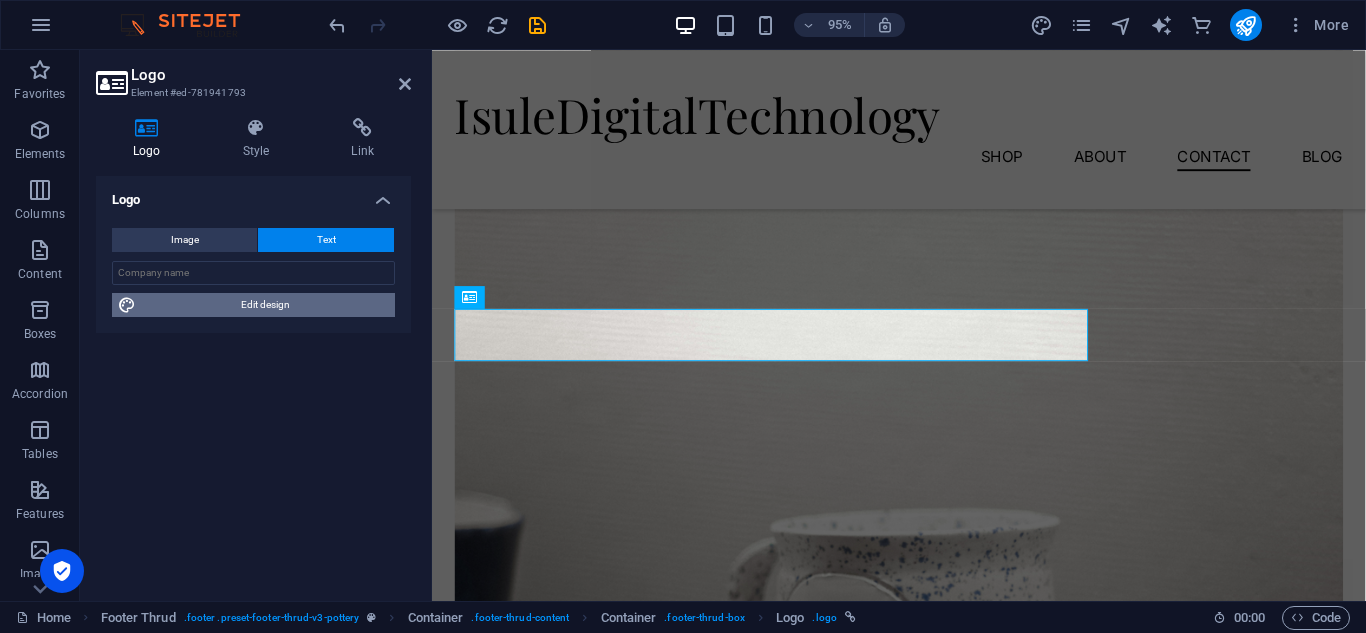 drag, startPoint x: 255, startPoint y: 301, endPoint x: 642, endPoint y: 948, distance: 753.9085 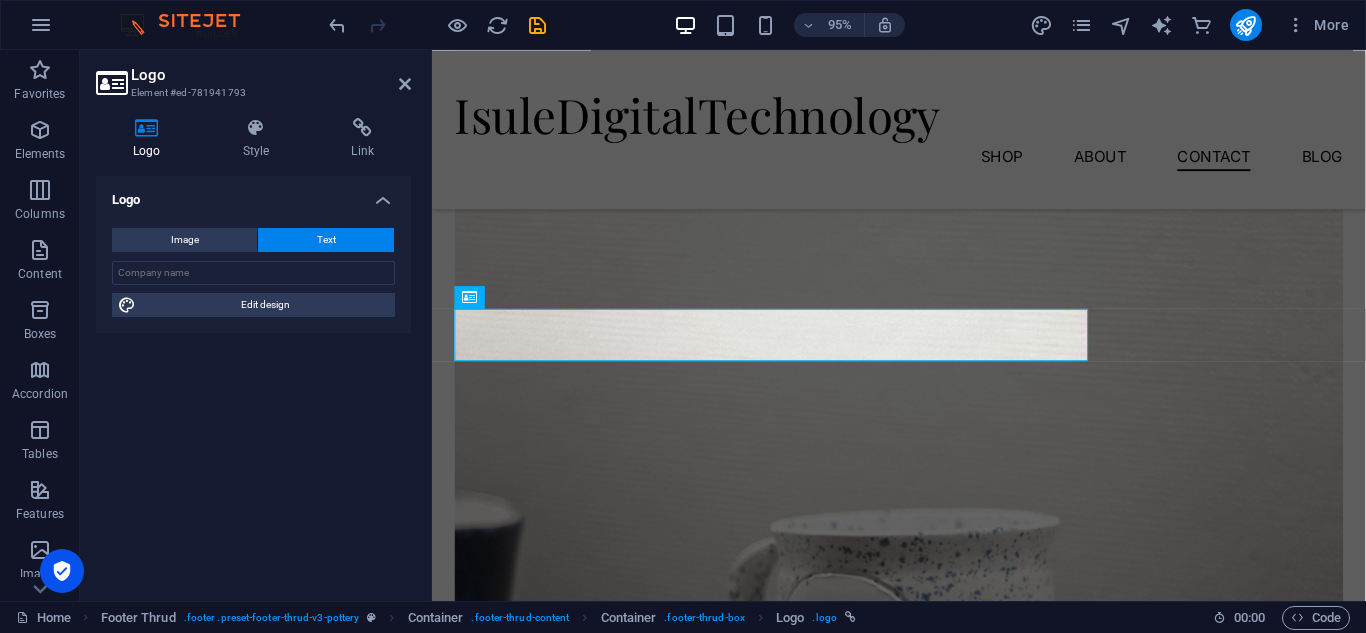 select on "px" 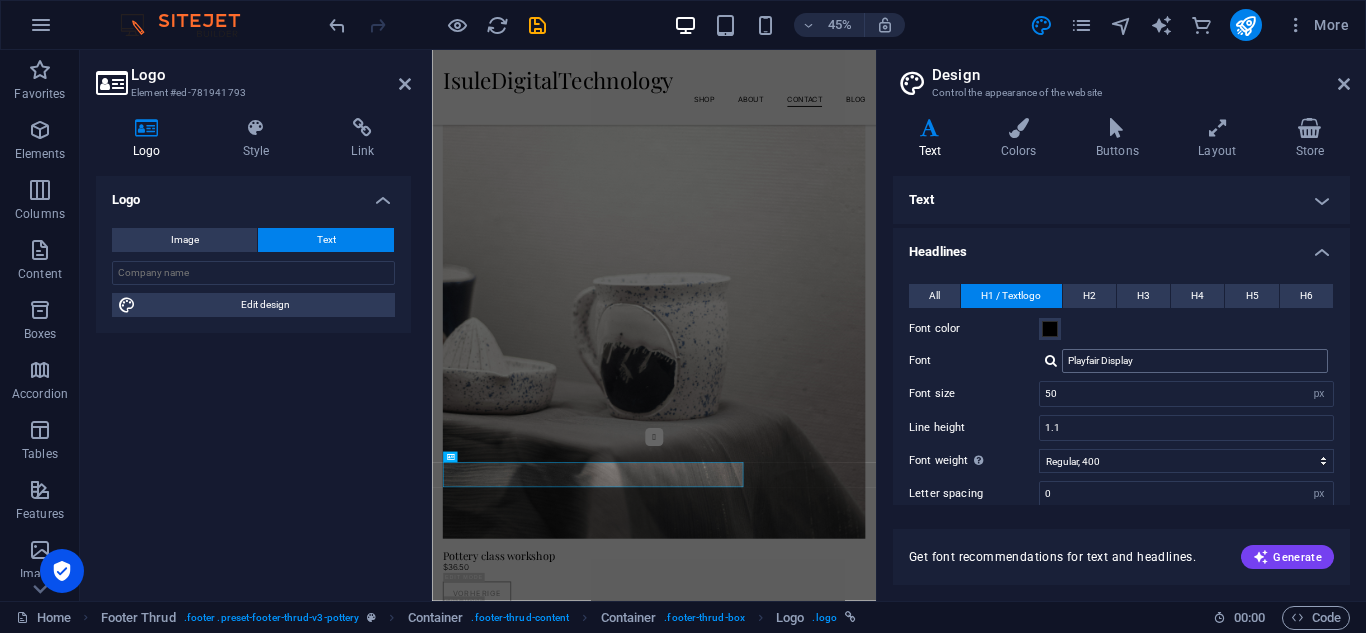 scroll, scrollTop: 6397, scrollLeft: 0, axis: vertical 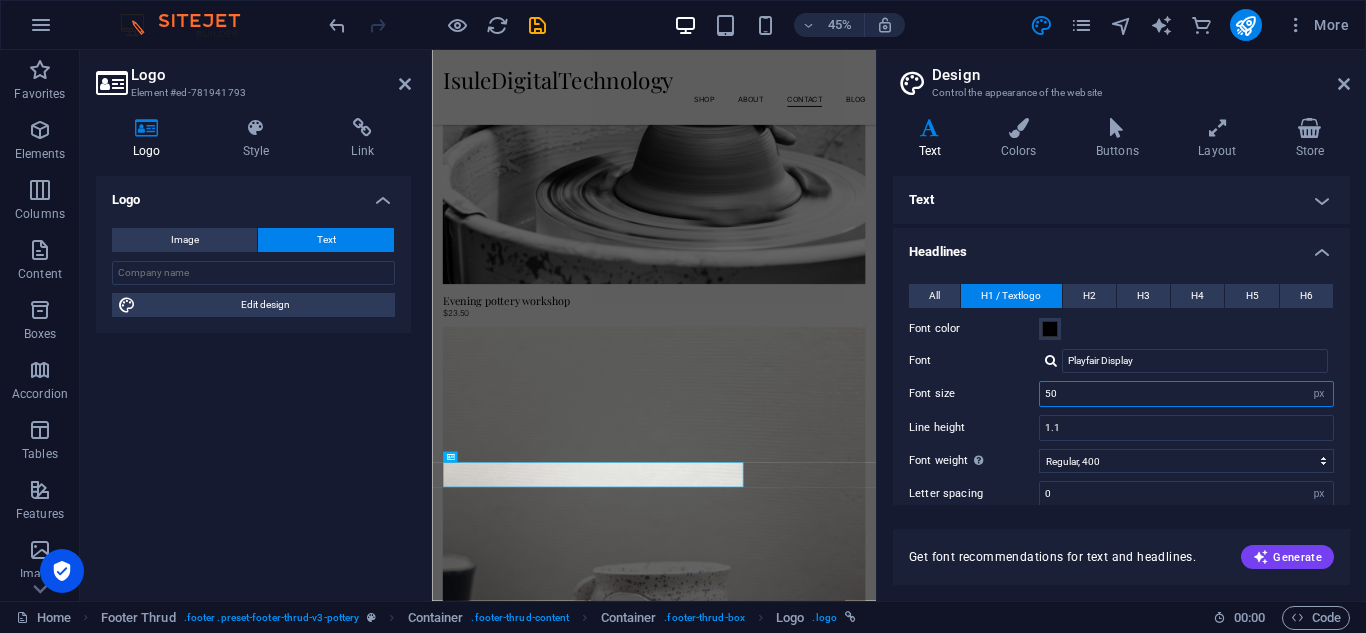 click on "50" at bounding box center (1186, 394) 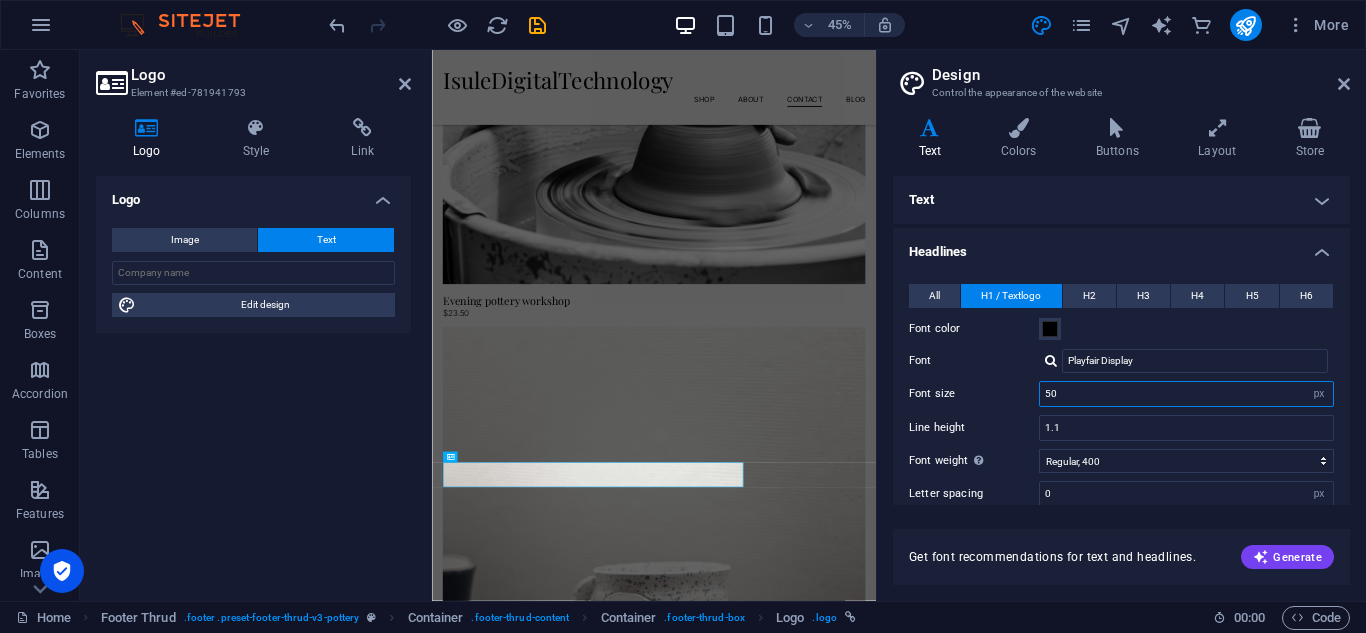 type on "5" 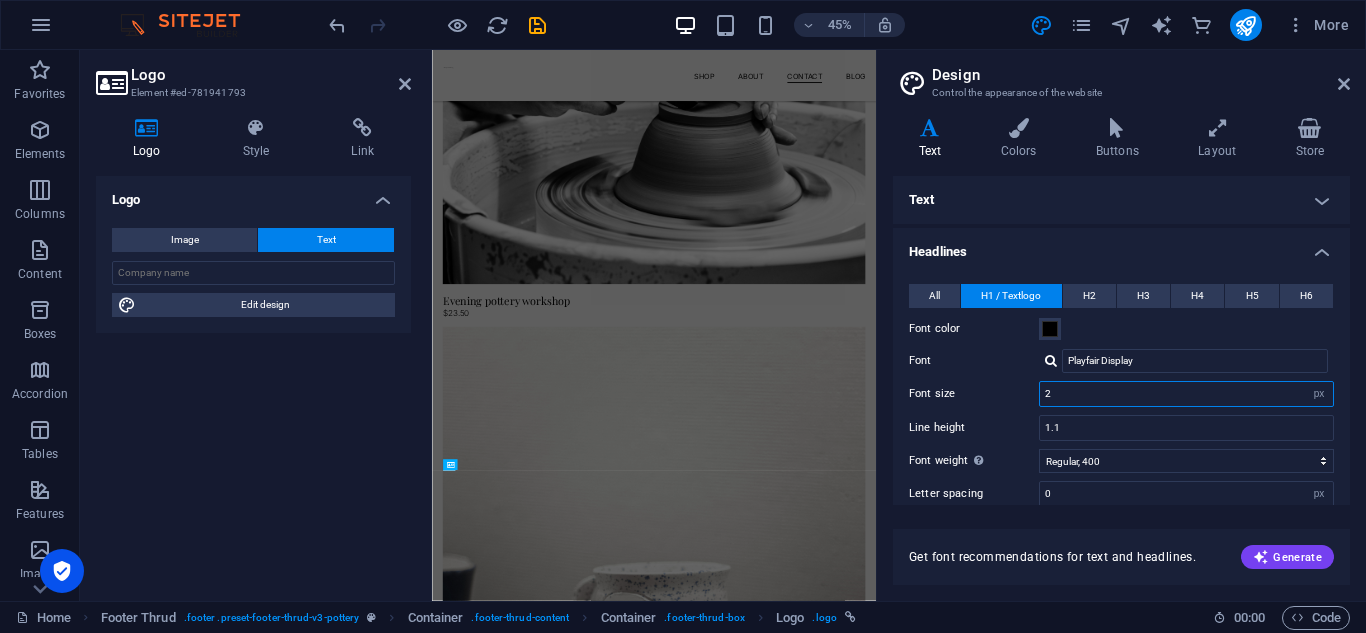 scroll, scrollTop: 6380, scrollLeft: 0, axis: vertical 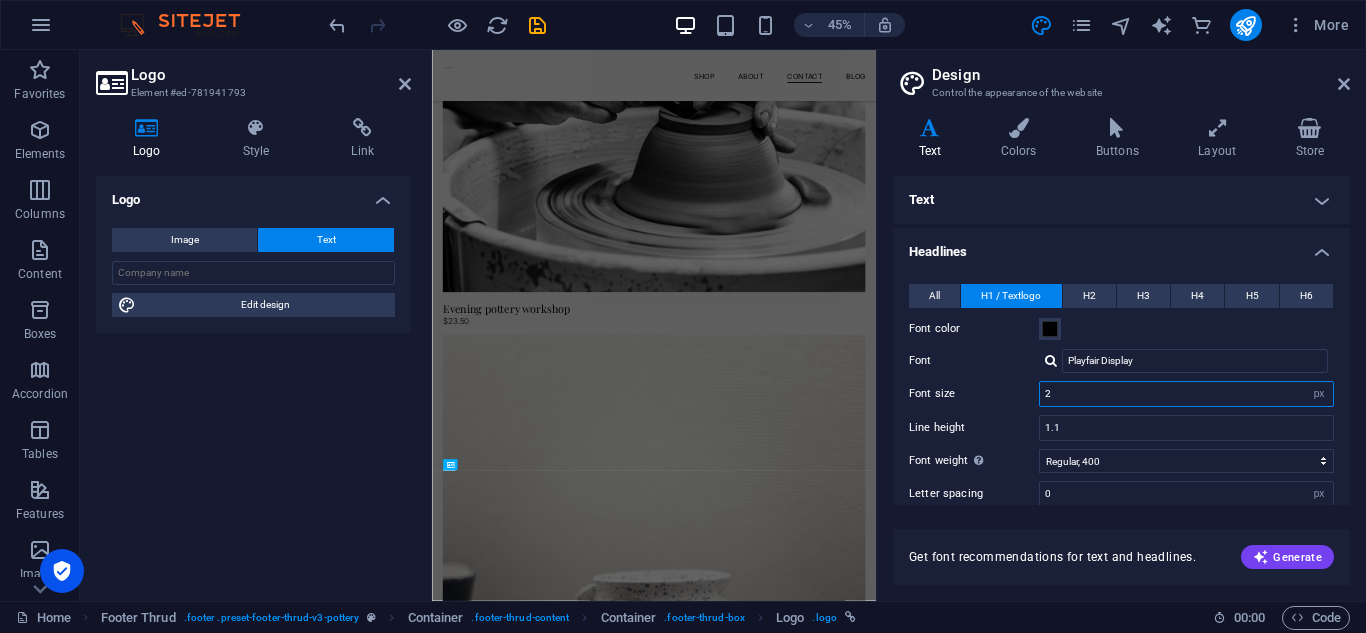 click on "2" at bounding box center [1186, 394] 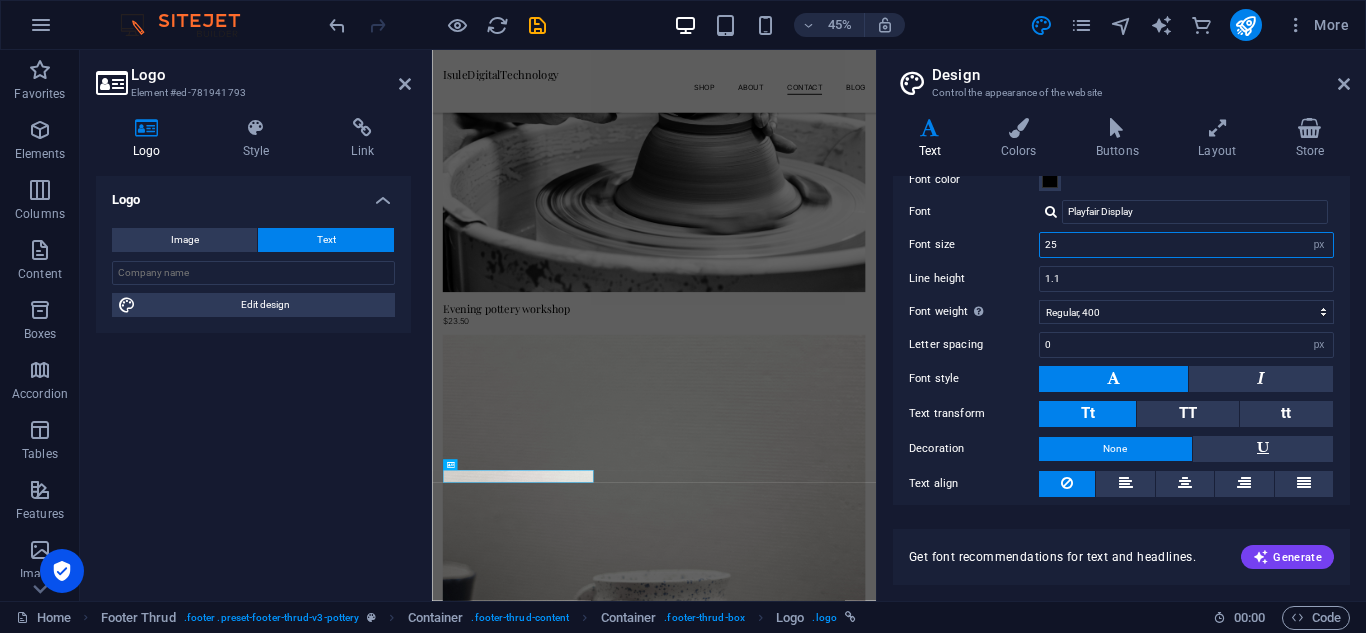 scroll, scrollTop: 196, scrollLeft: 0, axis: vertical 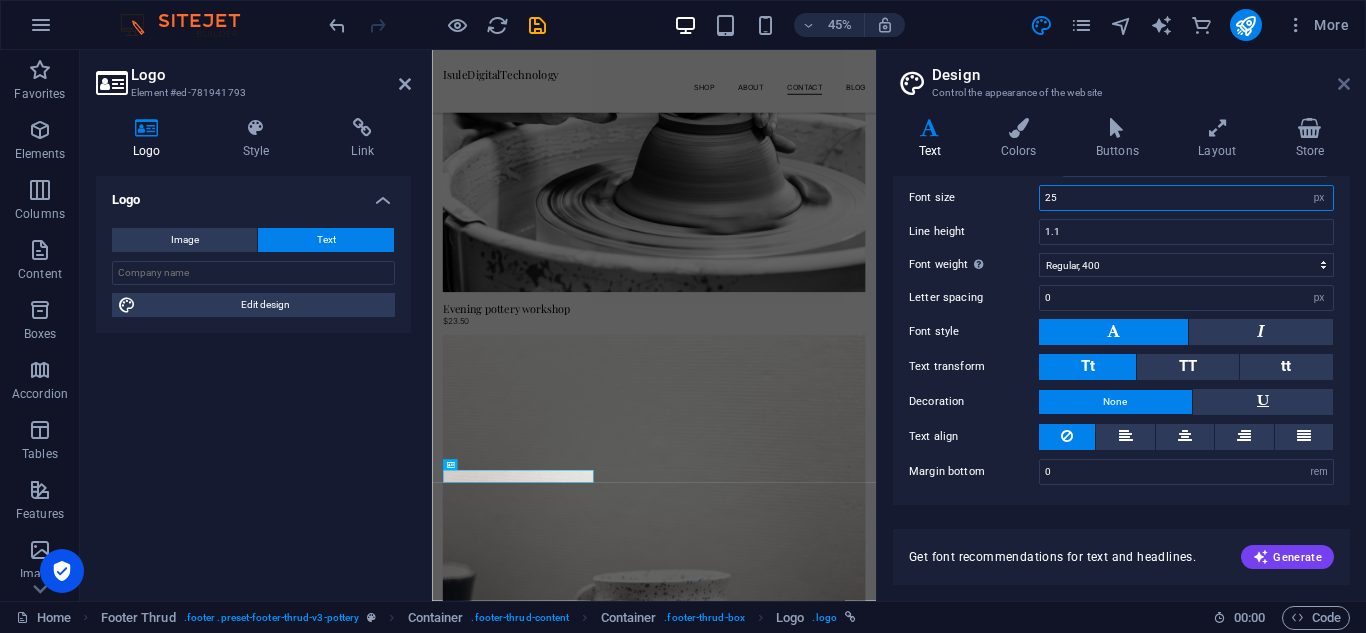type on "25" 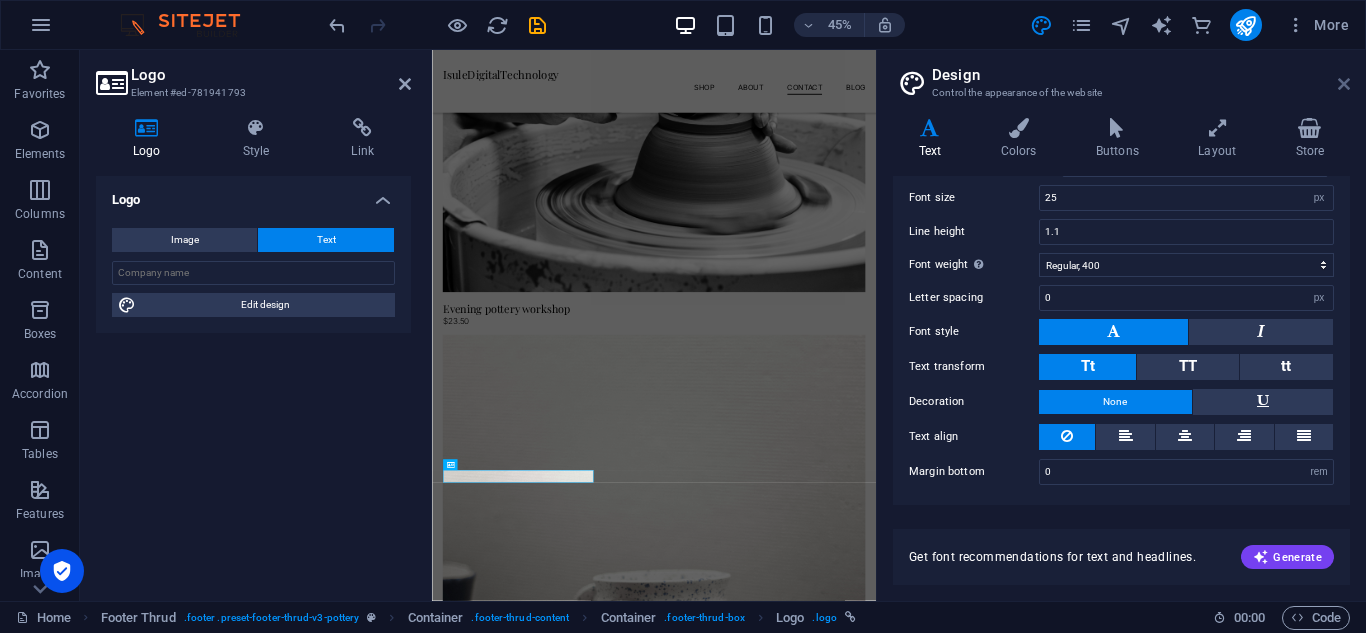 click at bounding box center (1344, 84) 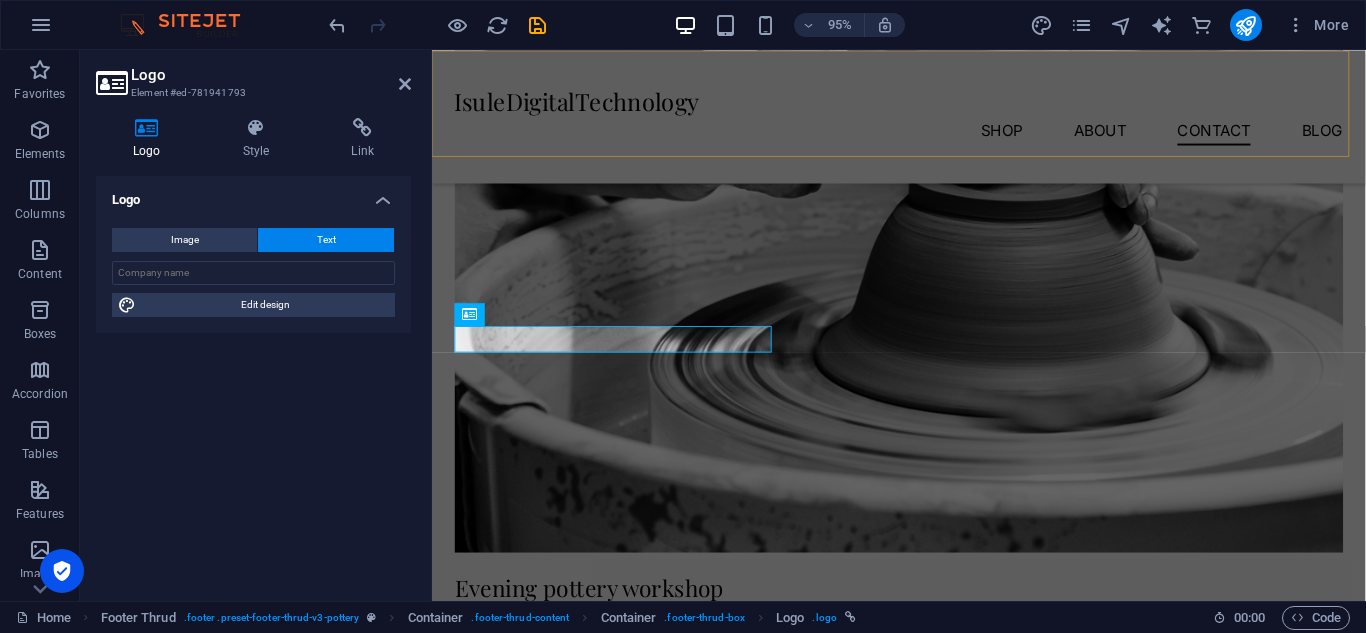 scroll, scrollTop: 7022, scrollLeft: 0, axis: vertical 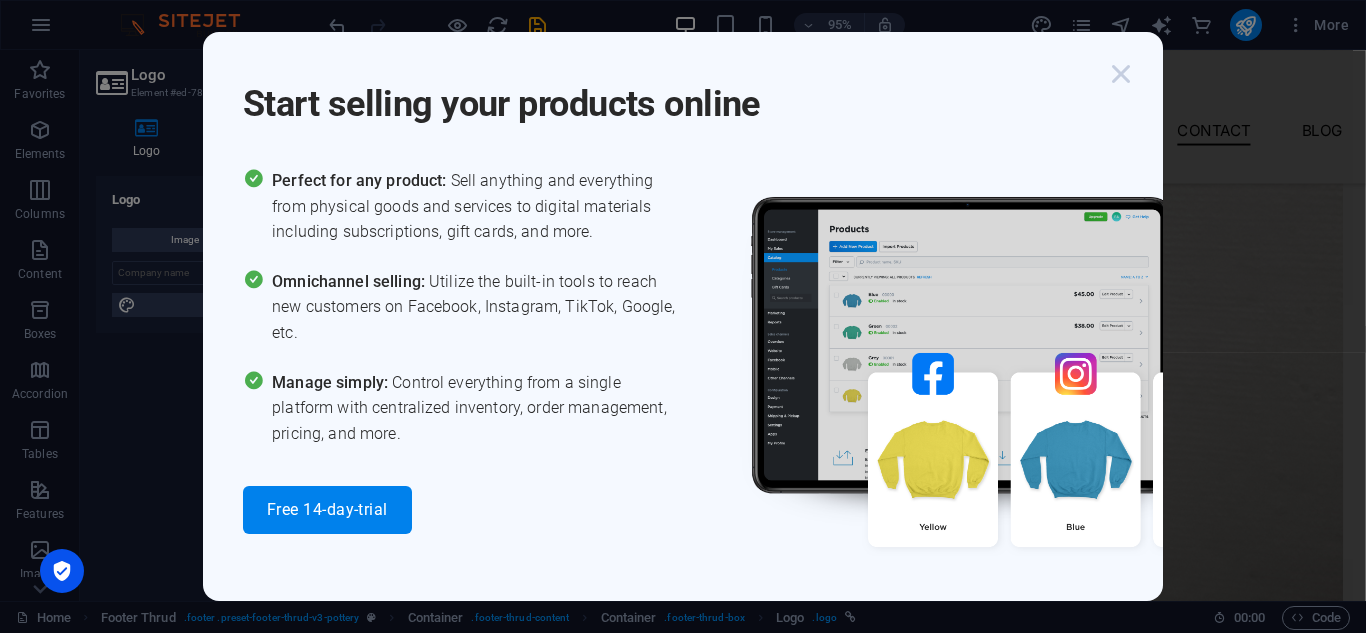 click at bounding box center (1121, 74) 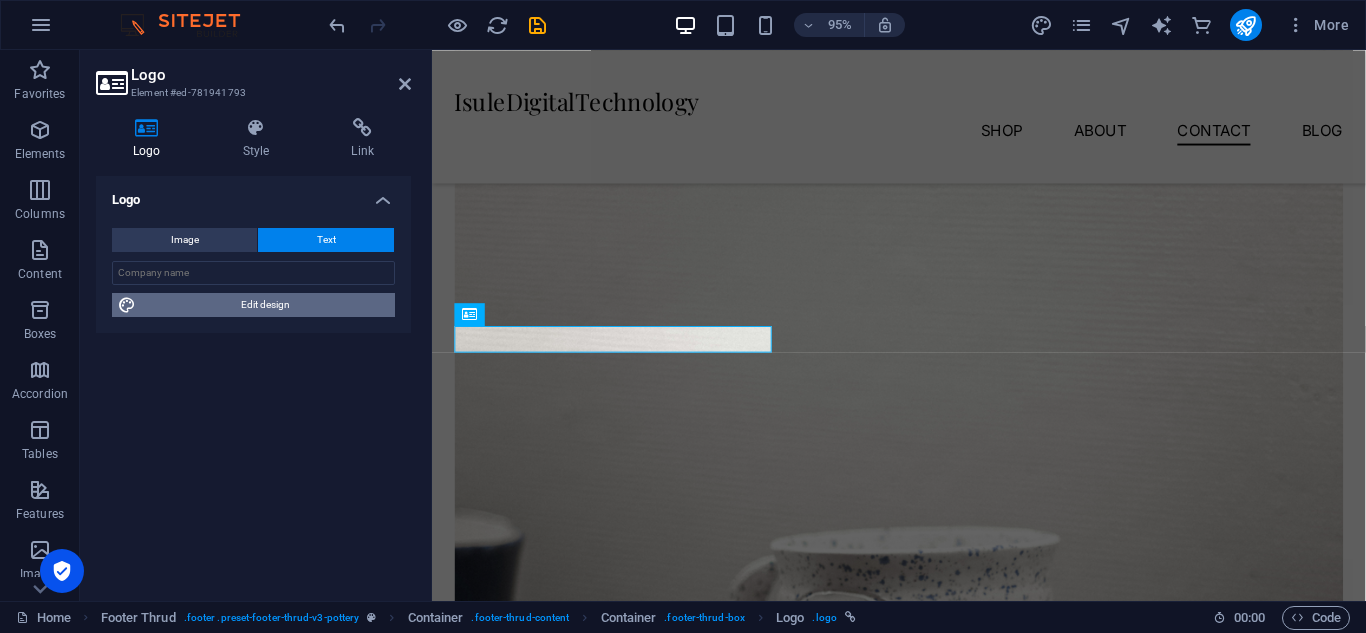 click on "Edit design" at bounding box center [265, 305] 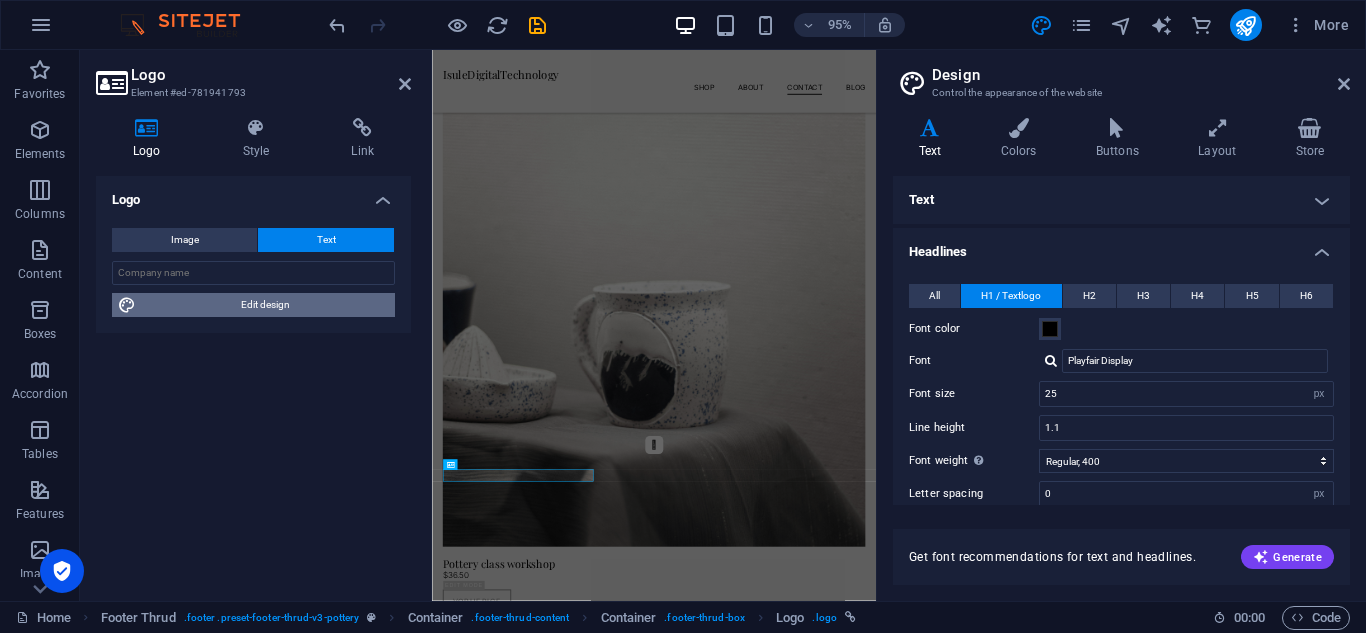 scroll, scrollTop: 6380, scrollLeft: 0, axis: vertical 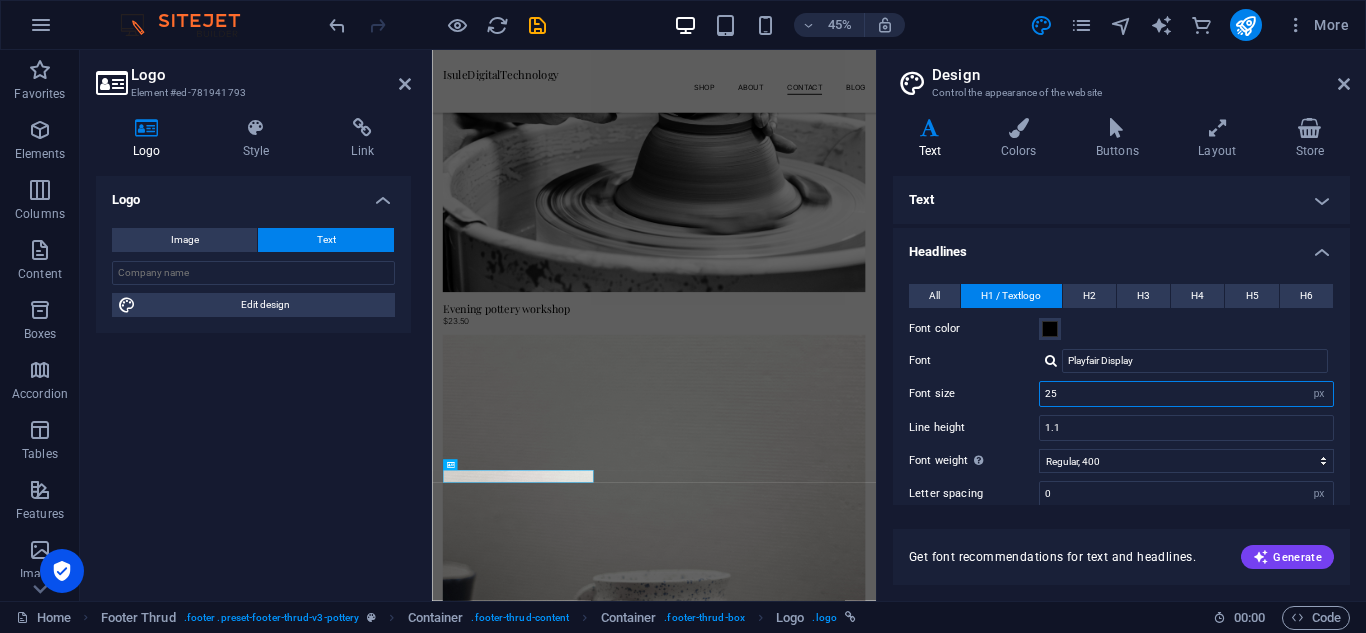 click on "25" at bounding box center (1186, 394) 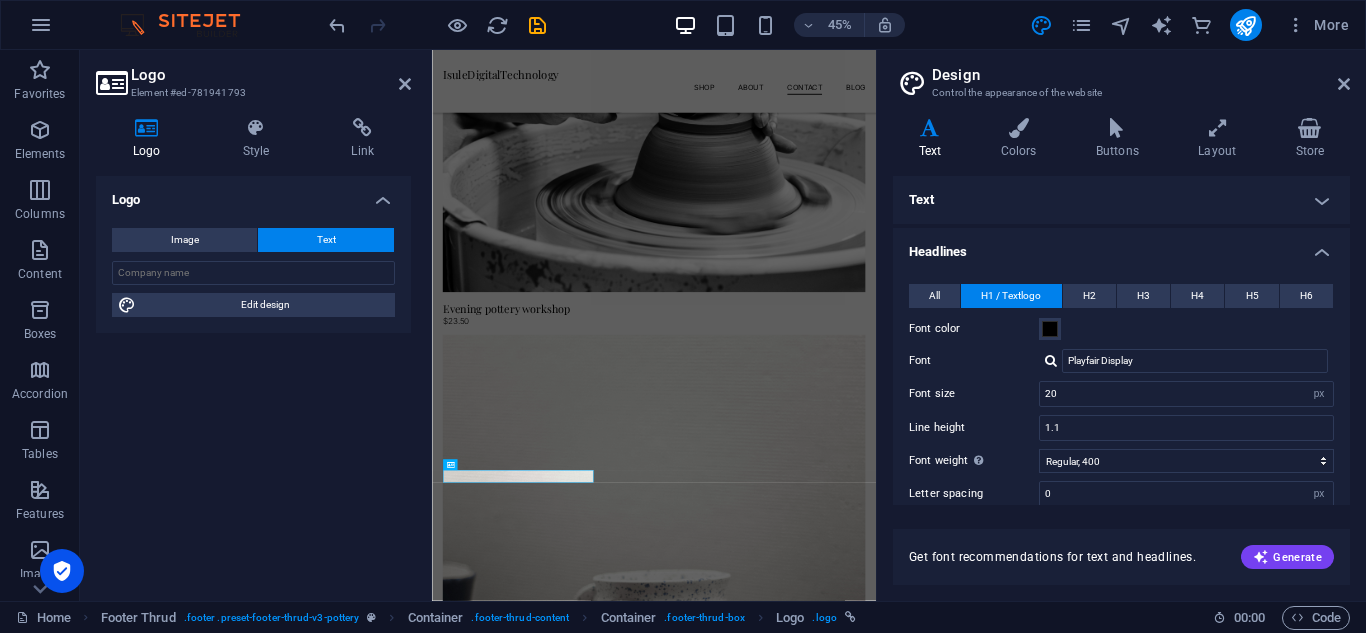 click on "Font color" at bounding box center [1121, 329] 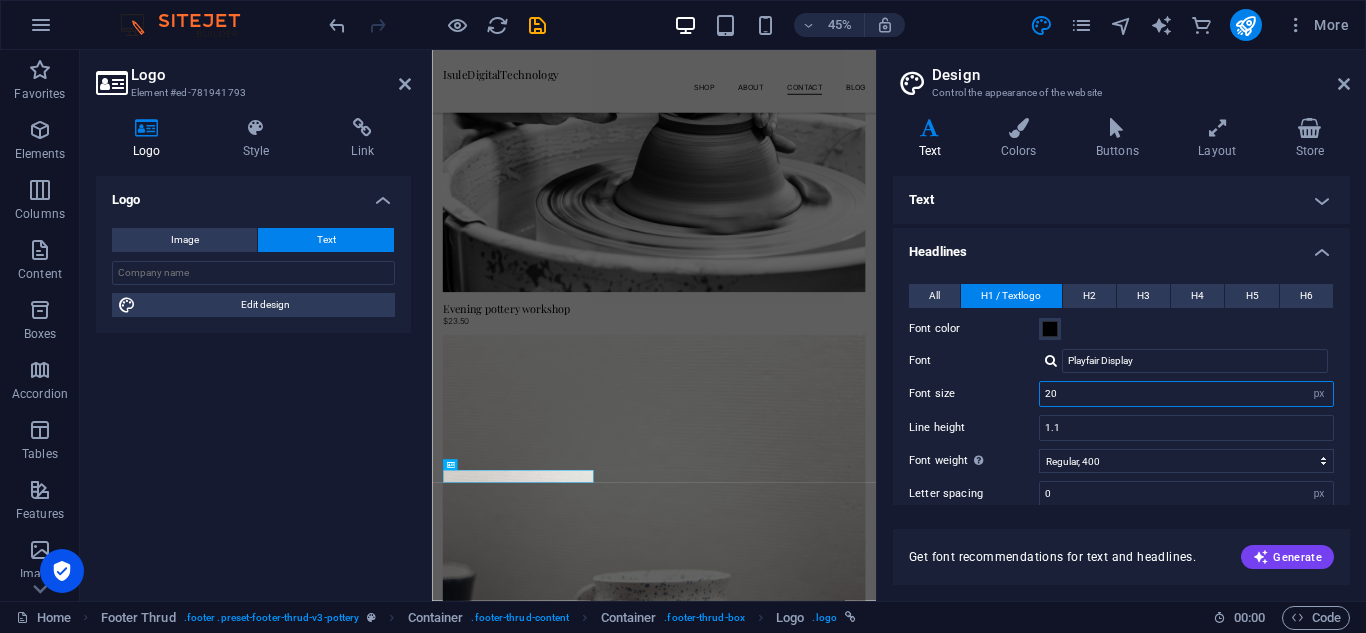 click on "20" at bounding box center (1186, 394) 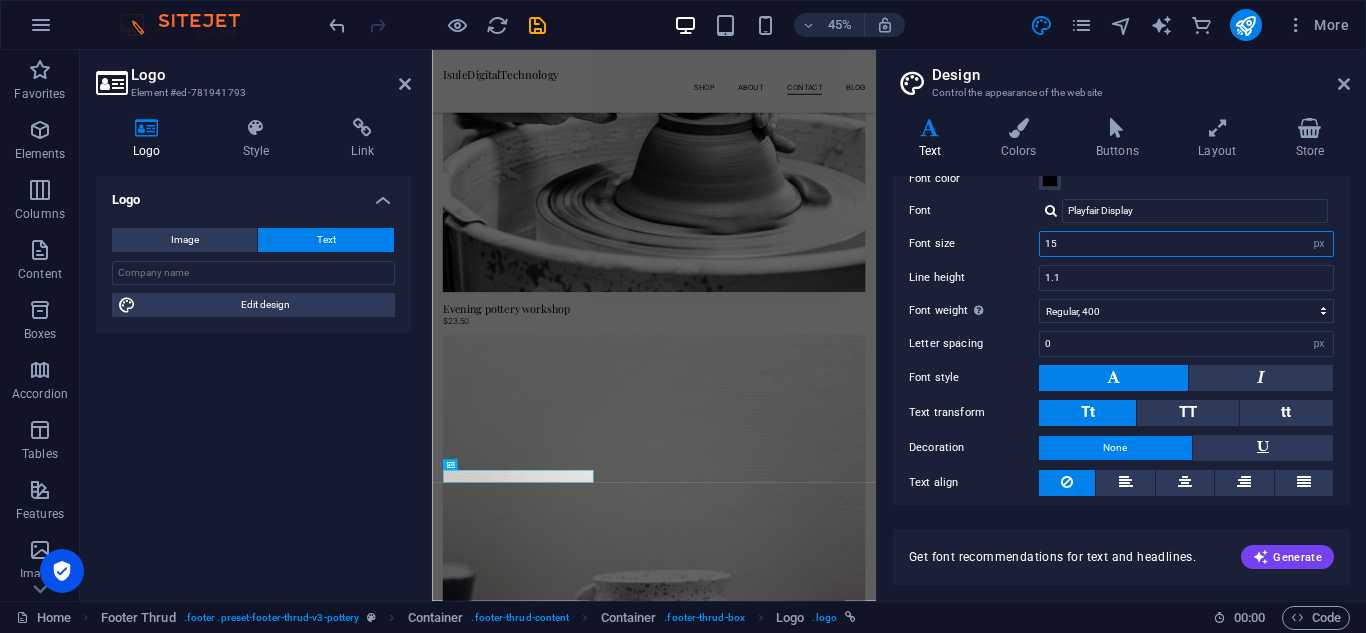 scroll, scrollTop: 196, scrollLeft: 0, axis: vertical 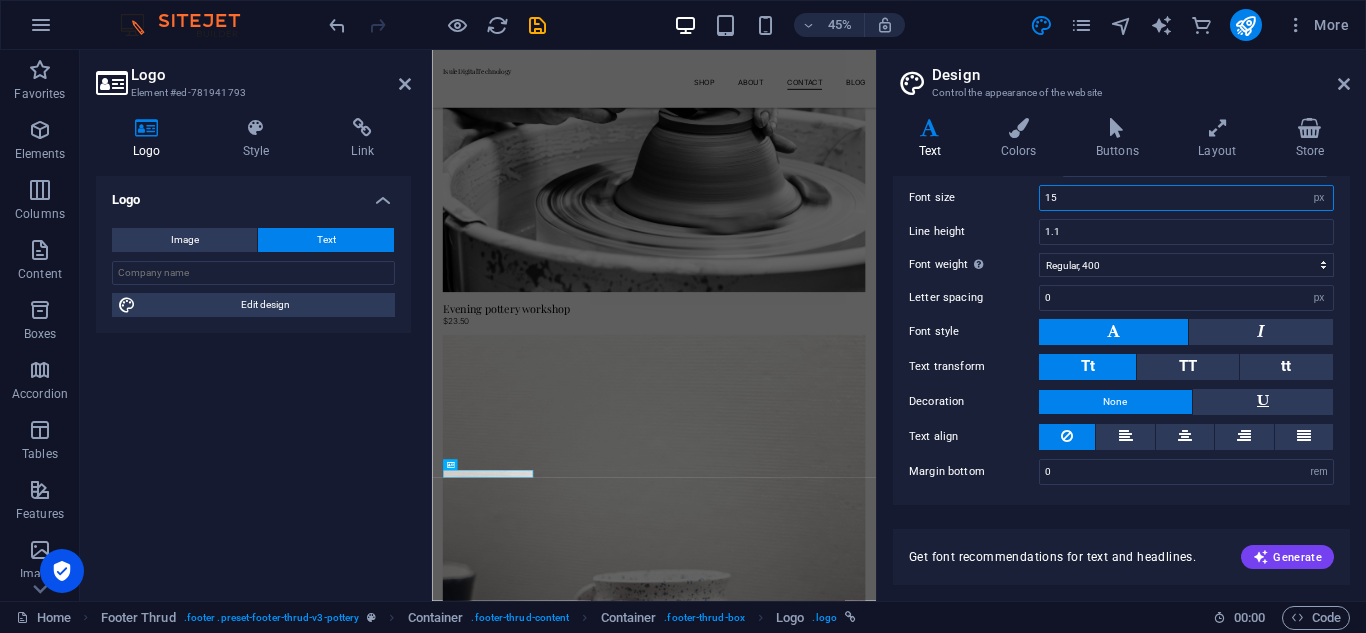 type on "15" 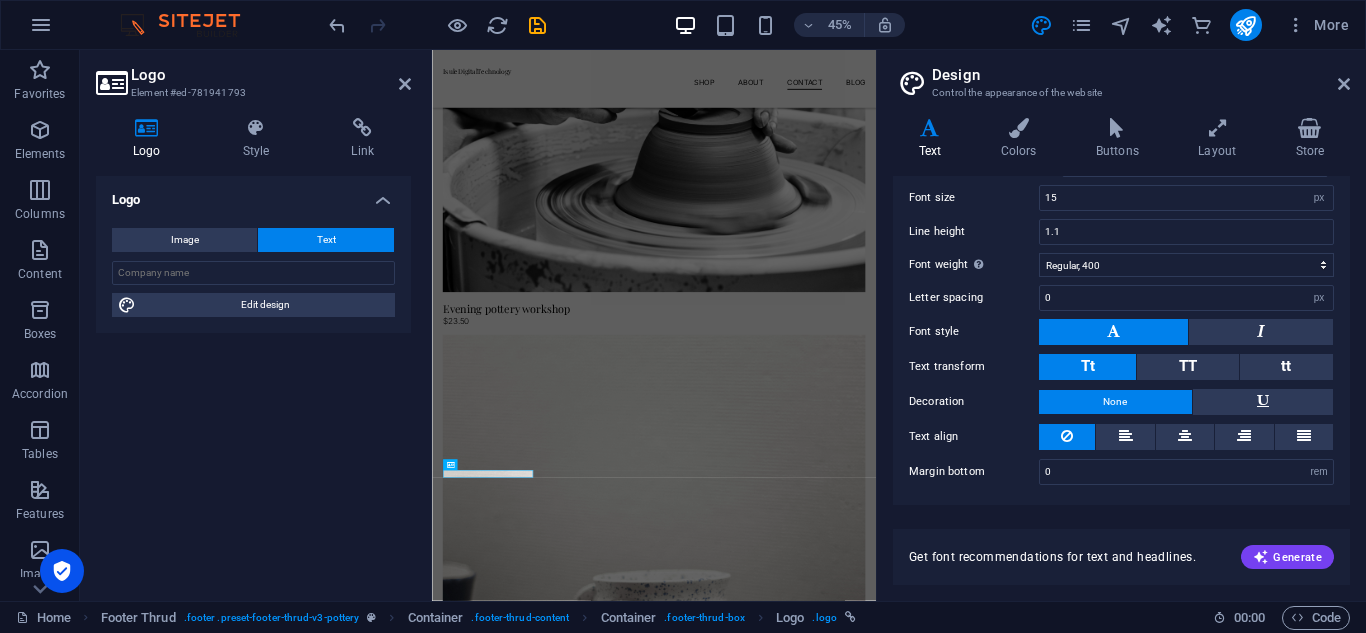 click on "All H1 / Textlogo H2 H3 H4 H5 H6 Font color Font Playfair Display Line height 1.1 Font weight To display the font weight correctly, it may need to be enabled.  Manage Fonts Thin, 100 Extra-light, 200 Light, 300 Regular, 400 Medium, 500 Semi-bold, 600 Bold, 700 Extra-bold, 800 Black, 900 Letter spacing 0 rem px Font style Text transform Tt TT tt Decoration None Text align Margin bottom 0 rem px vh Font color Font Playfair Display Font size 15 rem px em % Line height 1.1 Font weight To display the font weight correctly, it may need to be enabled.  Manage Fonts Thin, 100 Extra-light, 200 Light, 300 Regular, 400 Medium, 500 Semi-bold, 600 Bold, 700 Extra-bold, 800 Black, 900 Letter spacing 0 rem px Font style Text transform Tt TT tt Decoration None Text align Margin bottom 0 rem px vh Font color Font Playfair Display Font size 60 rem px em % Line height 1.1 Font weight To display the font weight correctly, it may need to be enabled.  Manage Fonts Thin, 100 Extra-light, 200 Light, 300 Regular, 400 Medium, 500 0 px" at bounding box center [1121, 286] 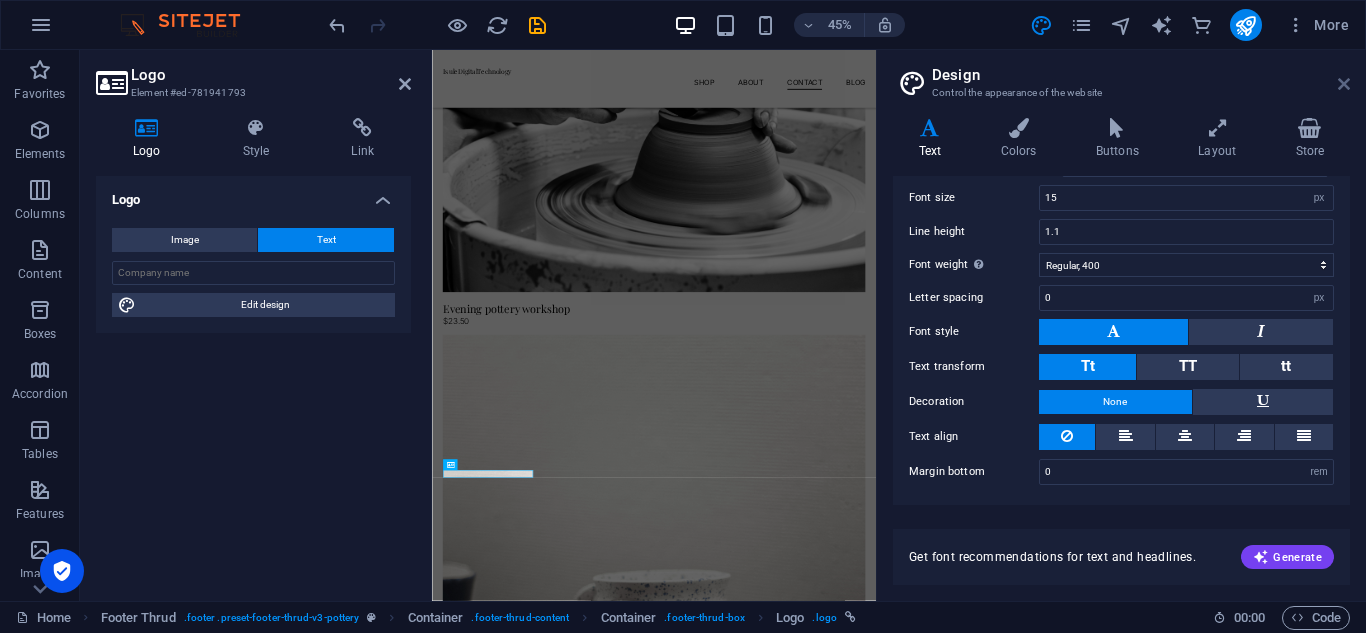 click at bounding box center [1344, 84] 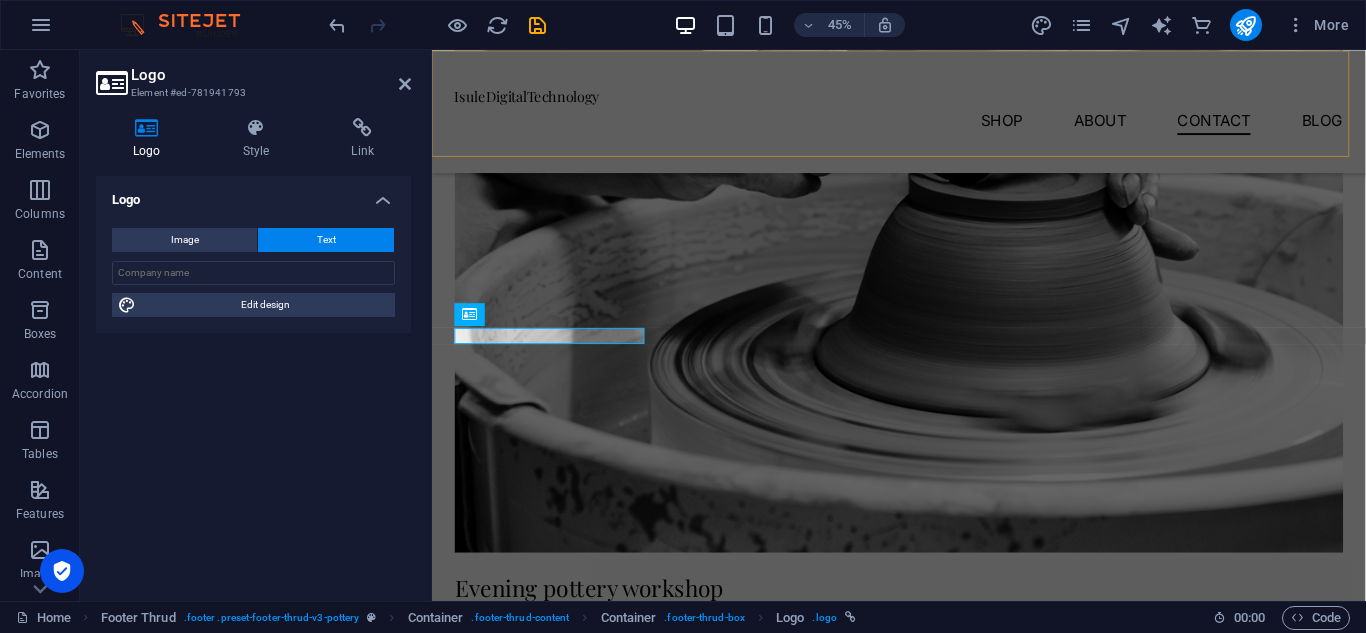 scroll, scrollTop: 7022, scrollLeft: 0, axis: vertical 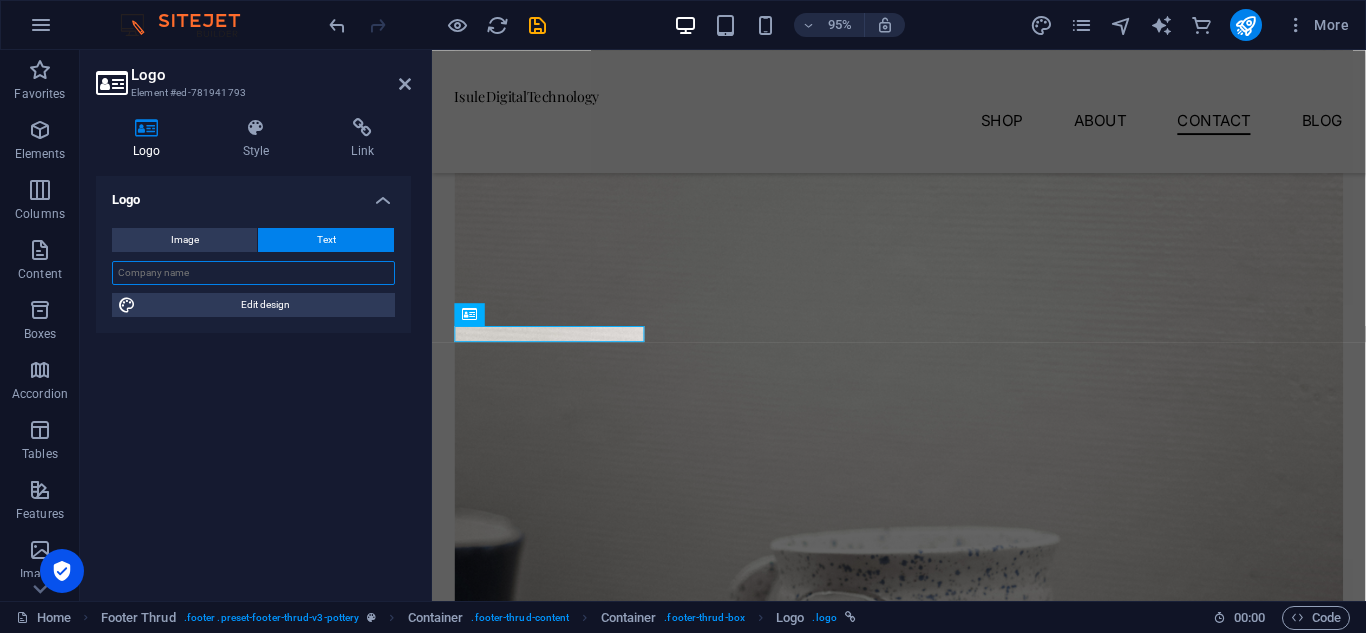 click at bounding box center [253, 273] 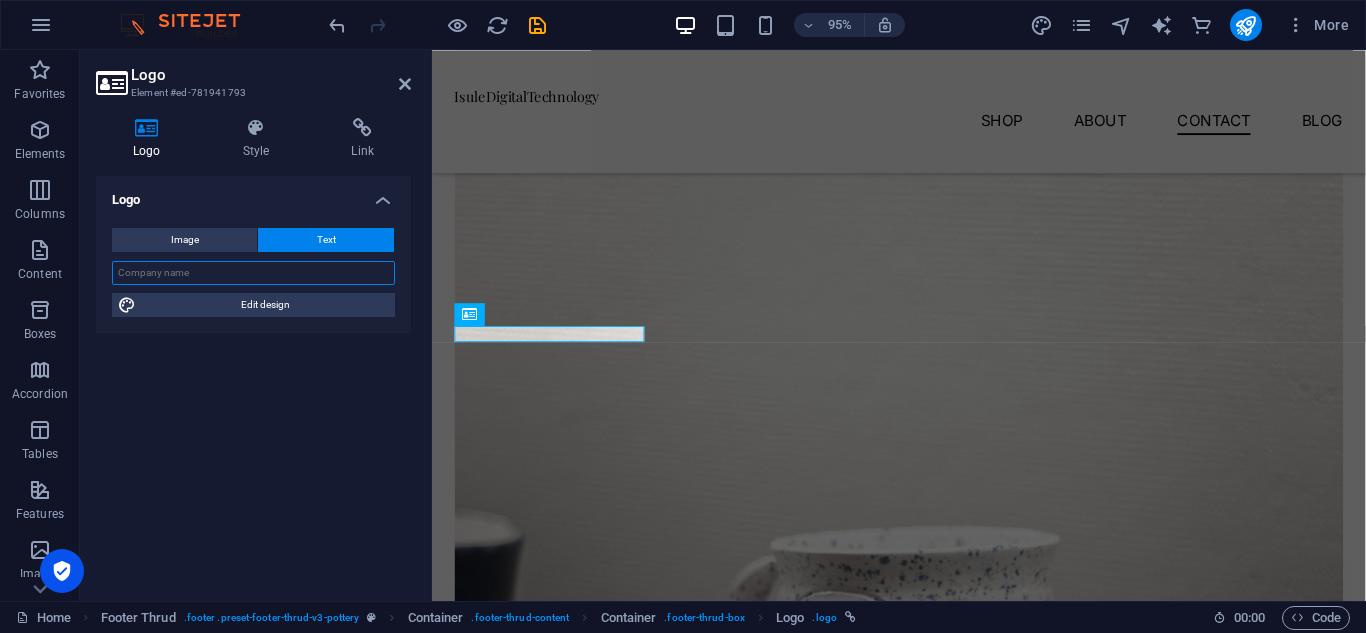 type on "Isule Digital Technology" 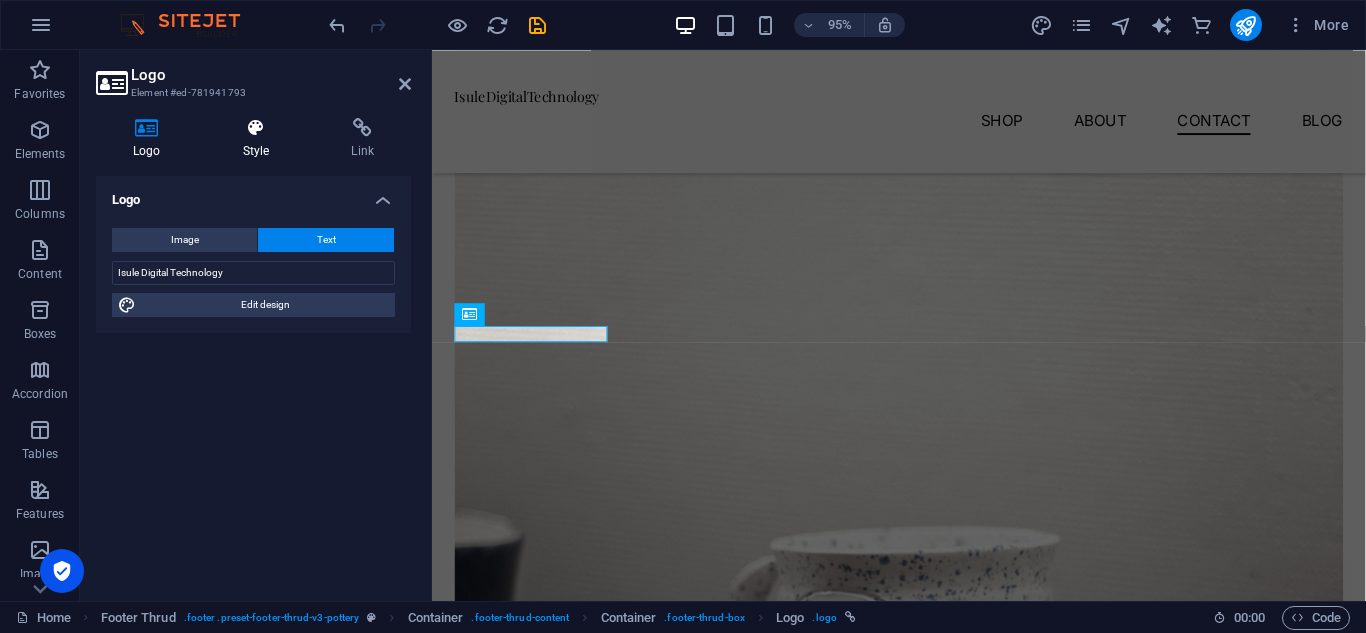 click on "Style" at bounding box center [260, 139] 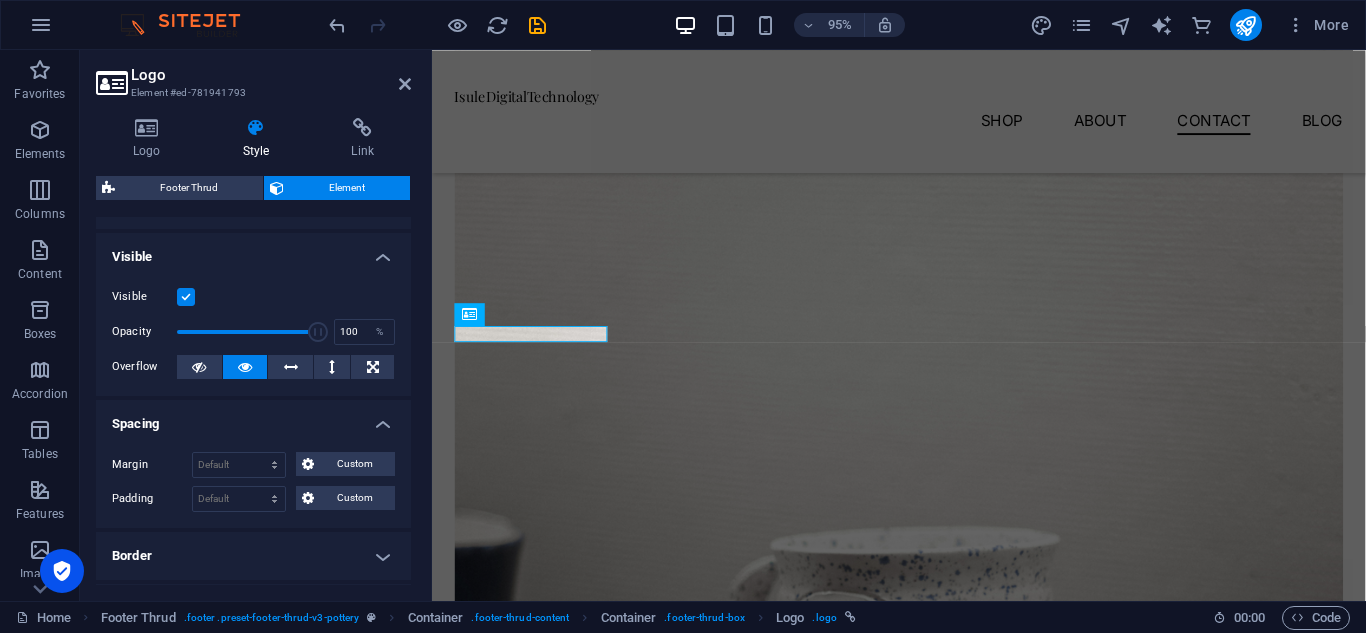 scroll, scrollTop: 0, scrollLeft: 0, axis: both 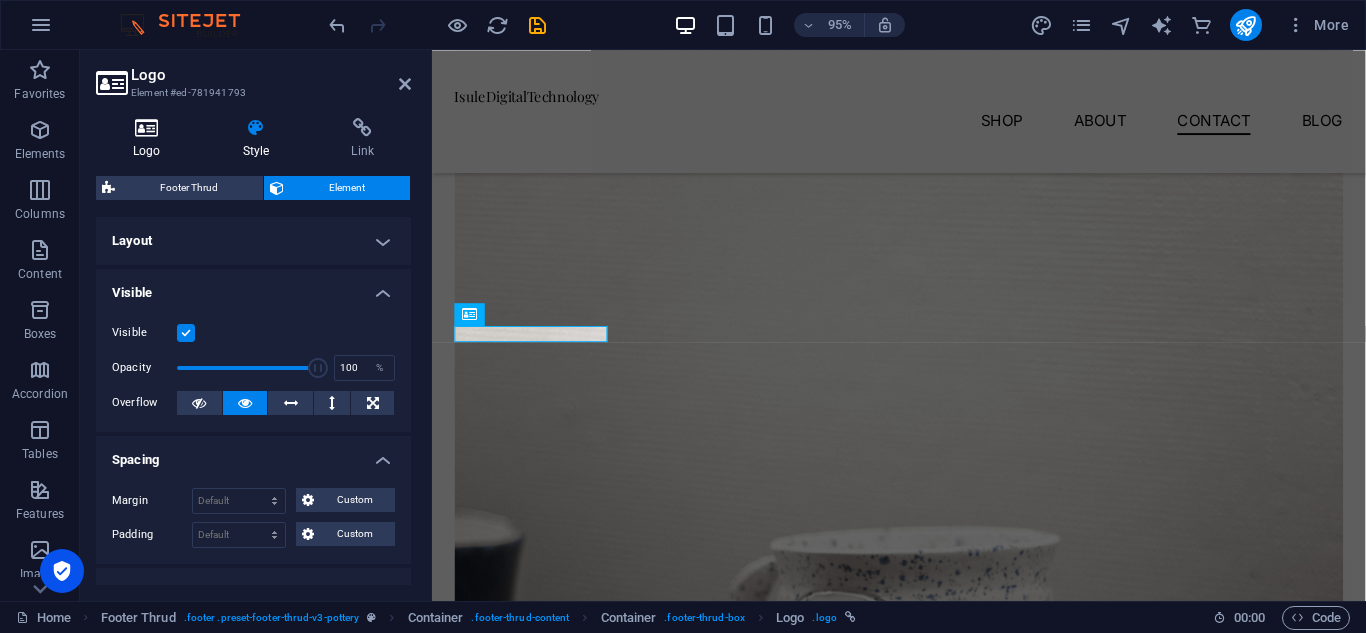 click on "Logo" at bounding box center (151, 139) 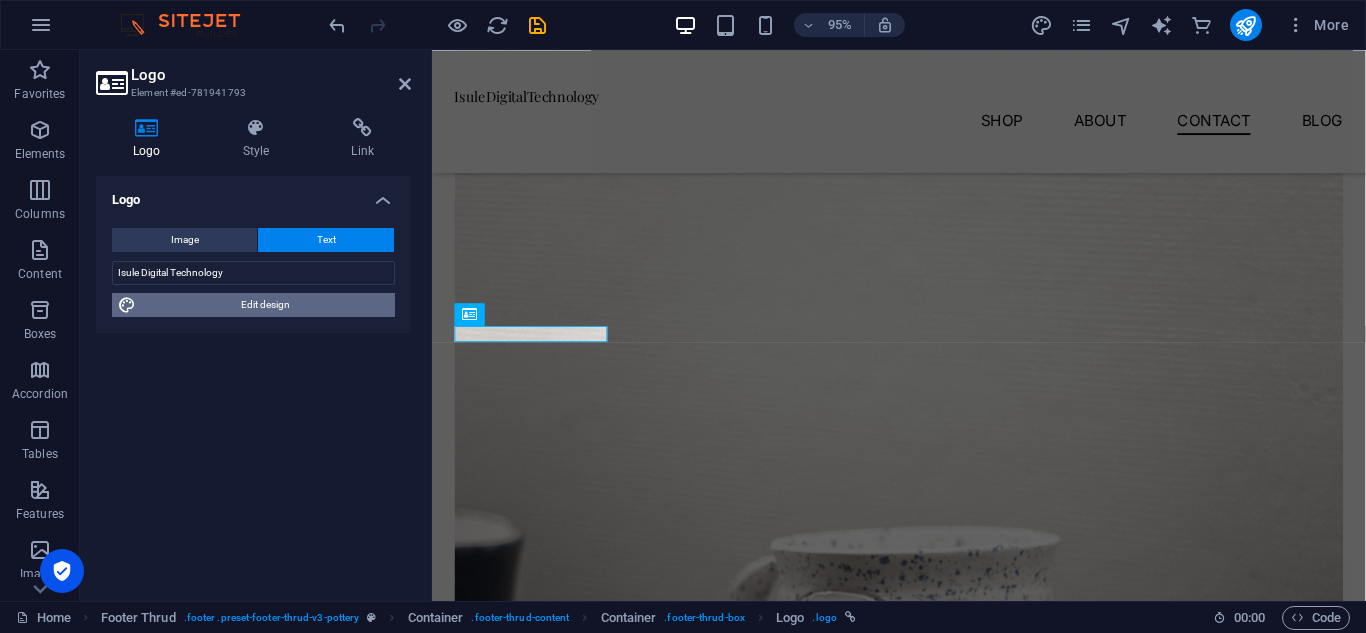 click on "Edit design" at bounding box center (265, 305) 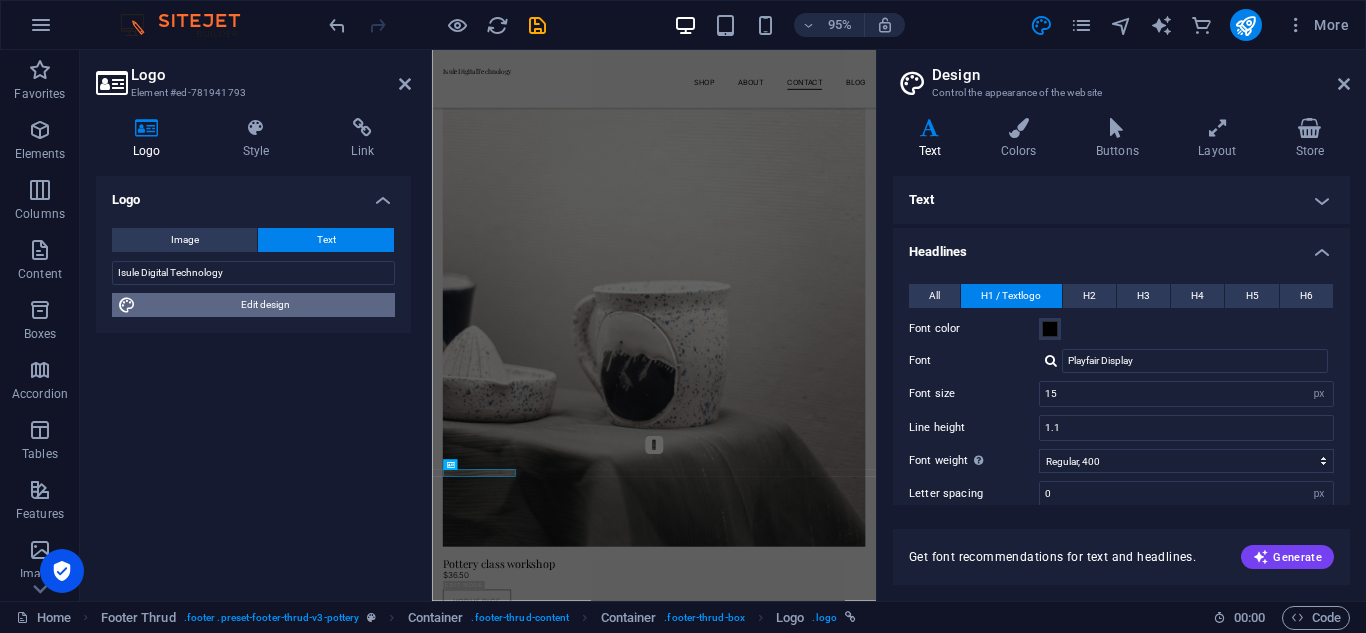 scroll, scrollTop: 6380, scrollLeft: 0, axis: vertical 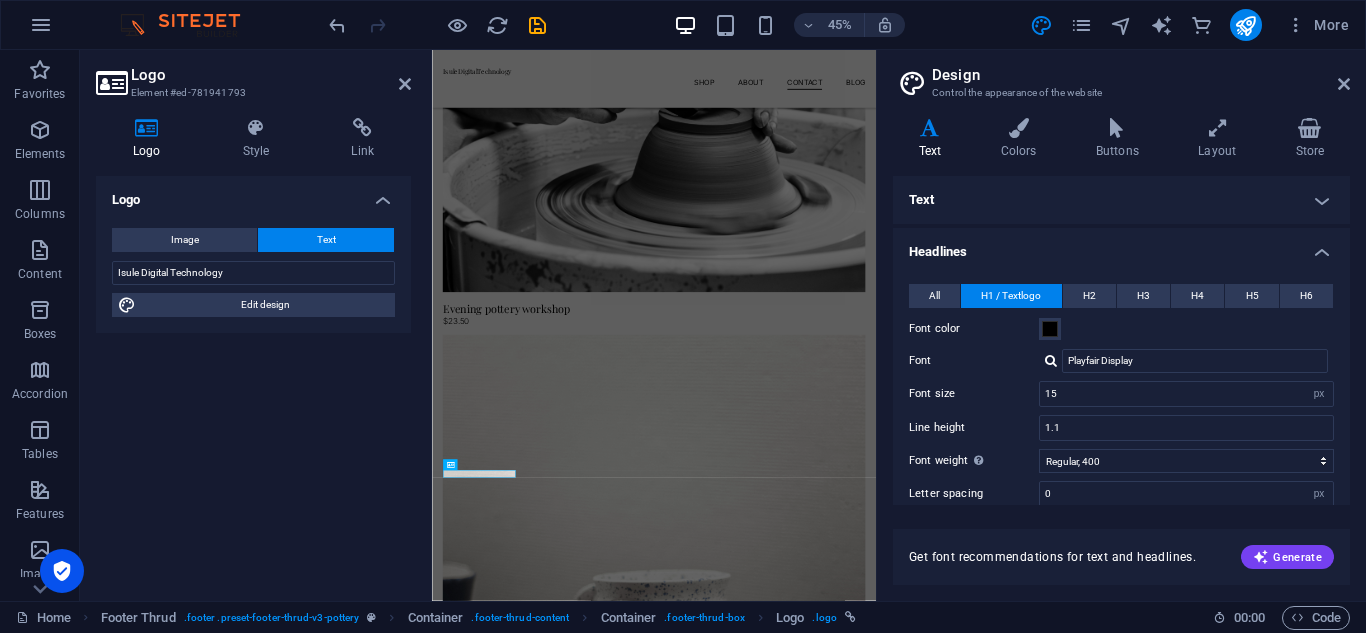 drag, startPoint x: 1350, startPoint y: 284, endPoint x: 1345, endPoint y: 318, distance: 34.36568 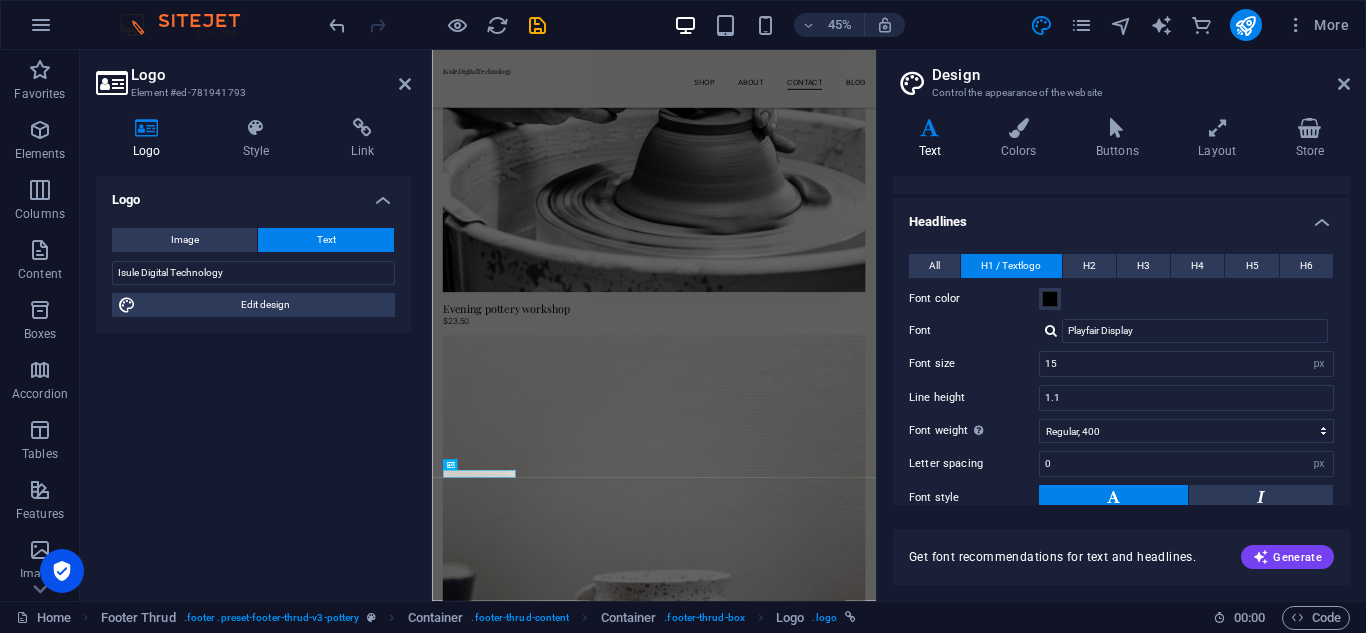scroll, scrollTop: 0, scrollLeft: 0, axis: both 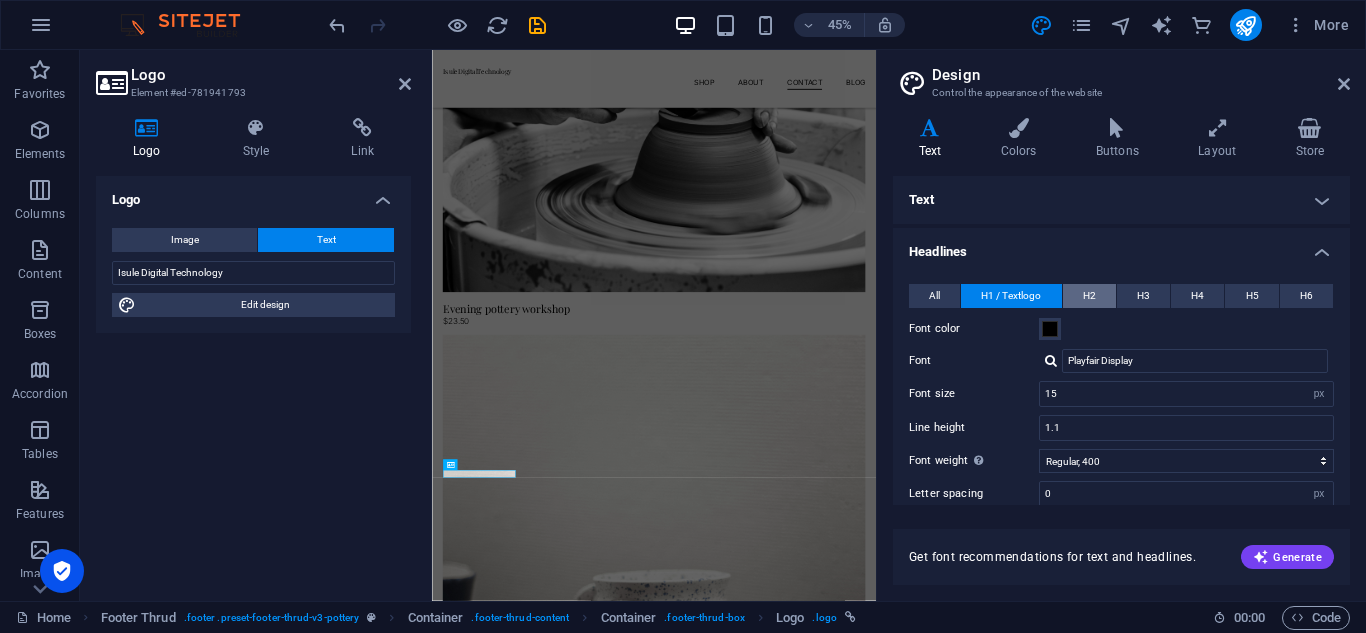 click on "H2" at bounding box center [1089, 296] 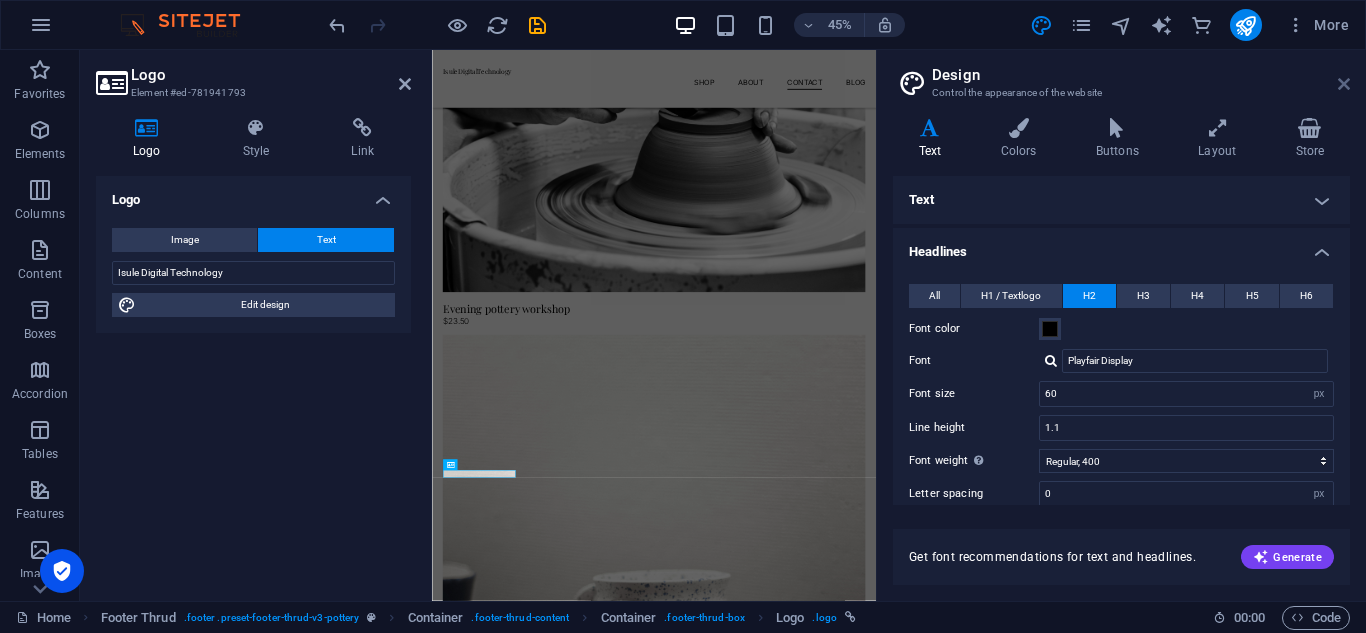 click at bounding box center [1344, 84] 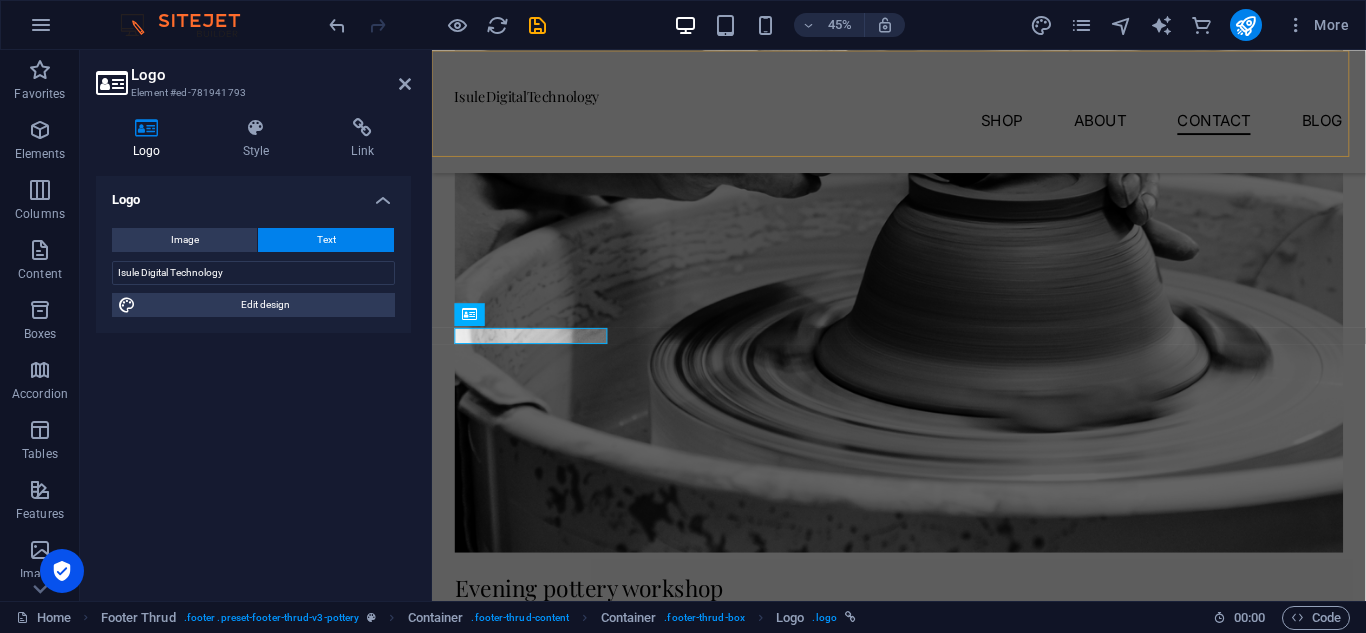 scroll, scrollTop: 7022, scrollLeft: 0, axis: vertical 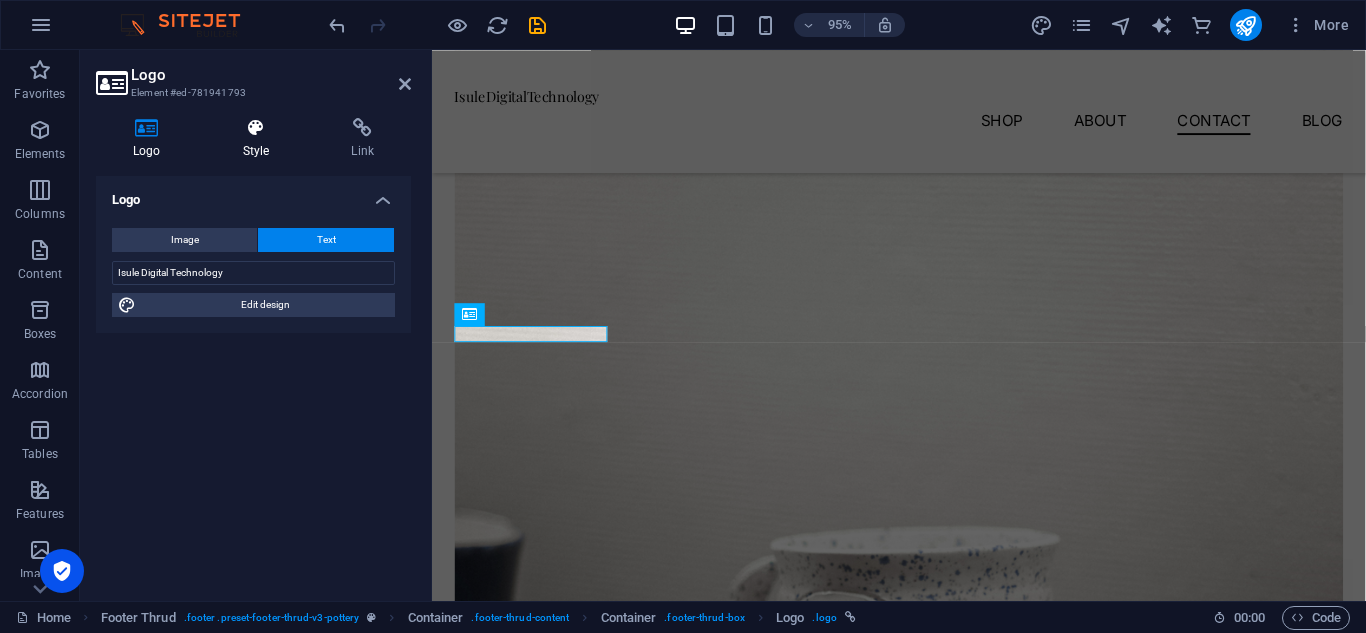 click on "Style" at bounding box center (260, 139) 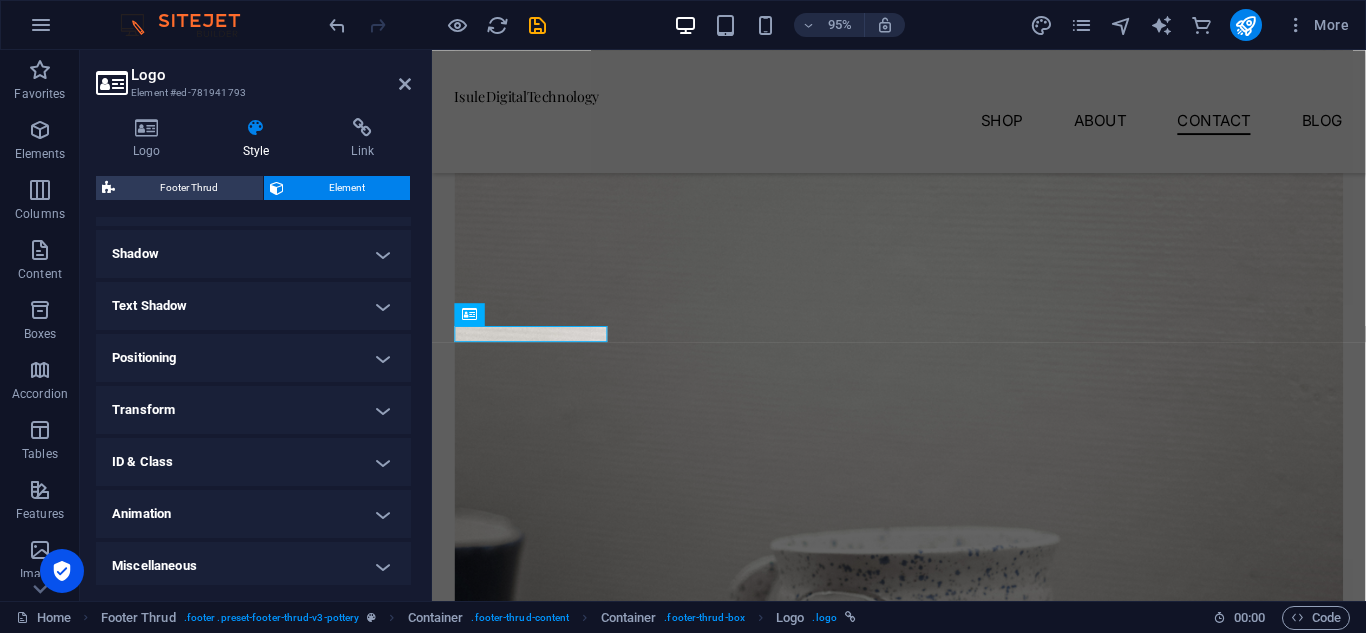 scroll, scrollTop: 395, scrollLeft: 0, axis: vertical 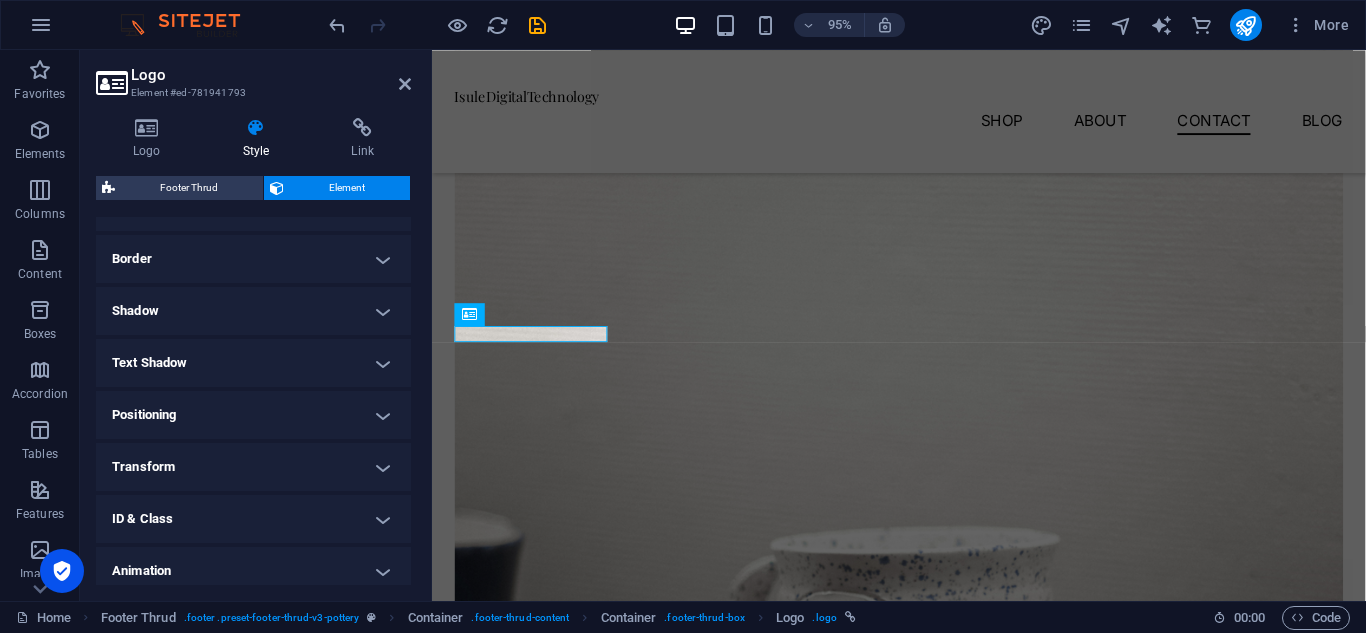 click on "Border" at bounding box center (253, 259) 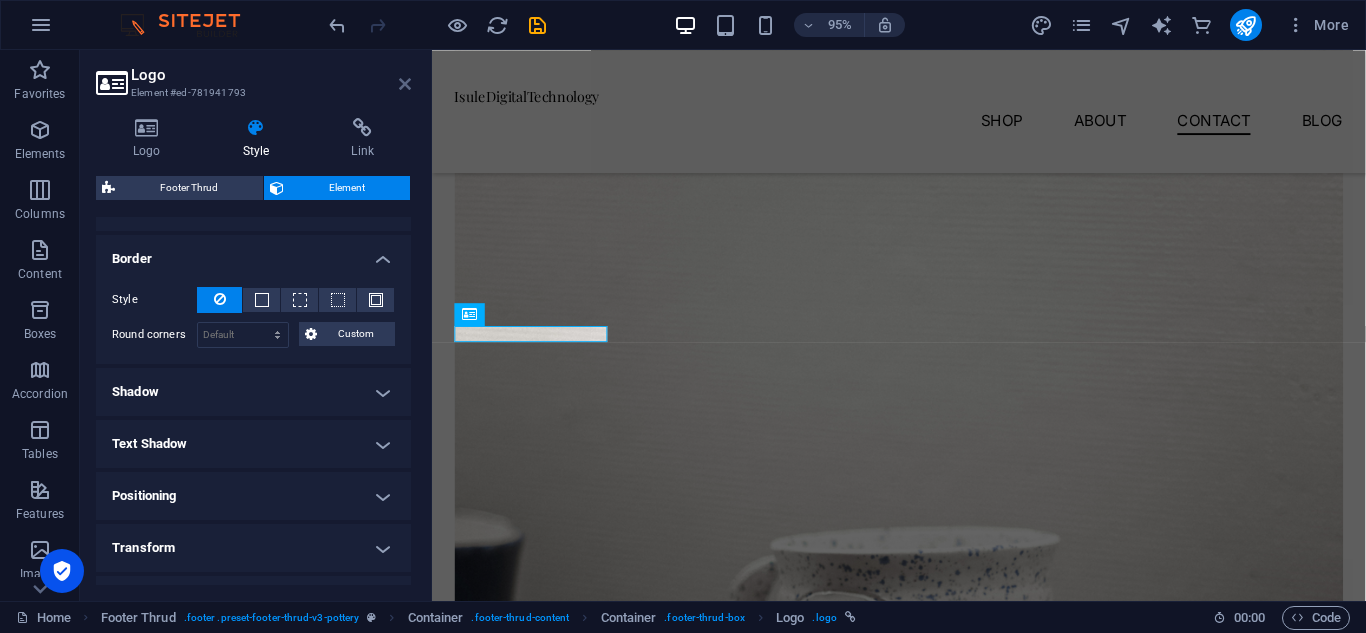 click at bounding box center (405, 84) 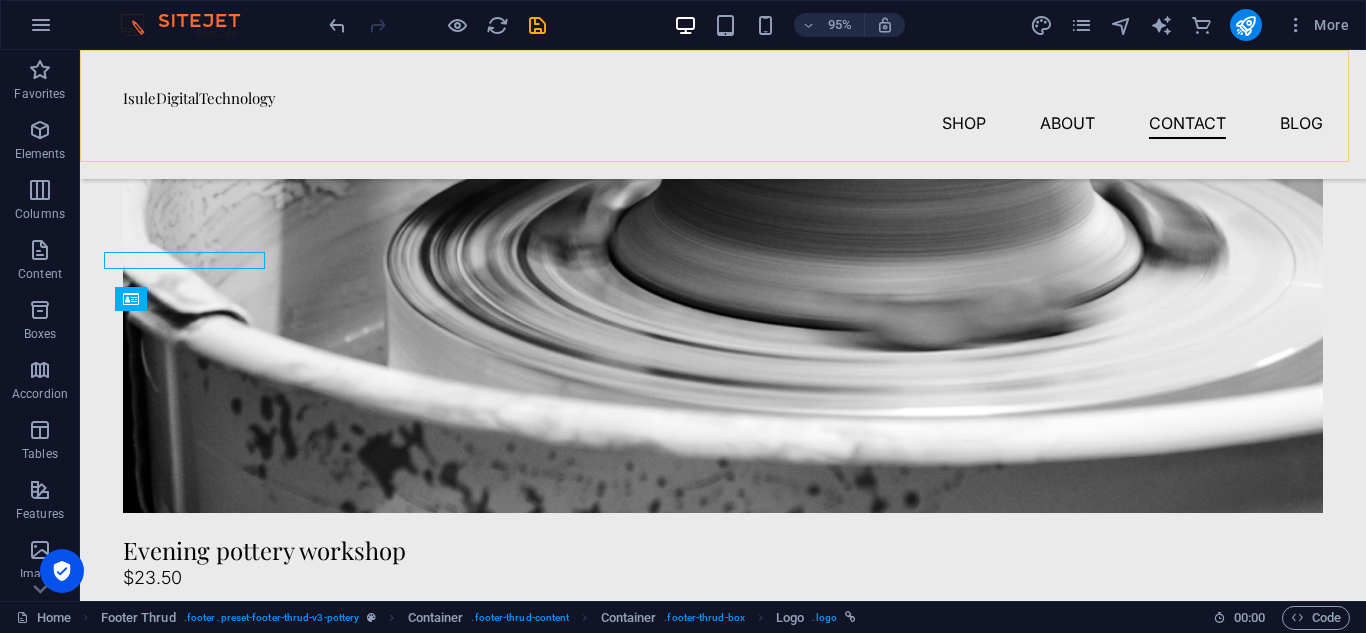 scroll, scrollTop: 7110, scrollLeft: 0, axis: vertical 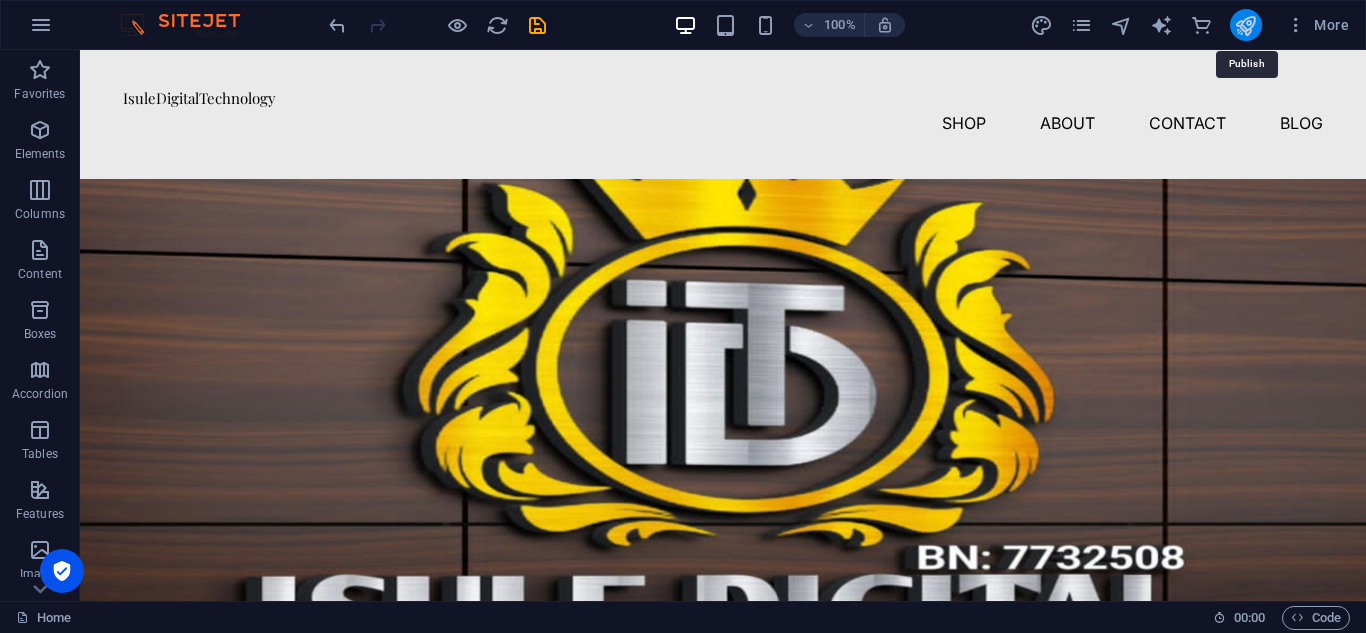 click at bounding box center (1245, 25) 